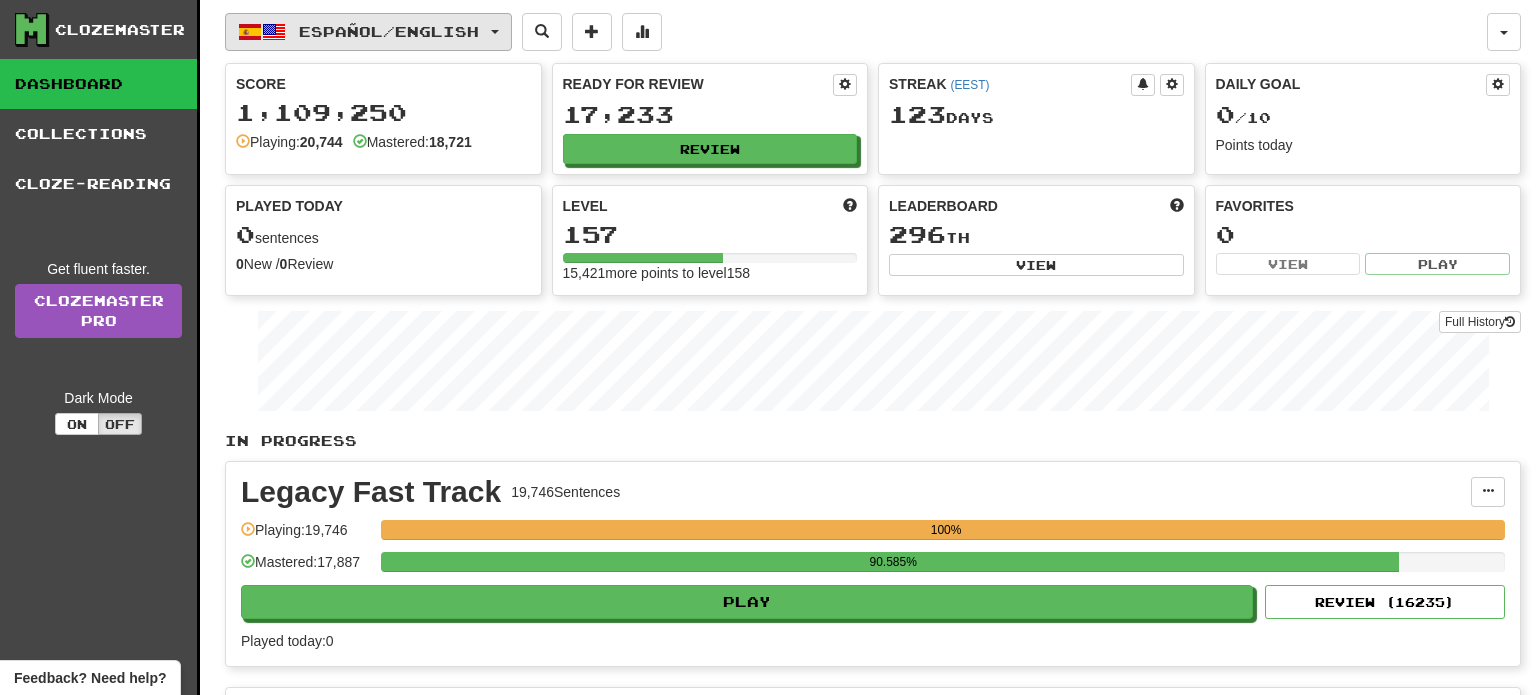 click on "Español  /  English" at bounding box center (368, 32) 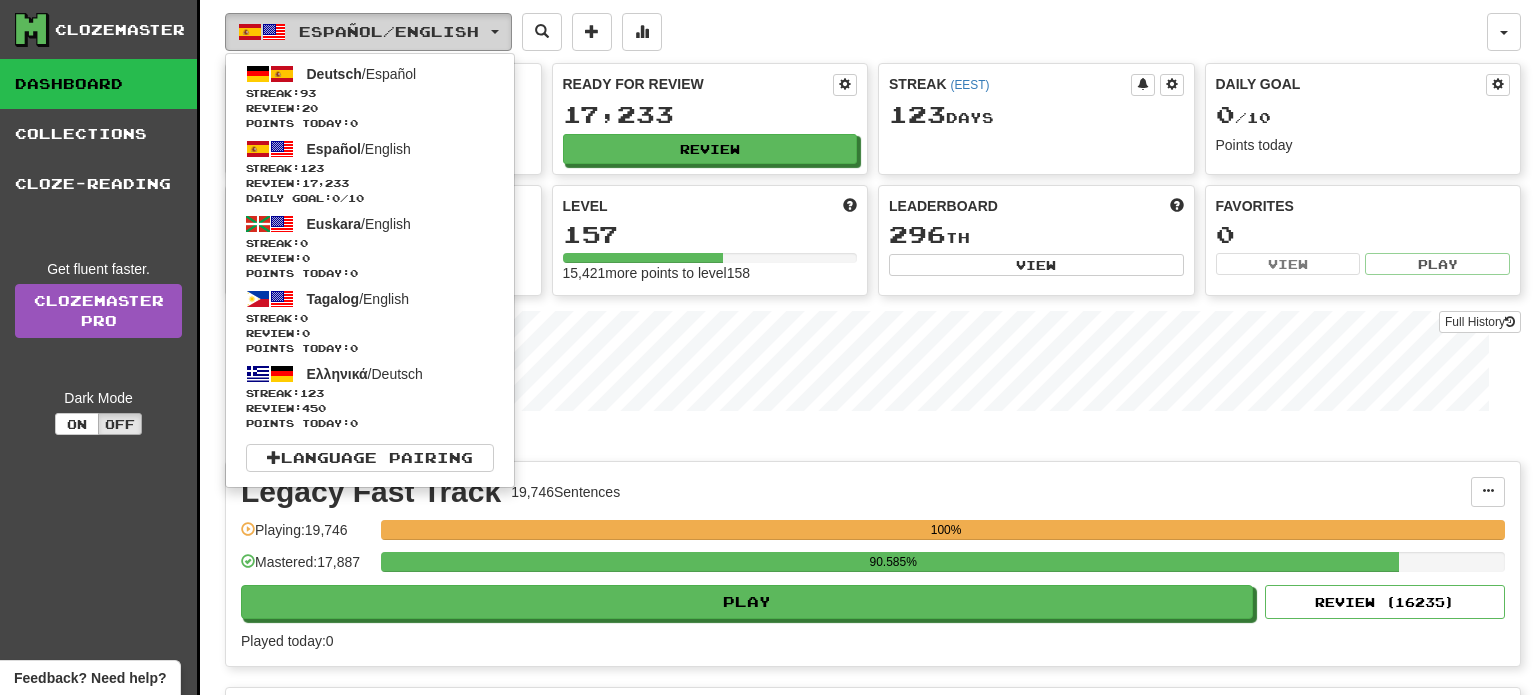 click on "Español  /  English" at bounding box center (368, 32) 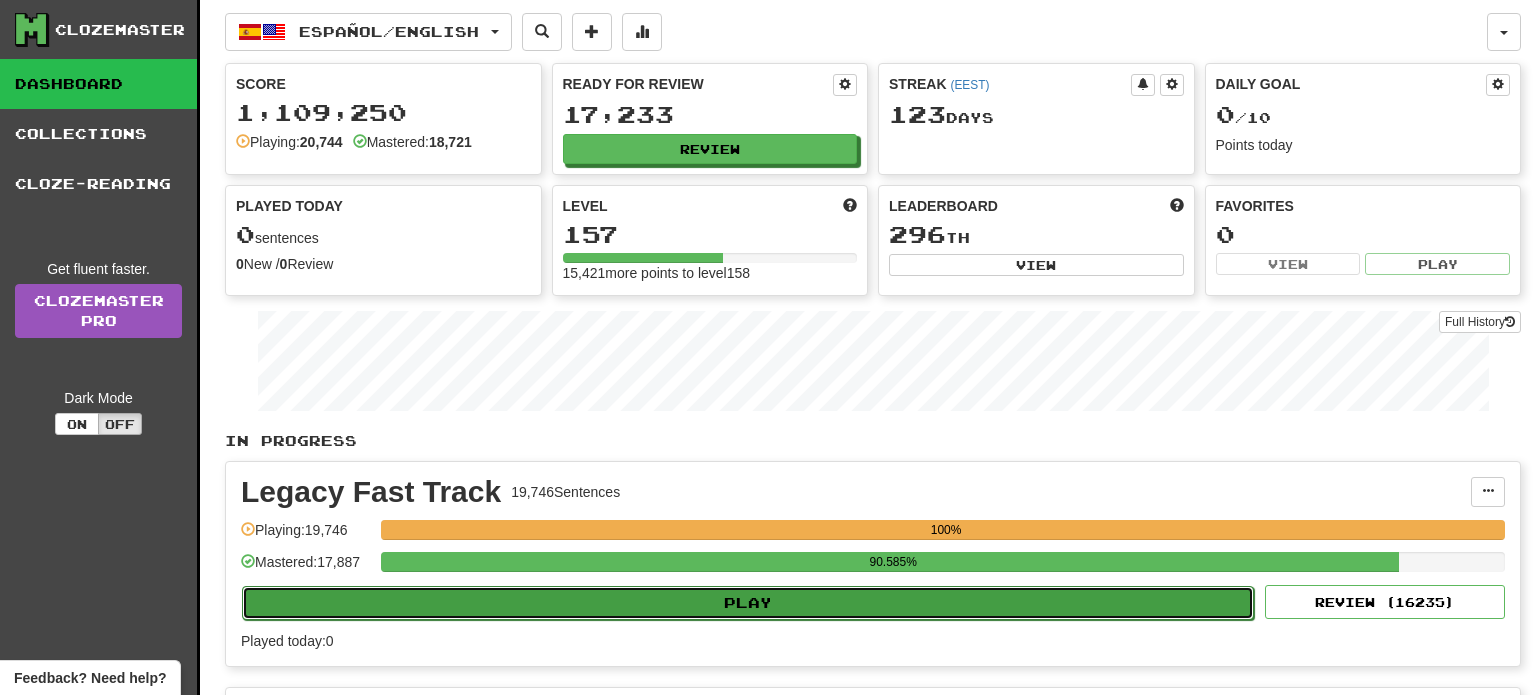 click on "Play" at bounding box center (748, 603) 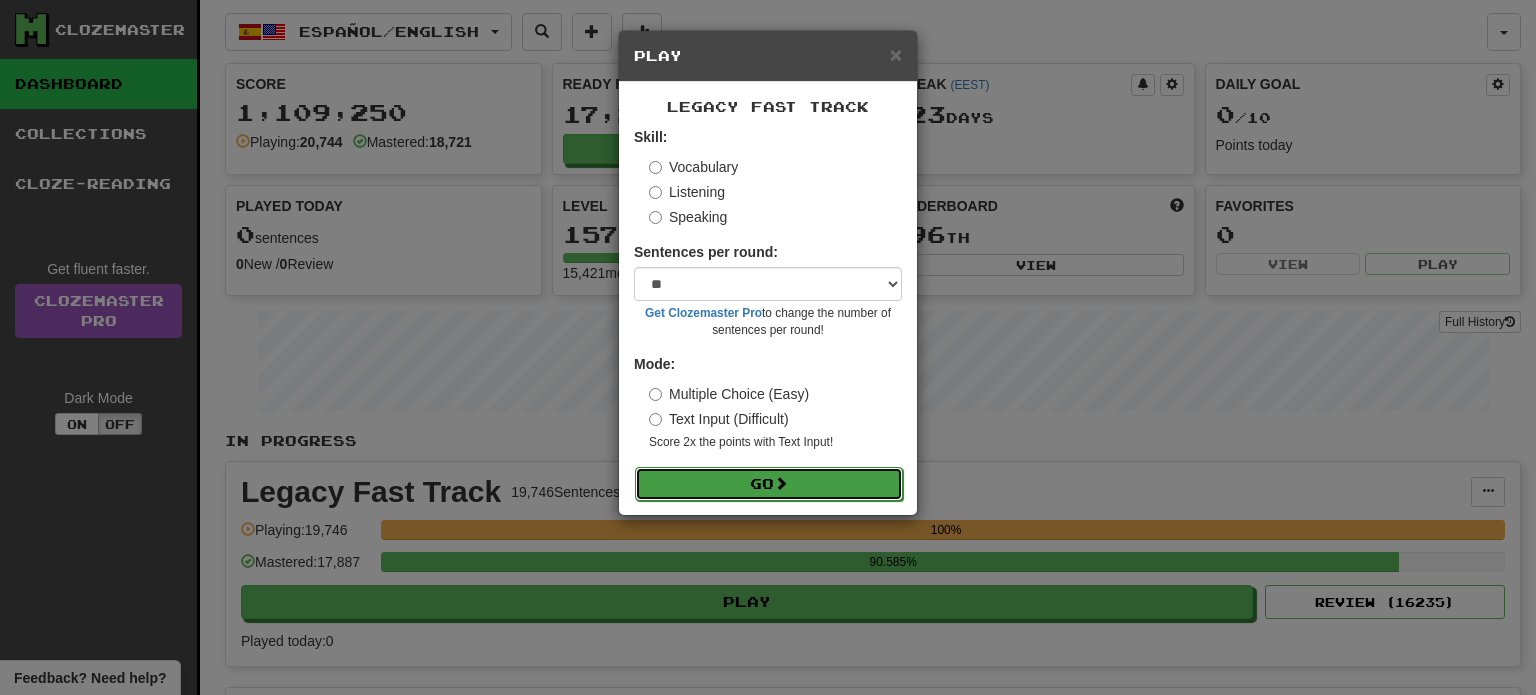 click on "Go" at bounding box center [769, 484] 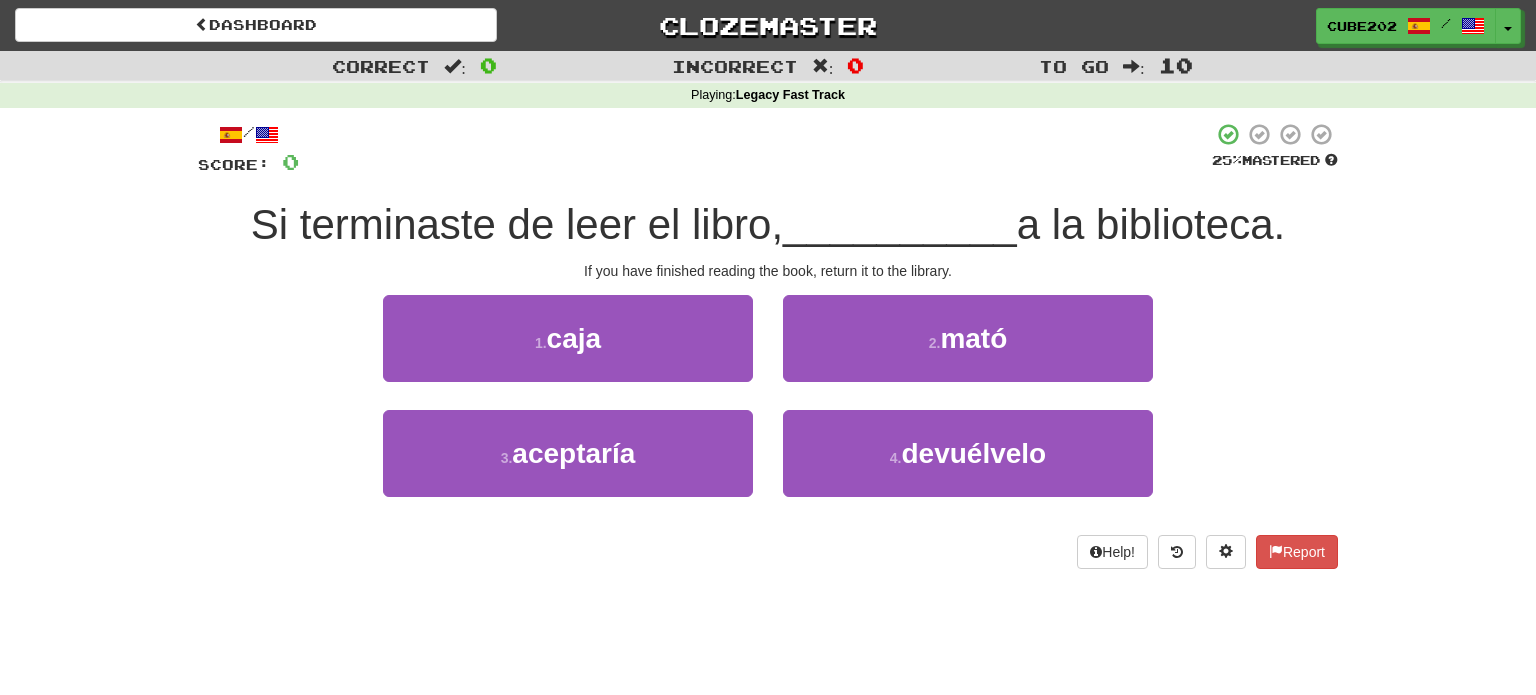 scroll, scrollTop: 0, scrollLeft: 0, axis: both 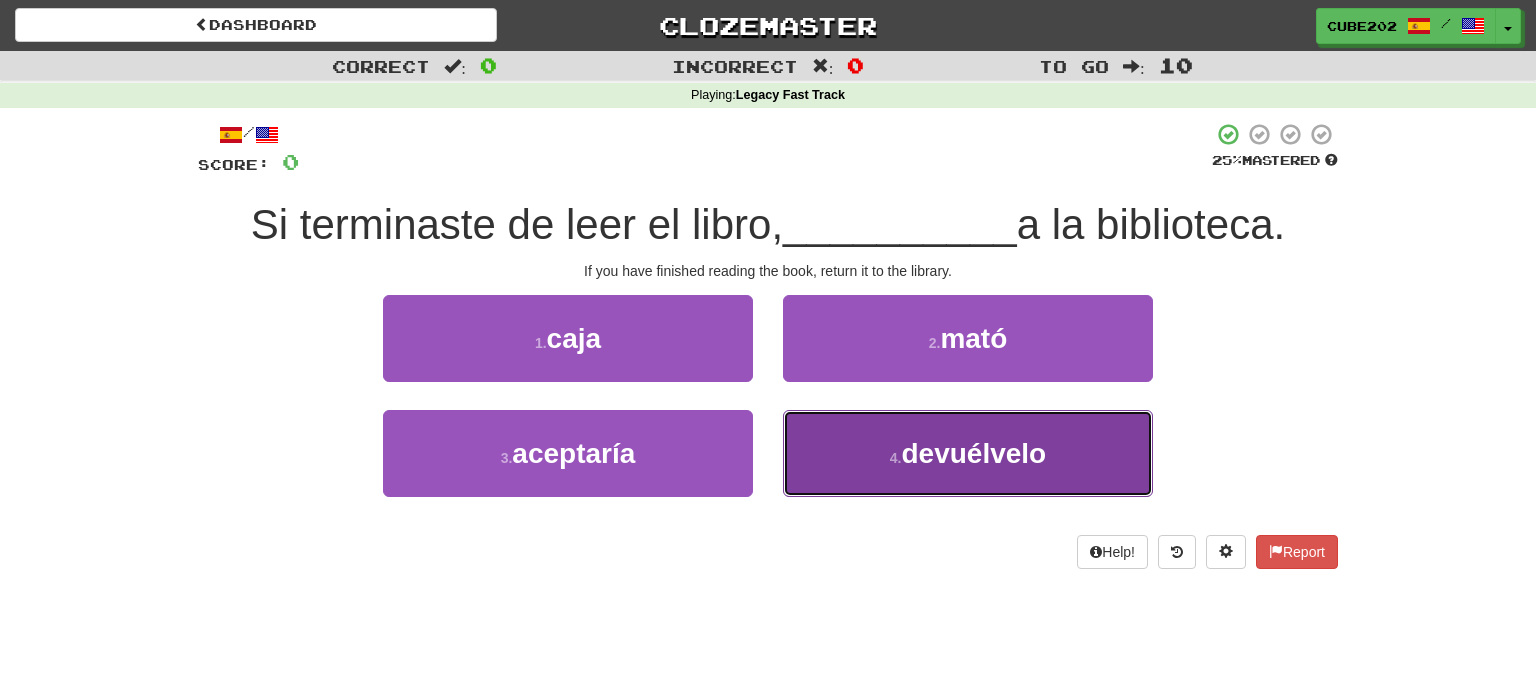 click on "4 ." at bounding box center [896, 458] 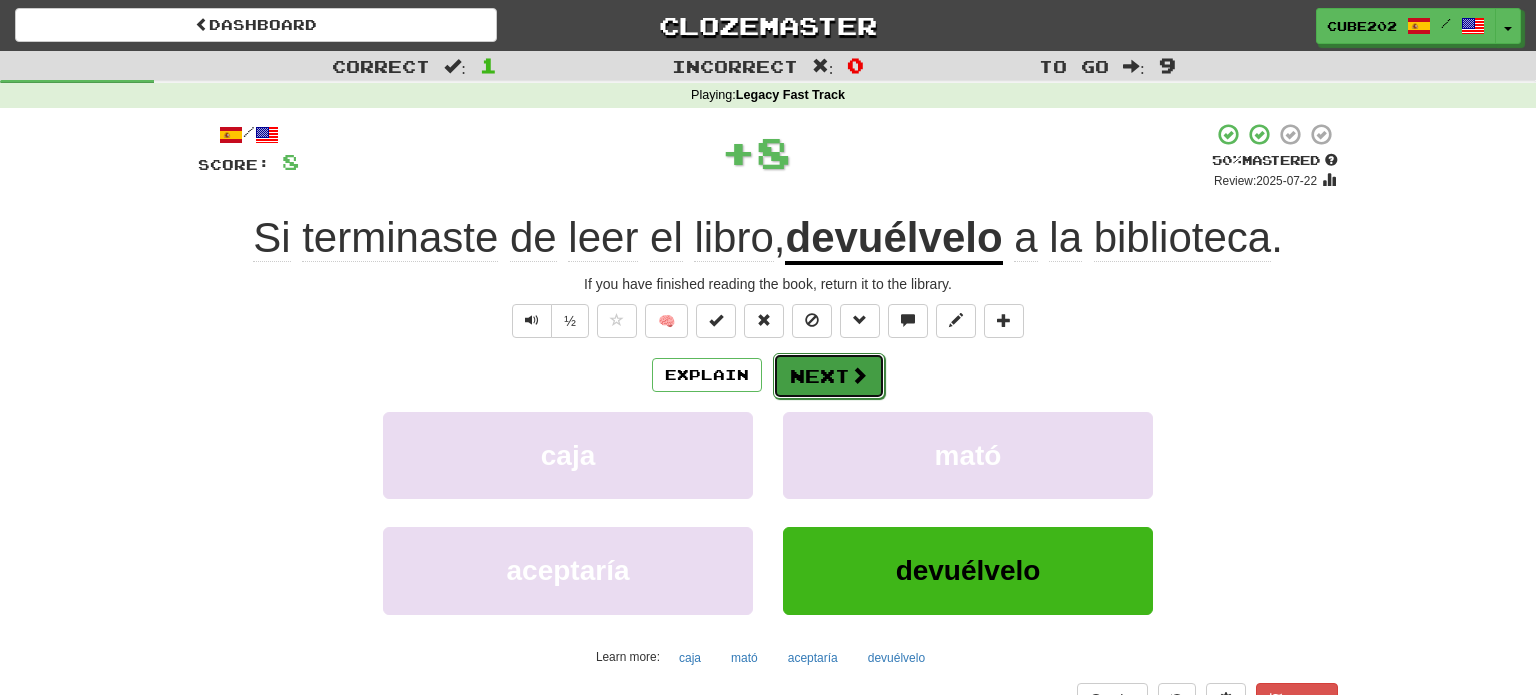 click on "Next" at bounding box center (829, 376) 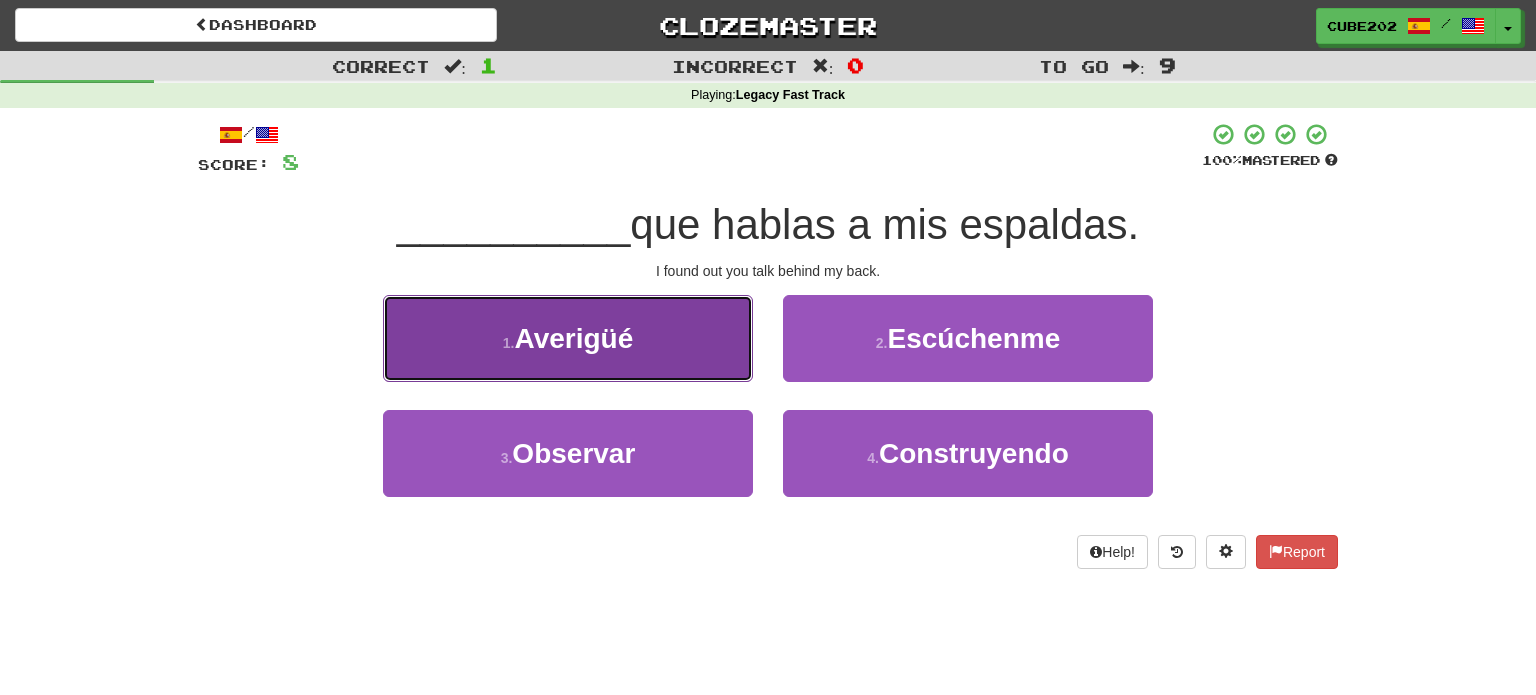 click on "1 .  Averigüé" at bounding box center (568, 338) 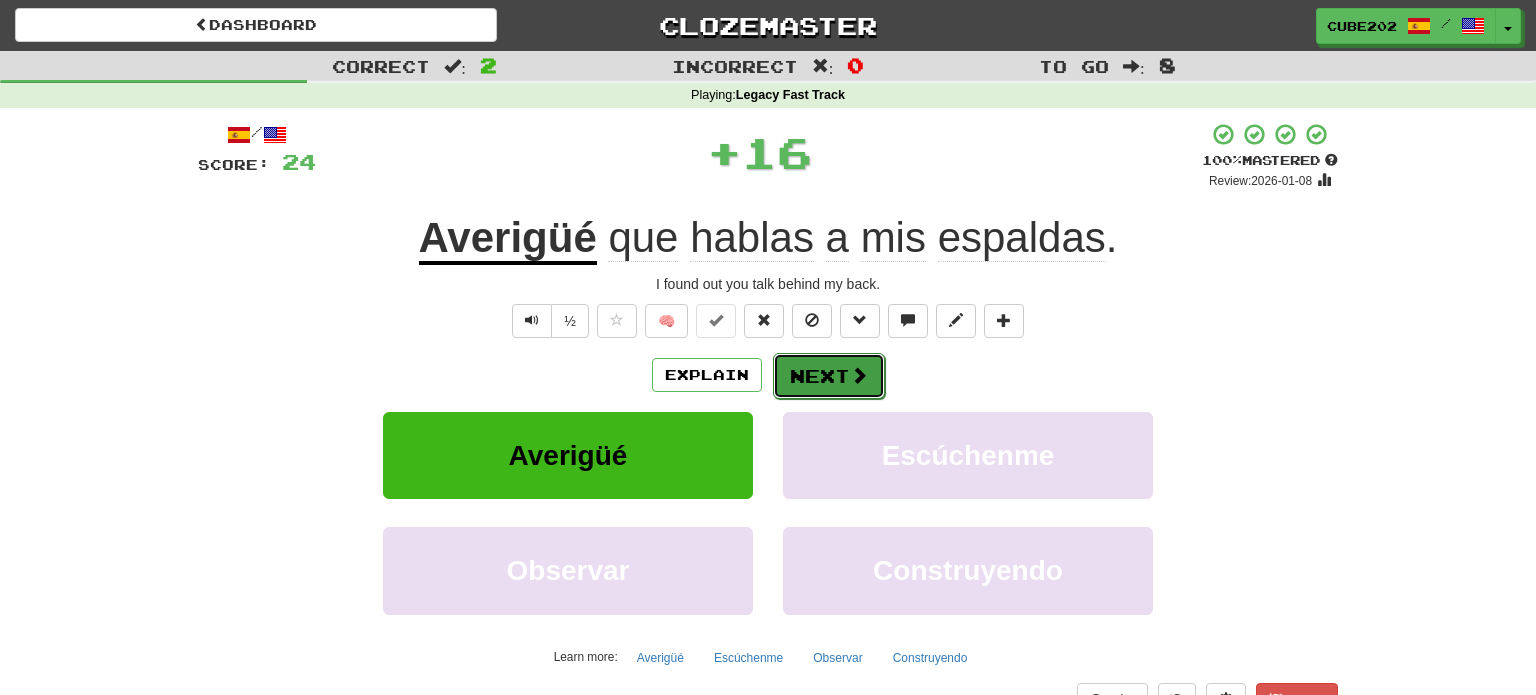 click on "Next" at bounding box center (829, 376) 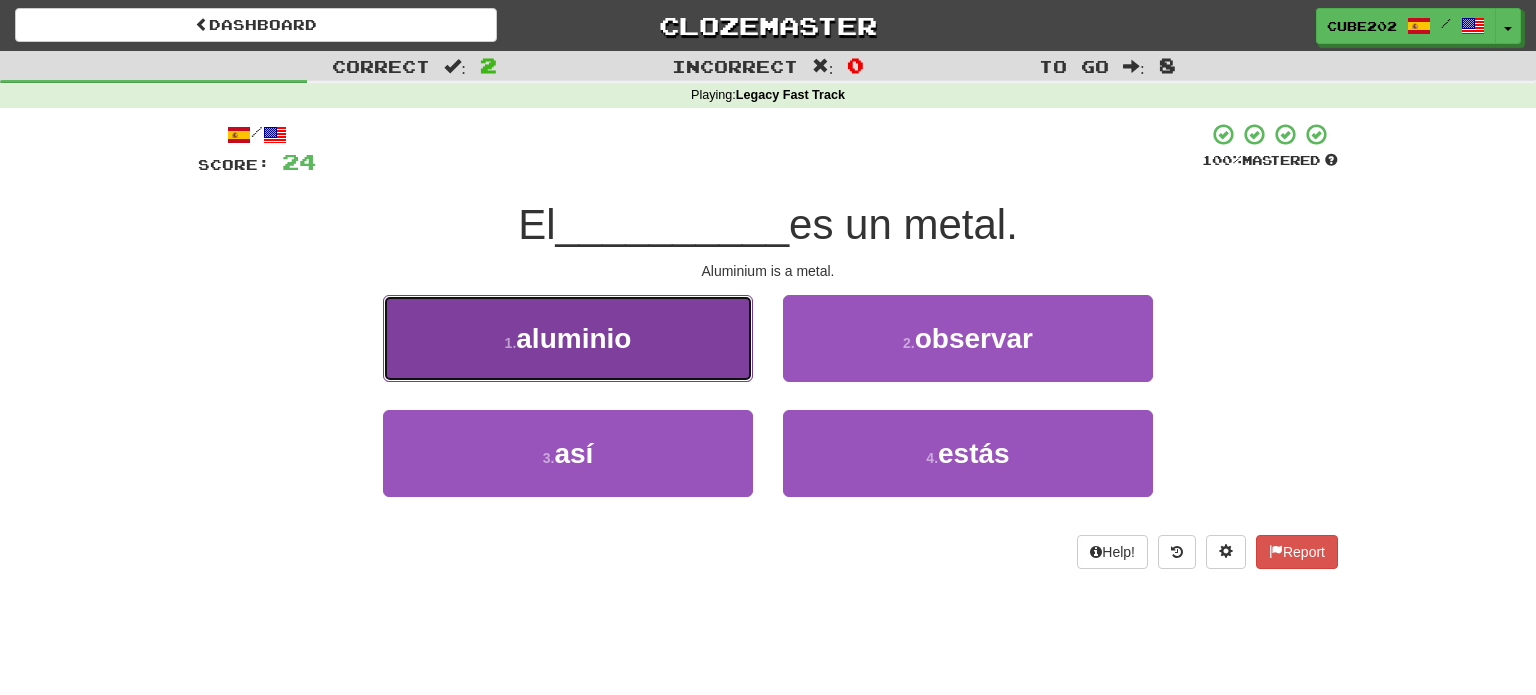 click on "1 .  aluminio" at bounding box center [568, 338] 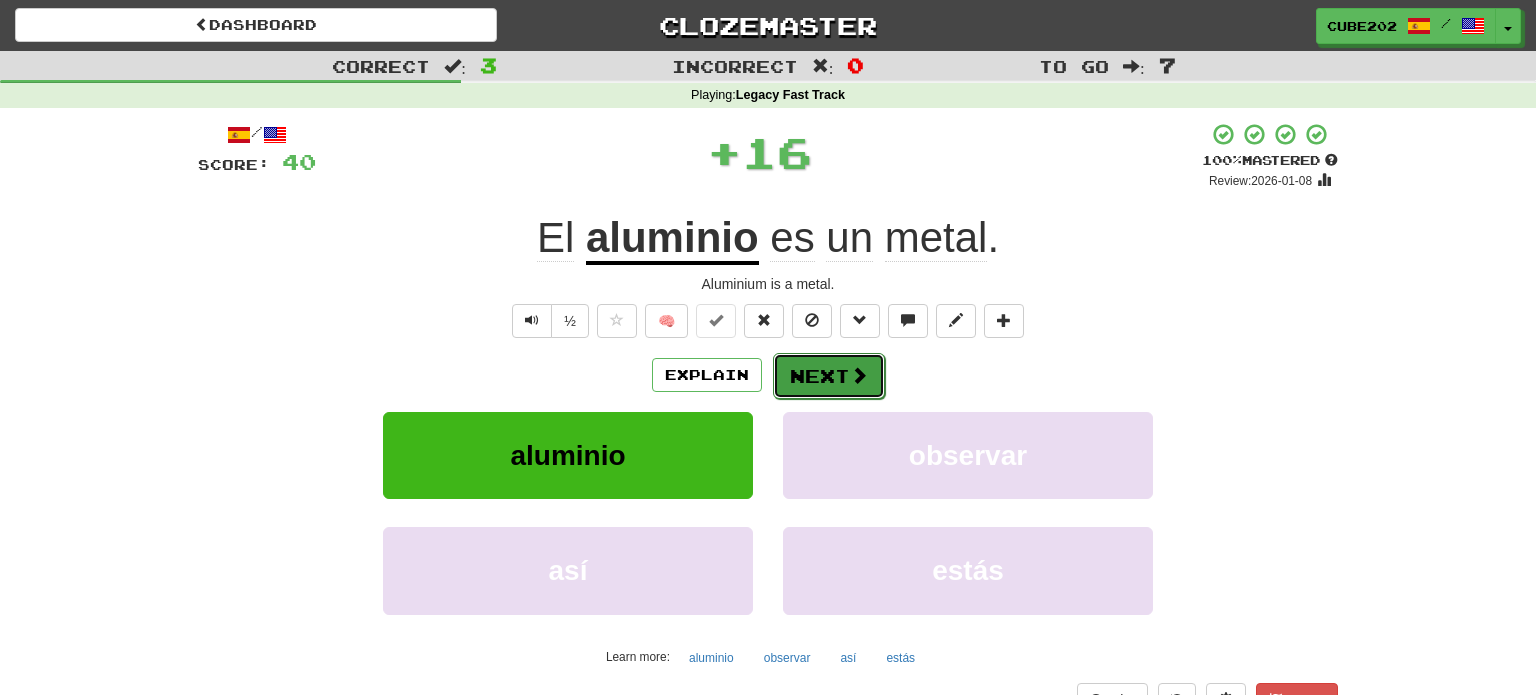 click on "Next" at bounding box center (829, 376) 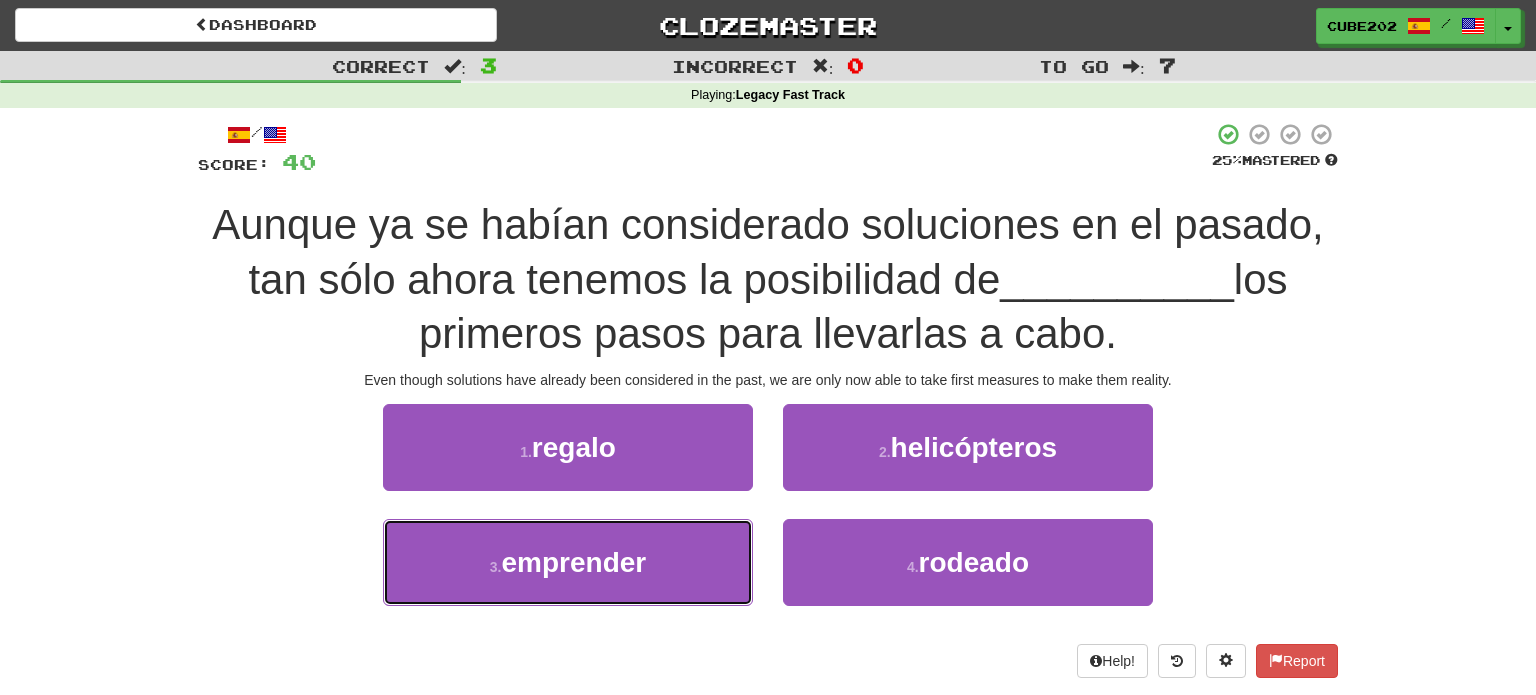 click on "3 .  emprender" at bounding box center (568, 562) 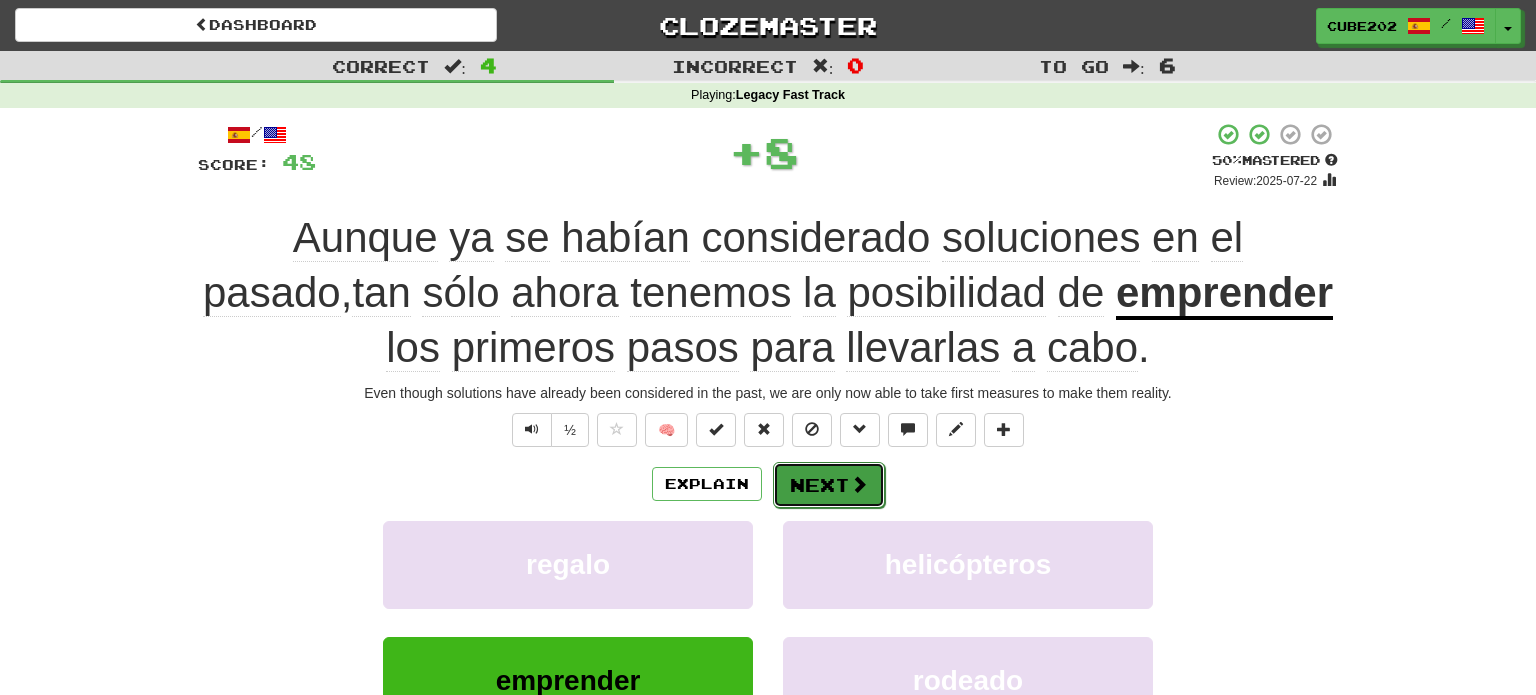 click on "Next" at bounding box center (829, 485) 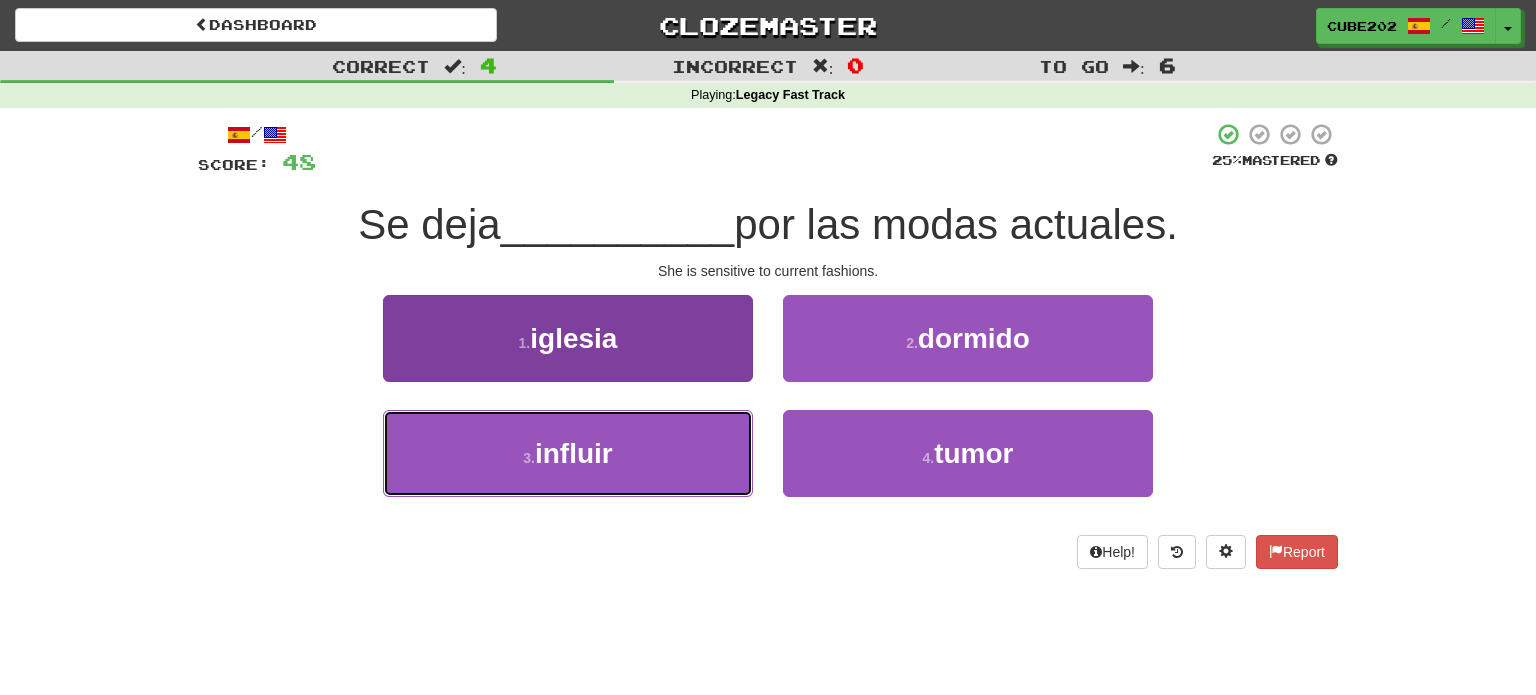 click on "3 .  influir" at bounding box center (568, 453) 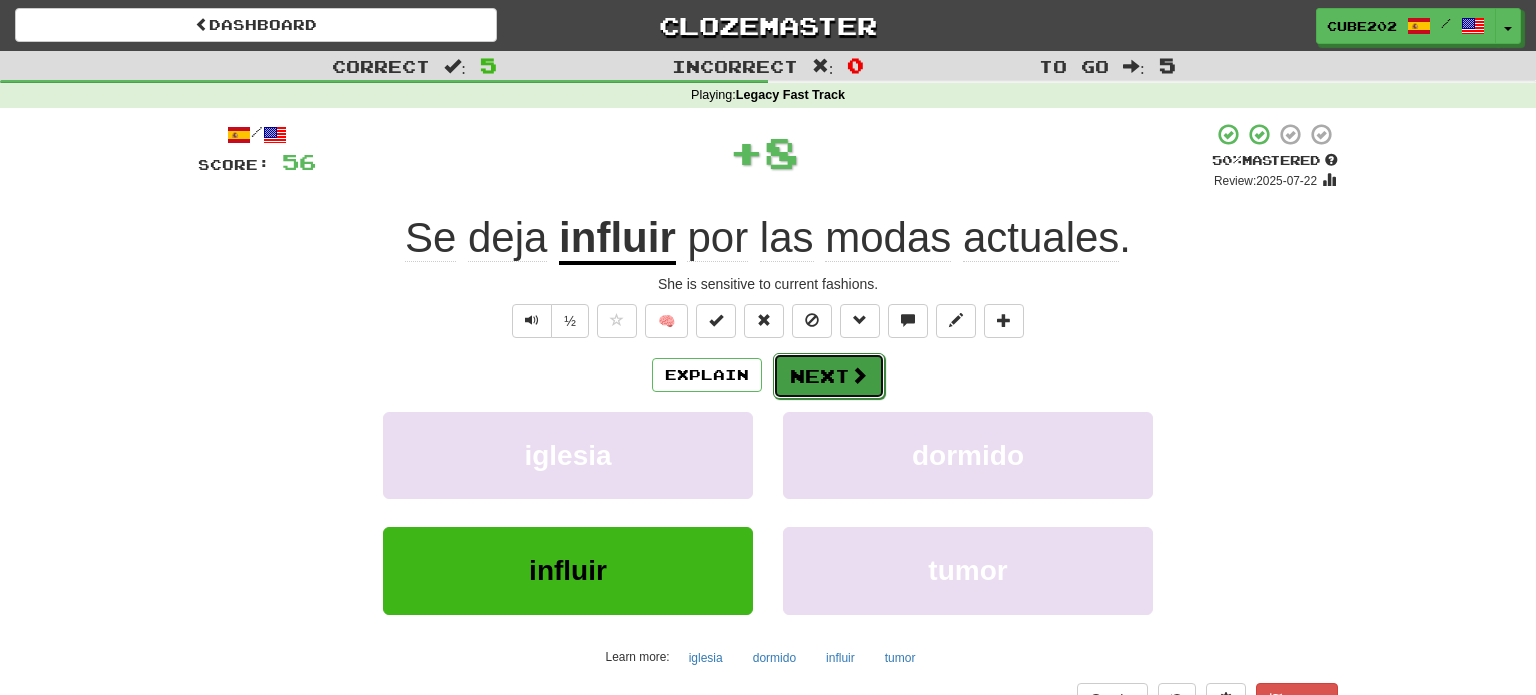 click on "Next" at bounding box center [829, 376] 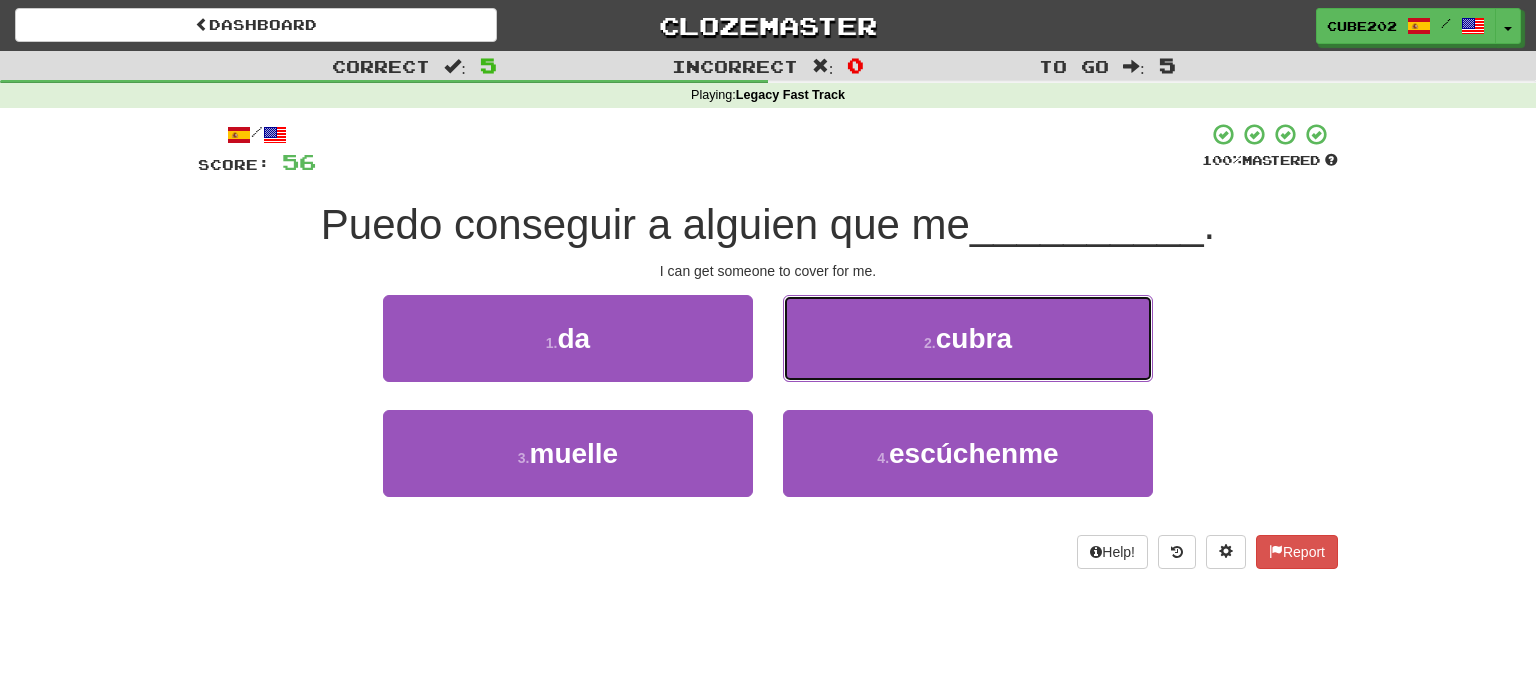 click on "2 .  cubra" at bounding box center [968, 338] 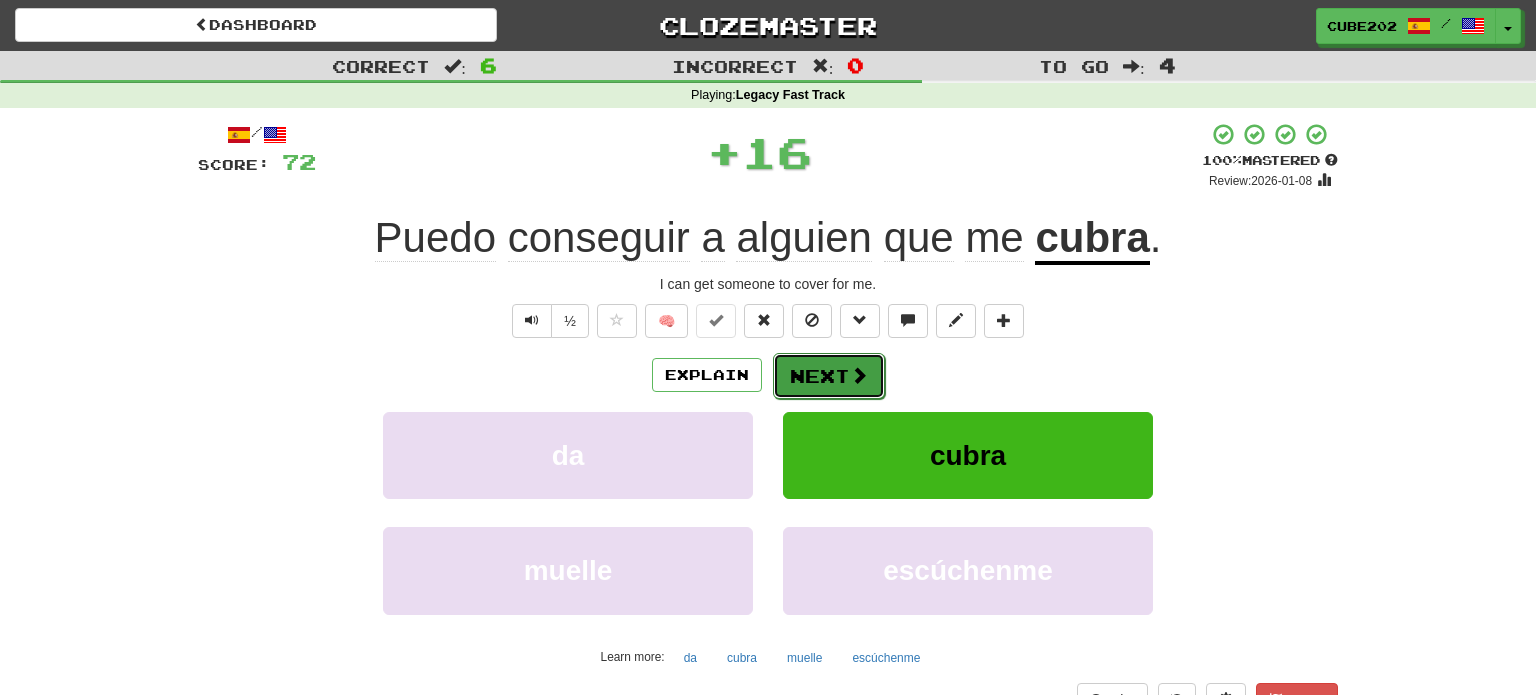 click on "Next" at bounding box center (829, 376) 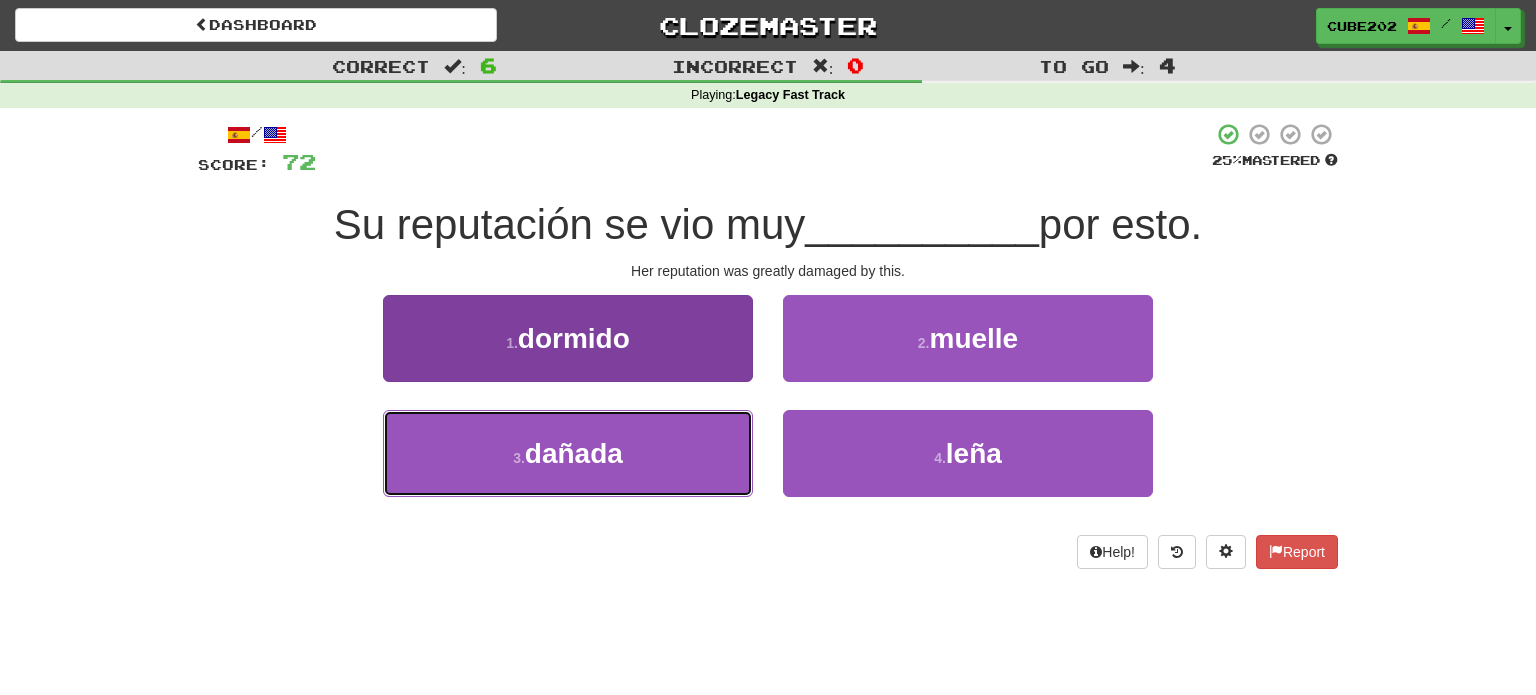 click on "3 .  dañada" at bounding box center [568, 453] 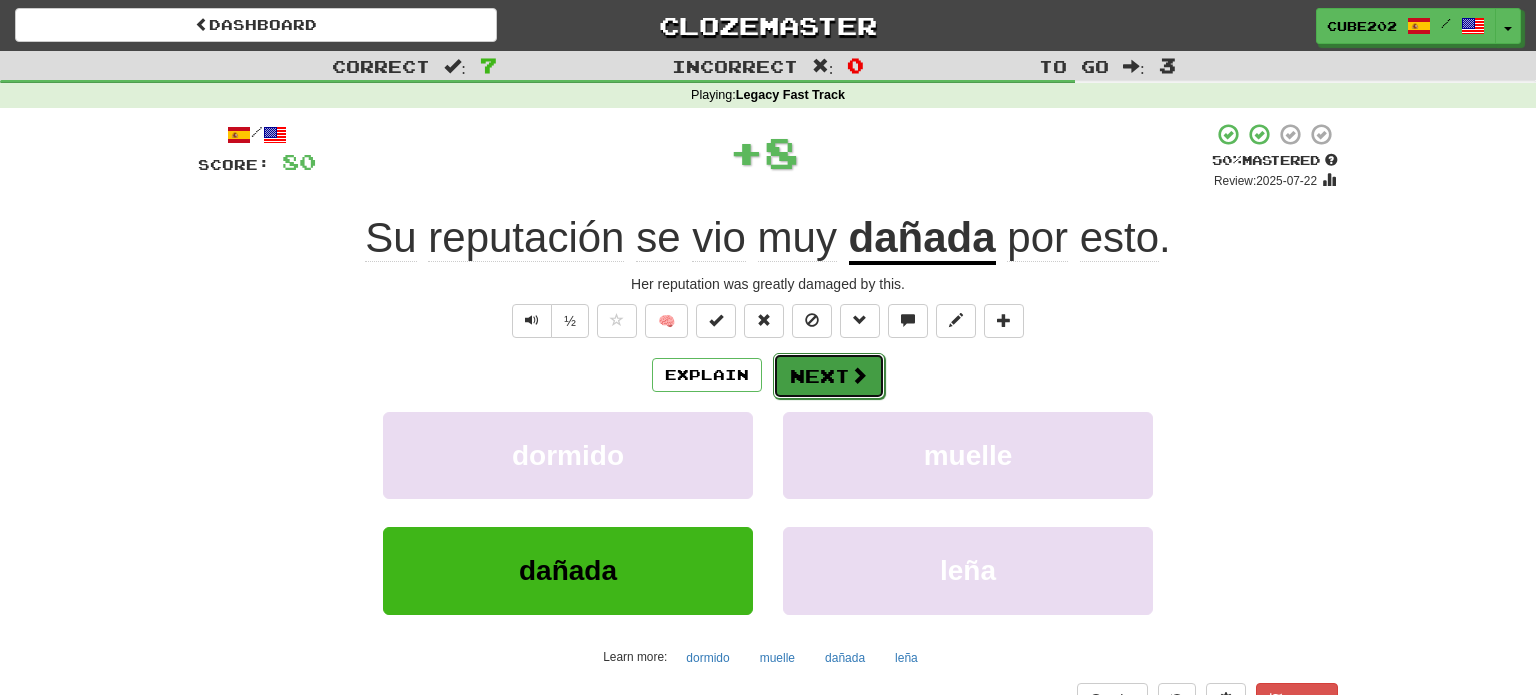 click on "Next" at bounding box center [829, 376] 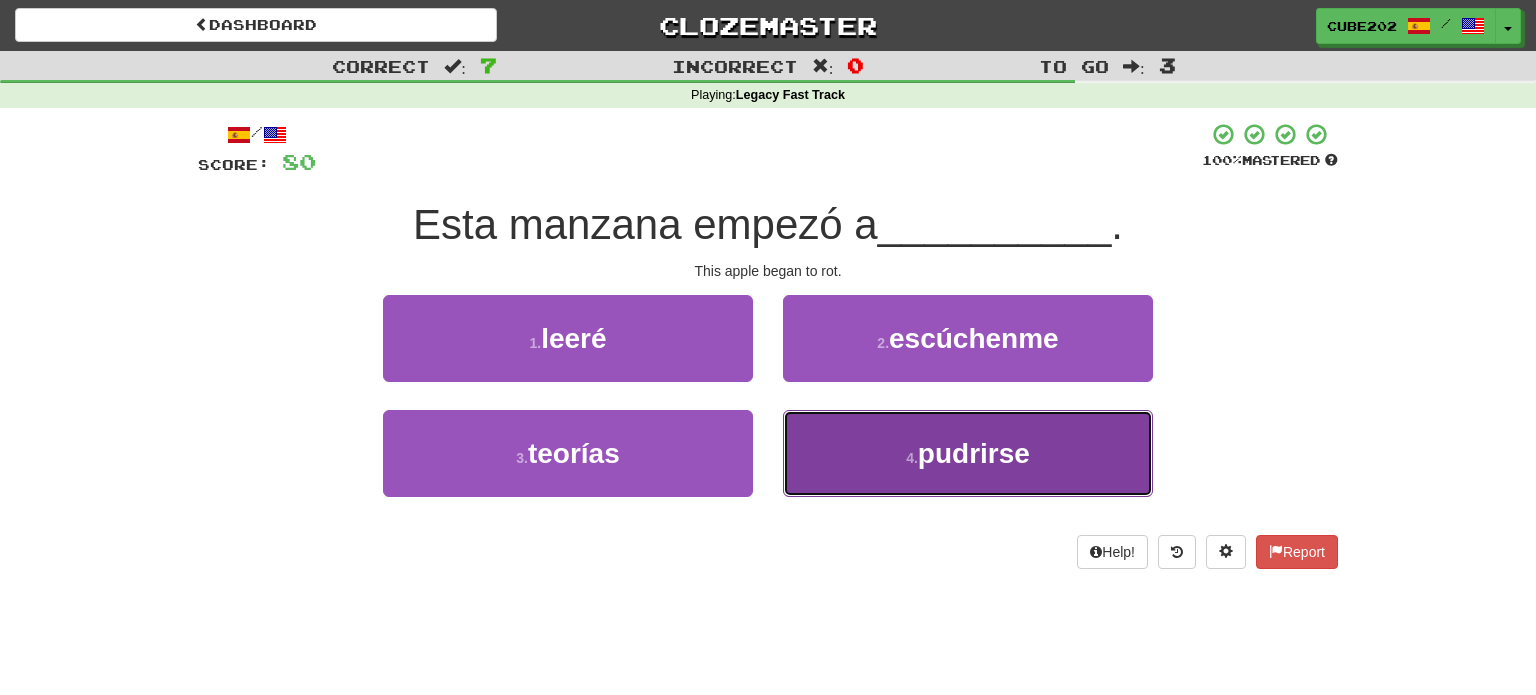 click on "4 .  pudrirse" at bounding box center [968, 453] 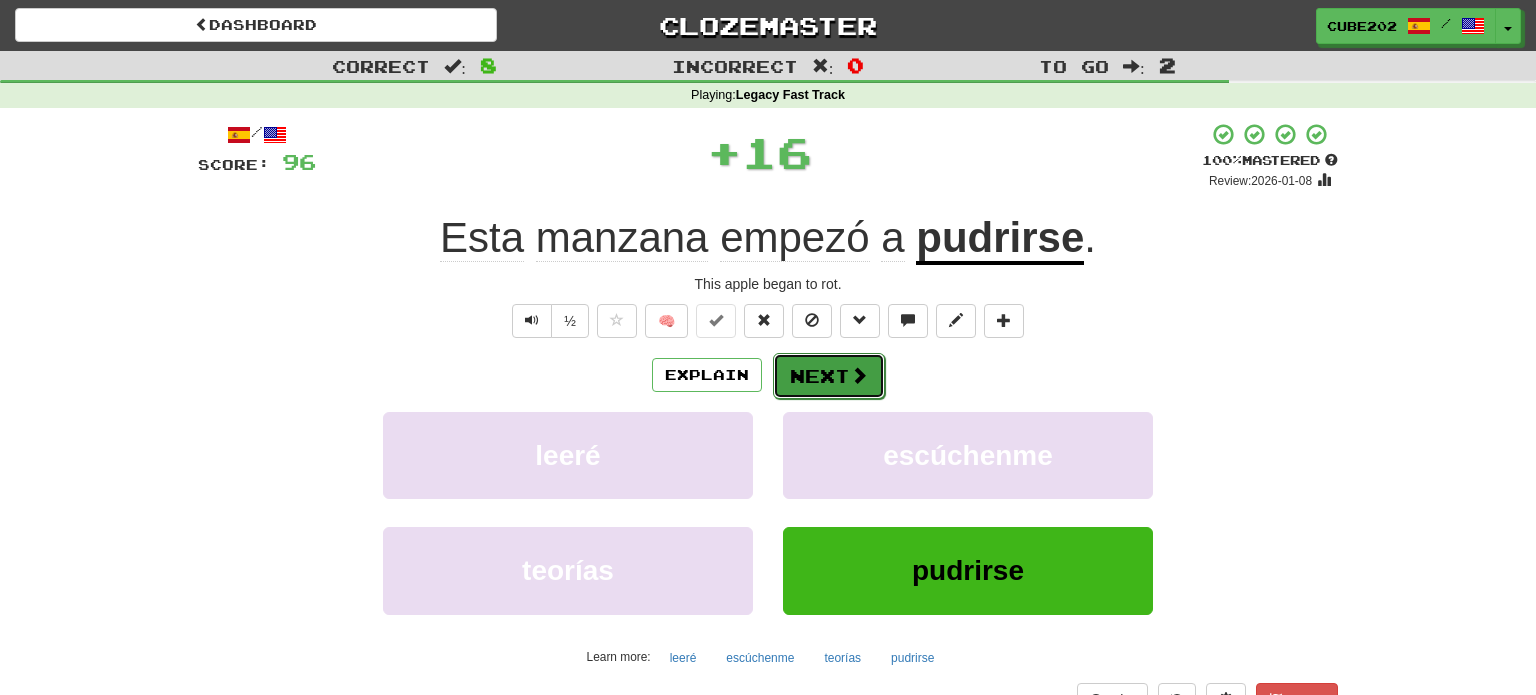 click on "Next" at bounding box center (829, 376) 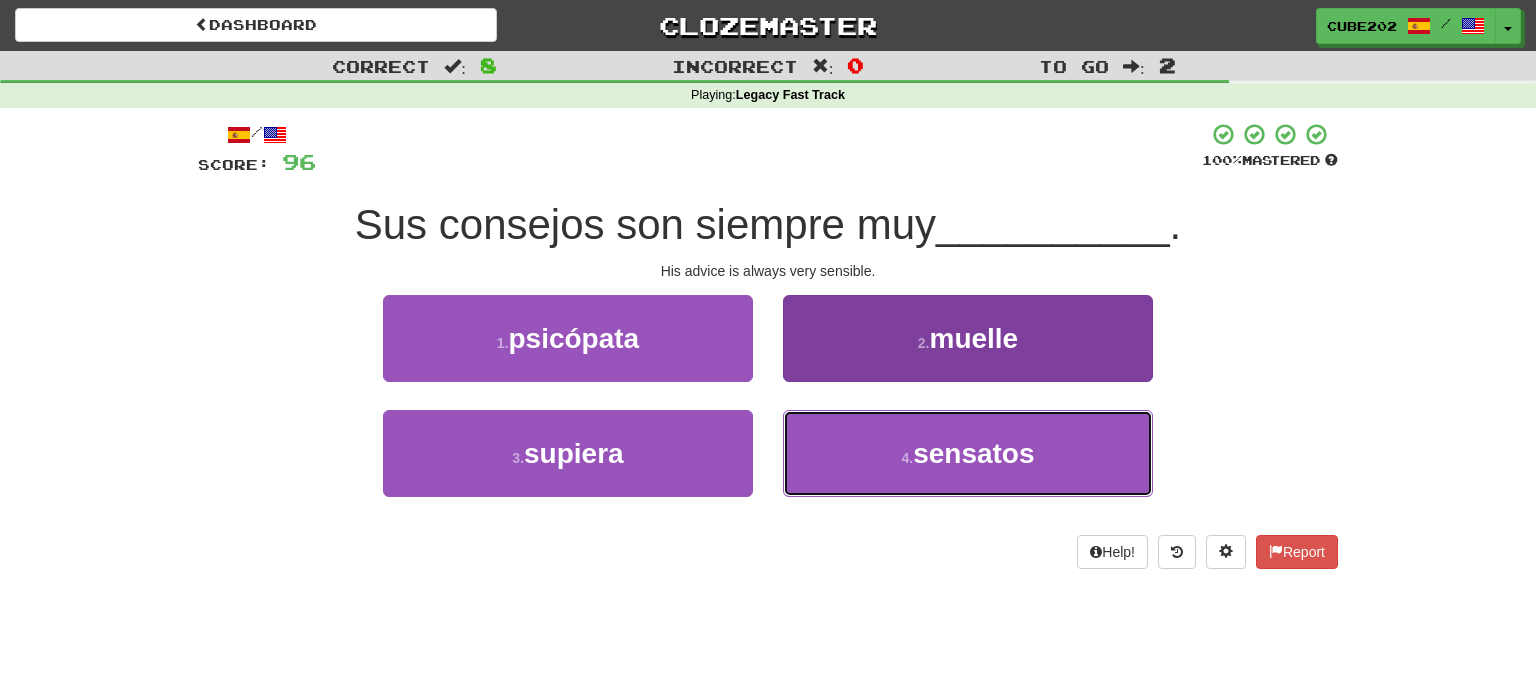 drag, startPoint x: 884, startPoint y: 443, endPoint x: 865, endPoint y: 417, distance: 32.202484 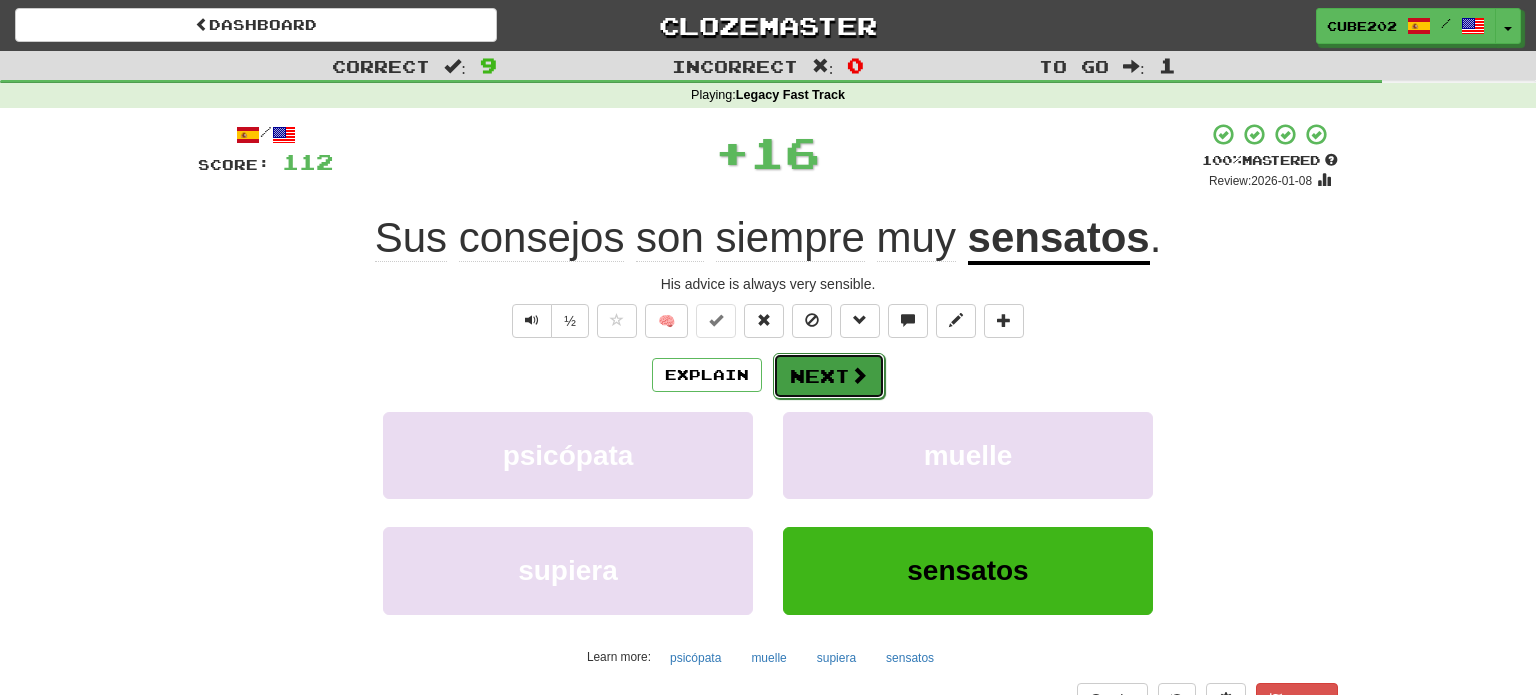 click on "Next" at bounding box center (829, 376) 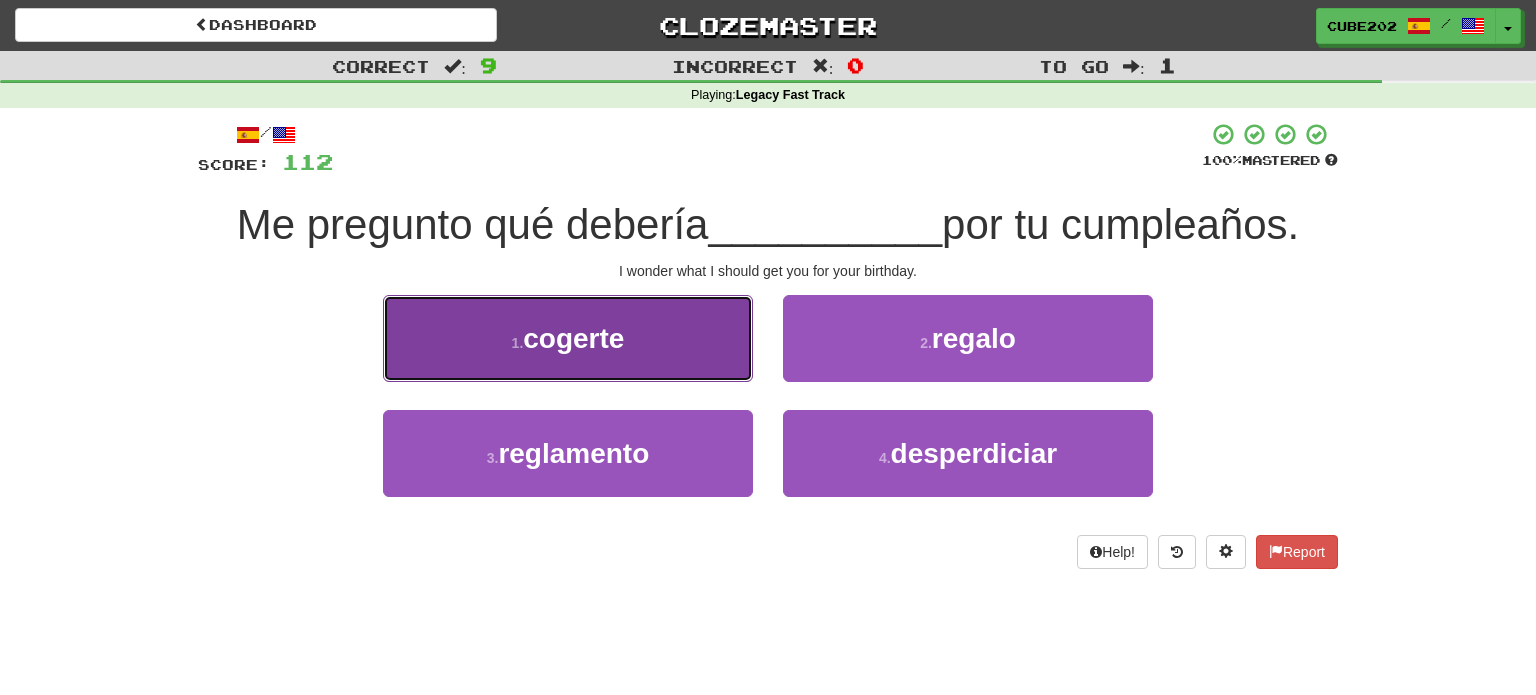click on "1 .  cogerte" at bounding box center [568, 338] 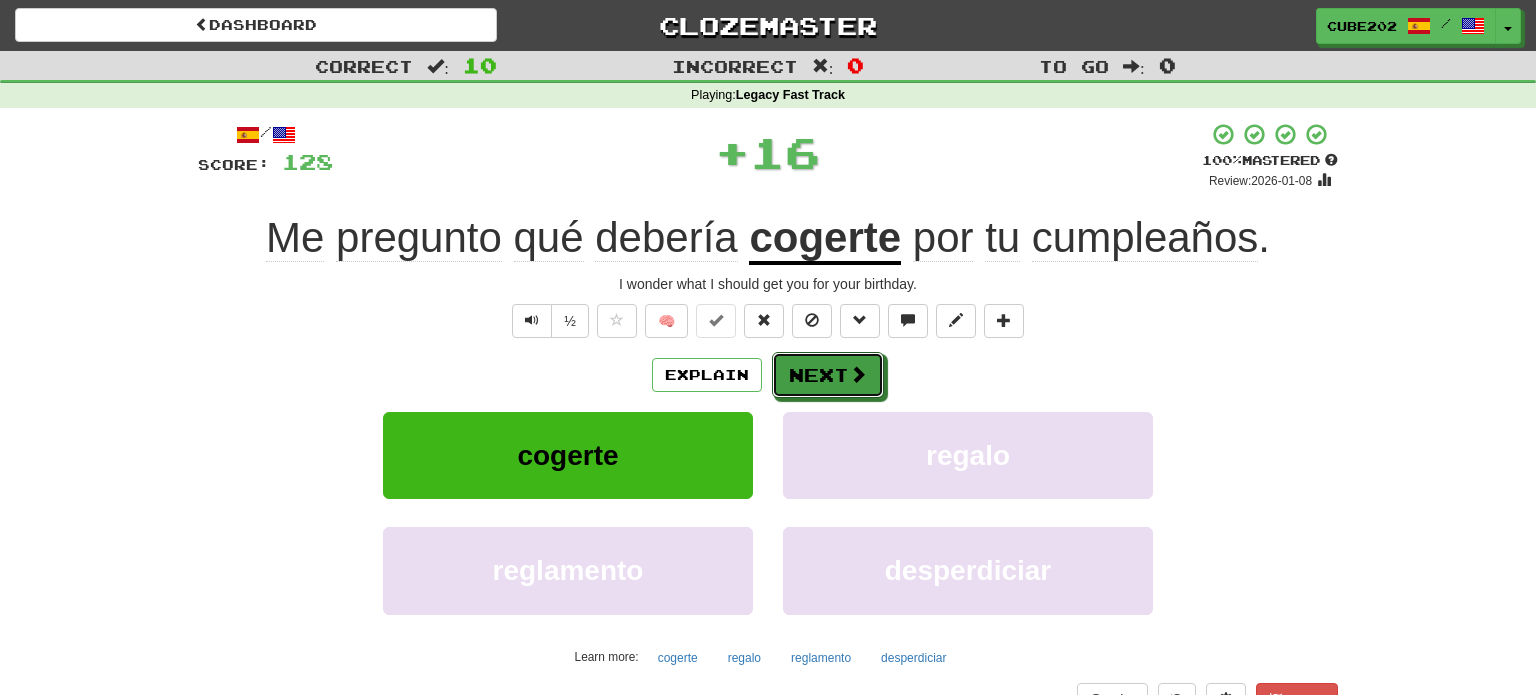 click on "Next" at bounding box center (828, 375) 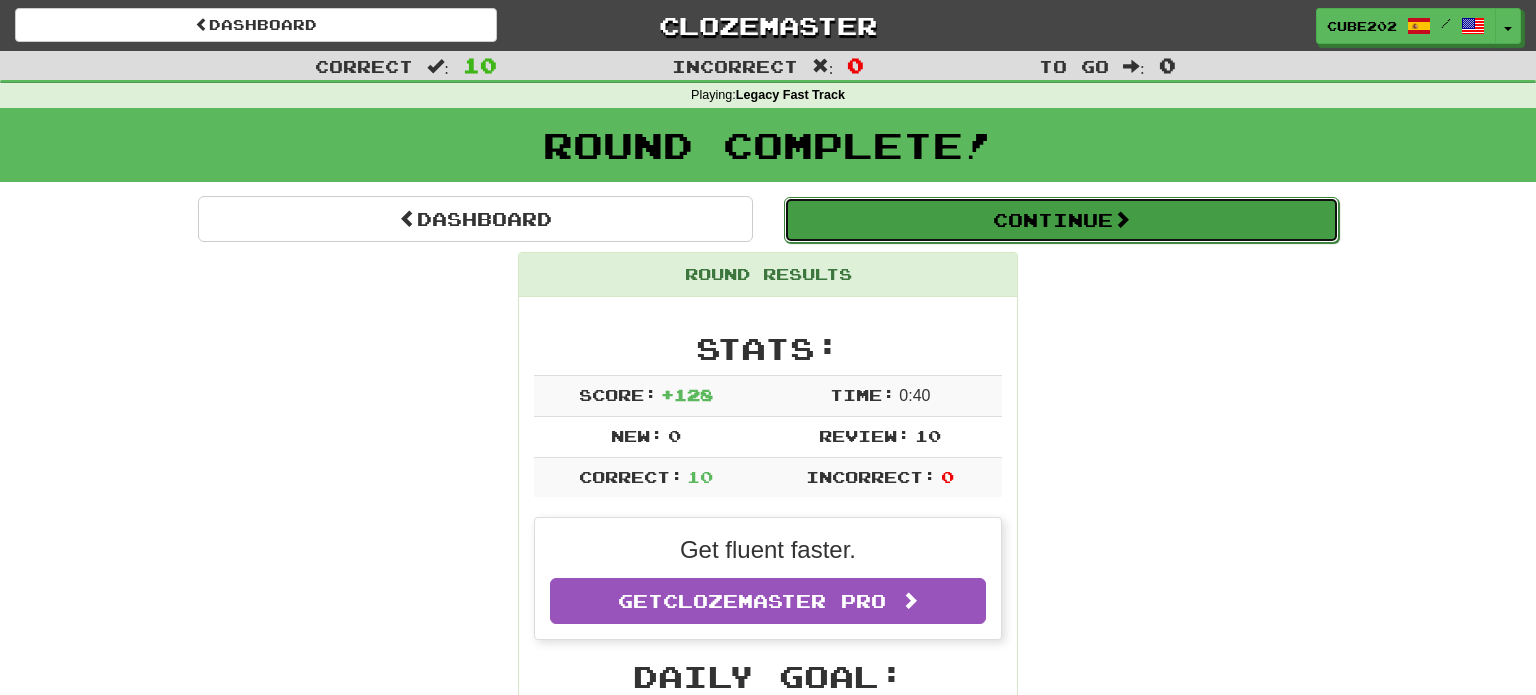 click on "Continue" at bounding box center (1061, 220) 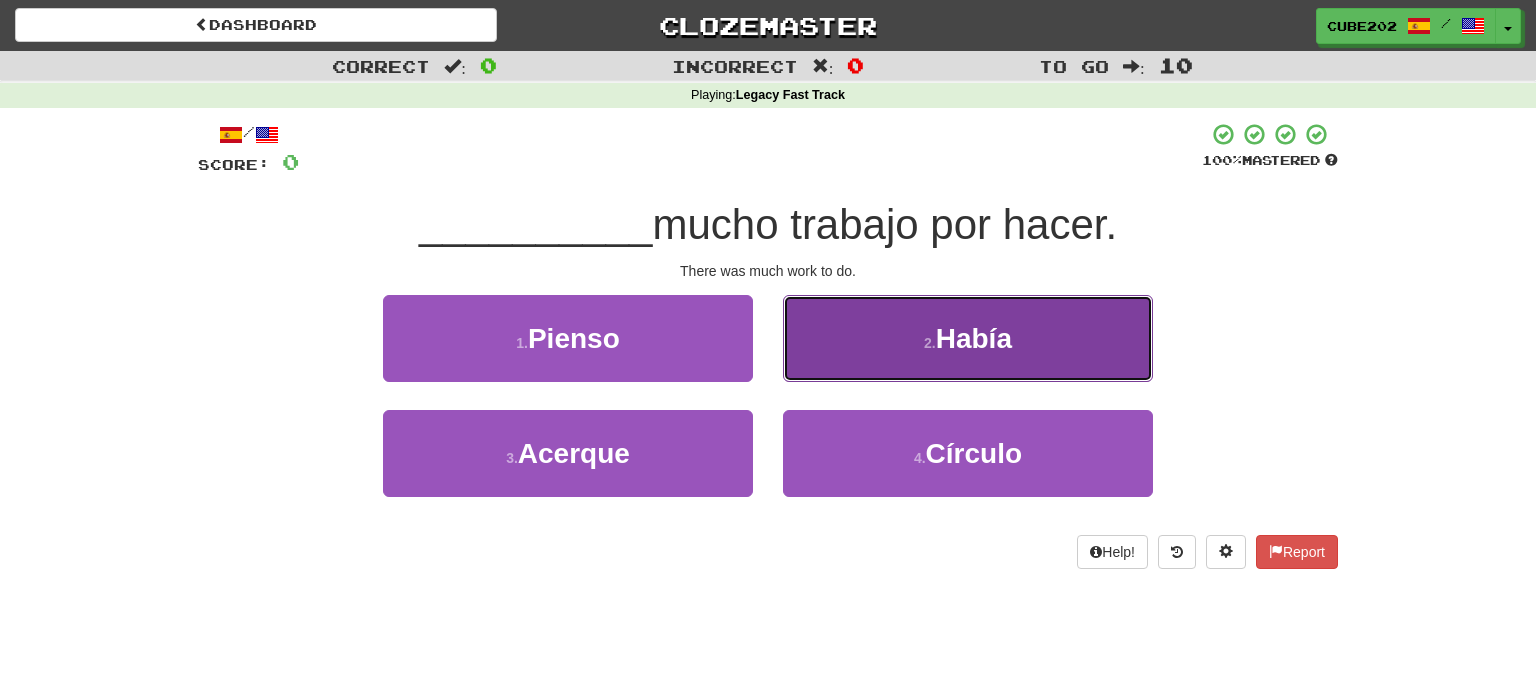 click on "2 .  Había" at bounding box center [968, 338] 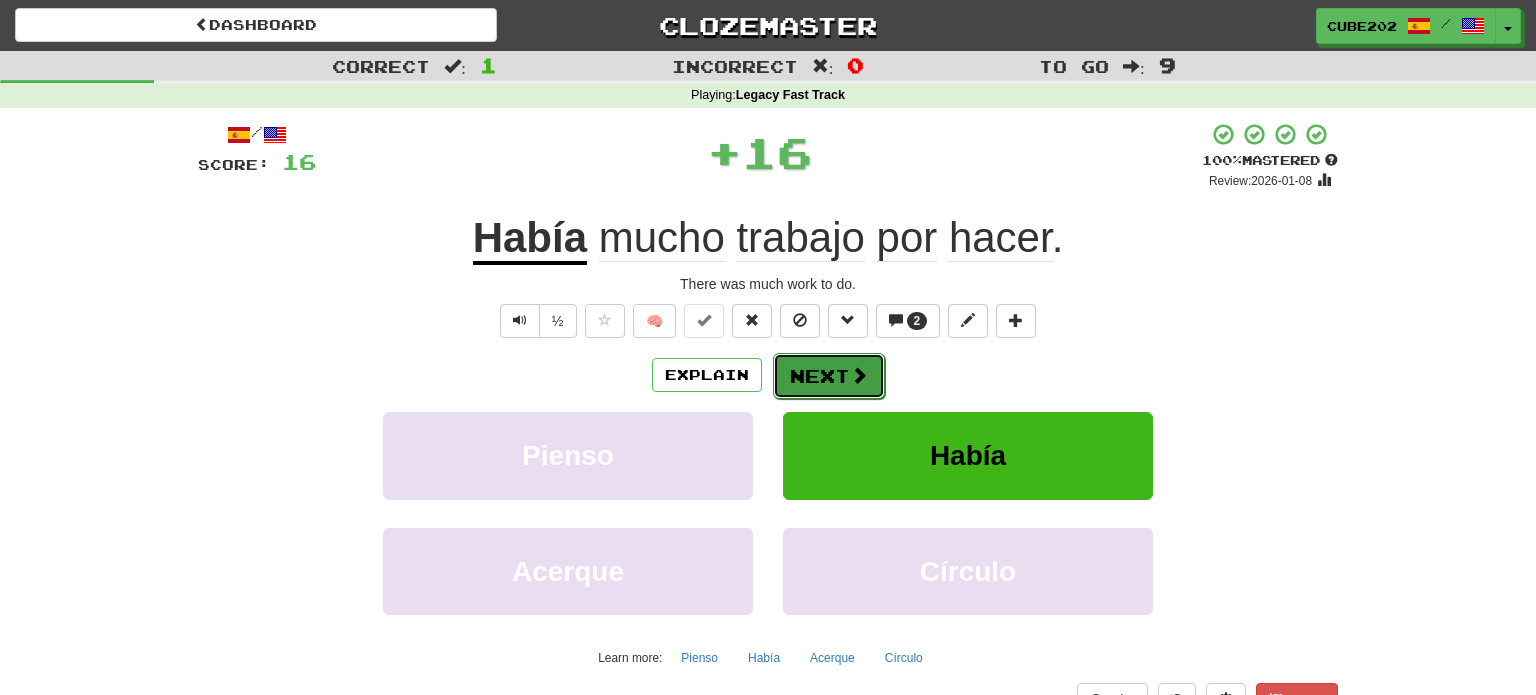 click on "Next" at bounding box center (829, 376) 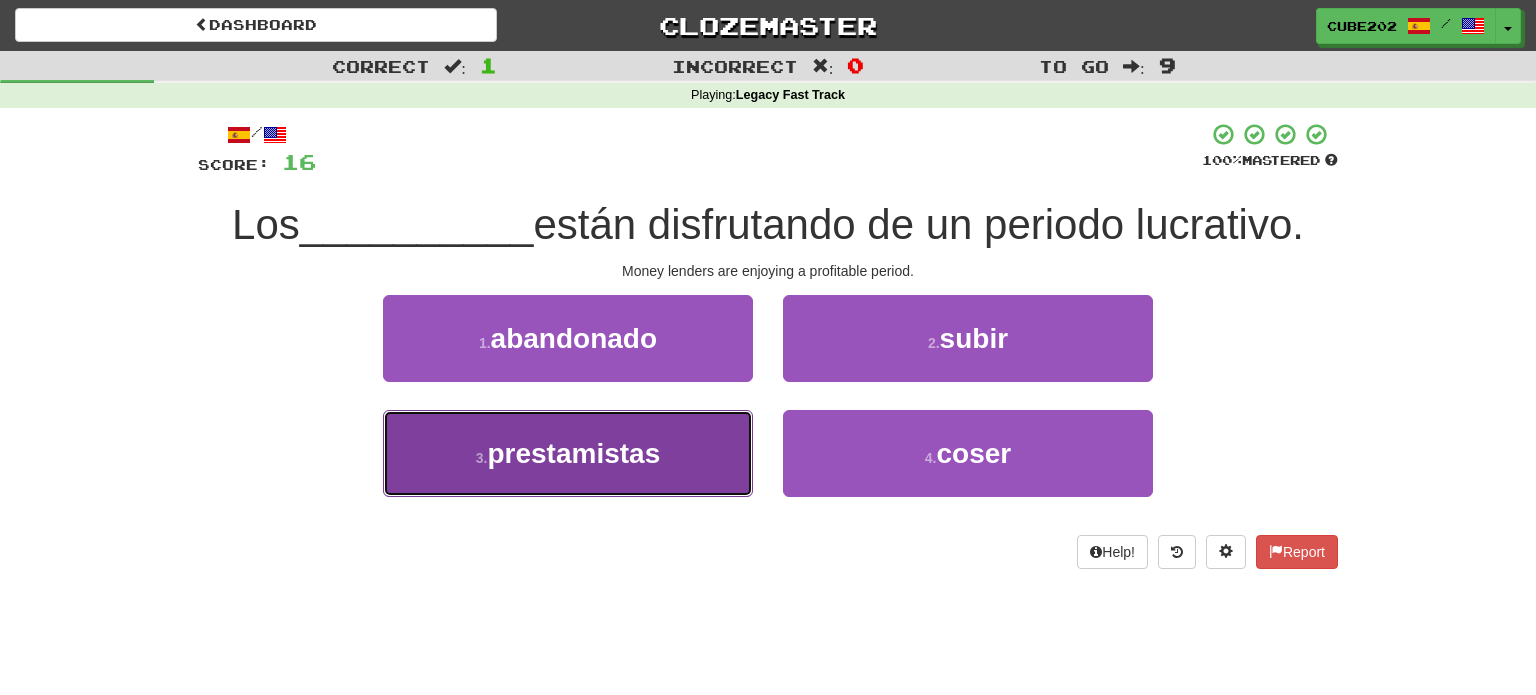 click on "3 .  prestamistas" at bounding box center (568, 453) 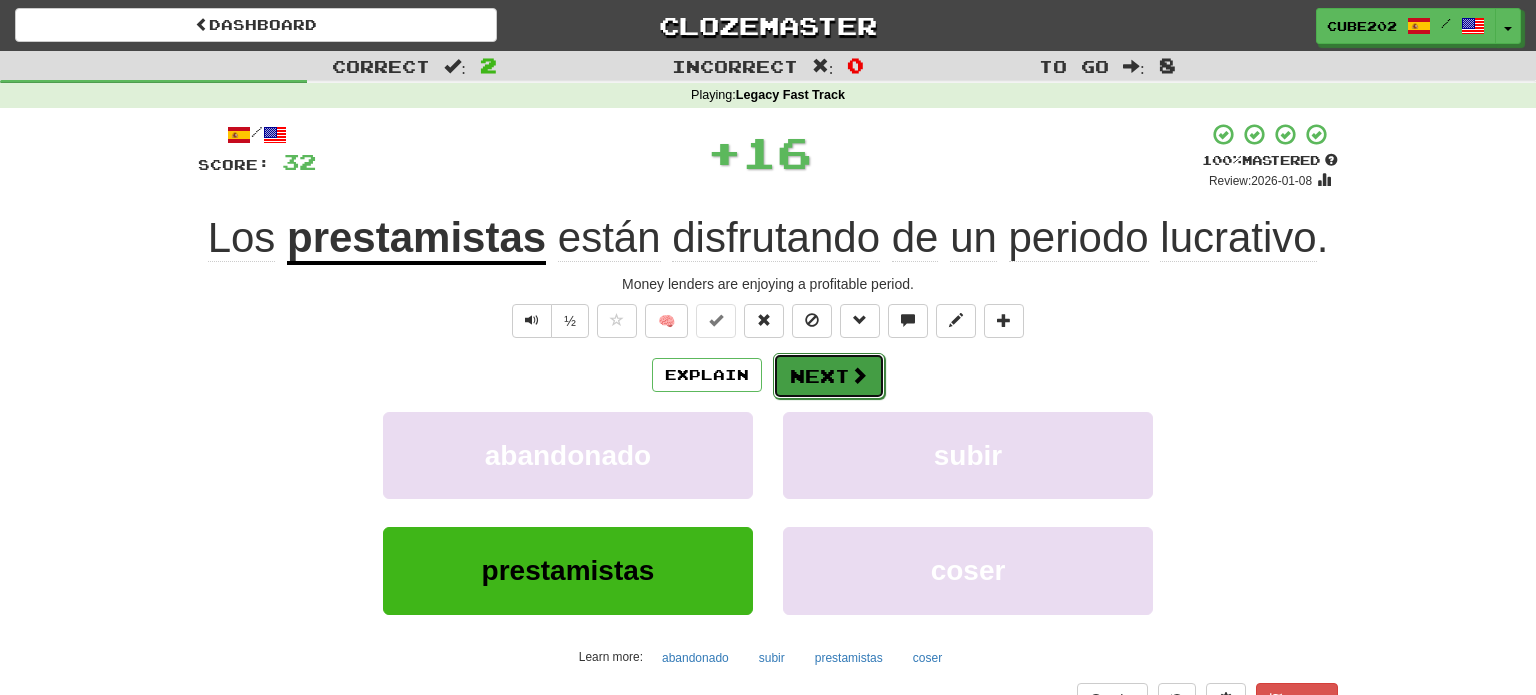 click on "Next" at bounding box center [829, 376] 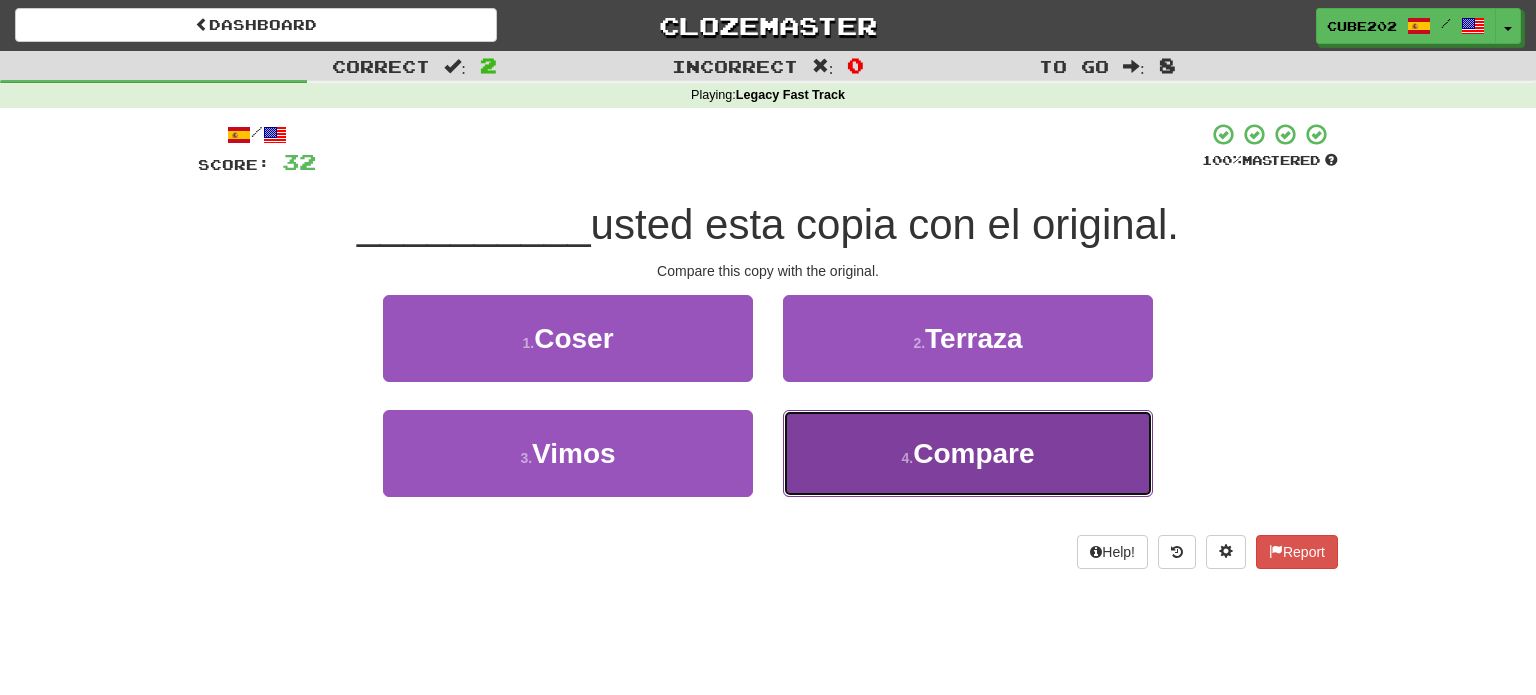 click on "4 .  Compare" at bounding box center [968, 453] 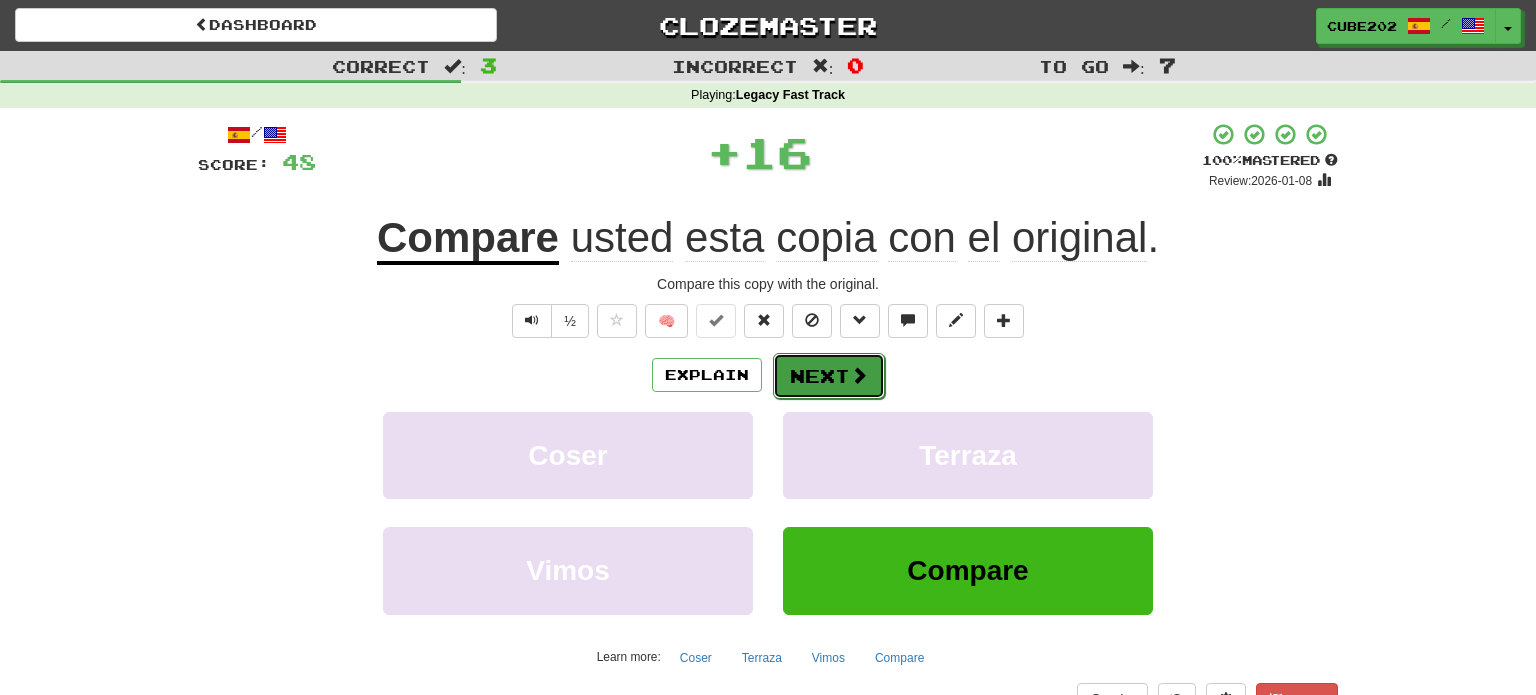 click on "Next" at bounding box center (829, 376) 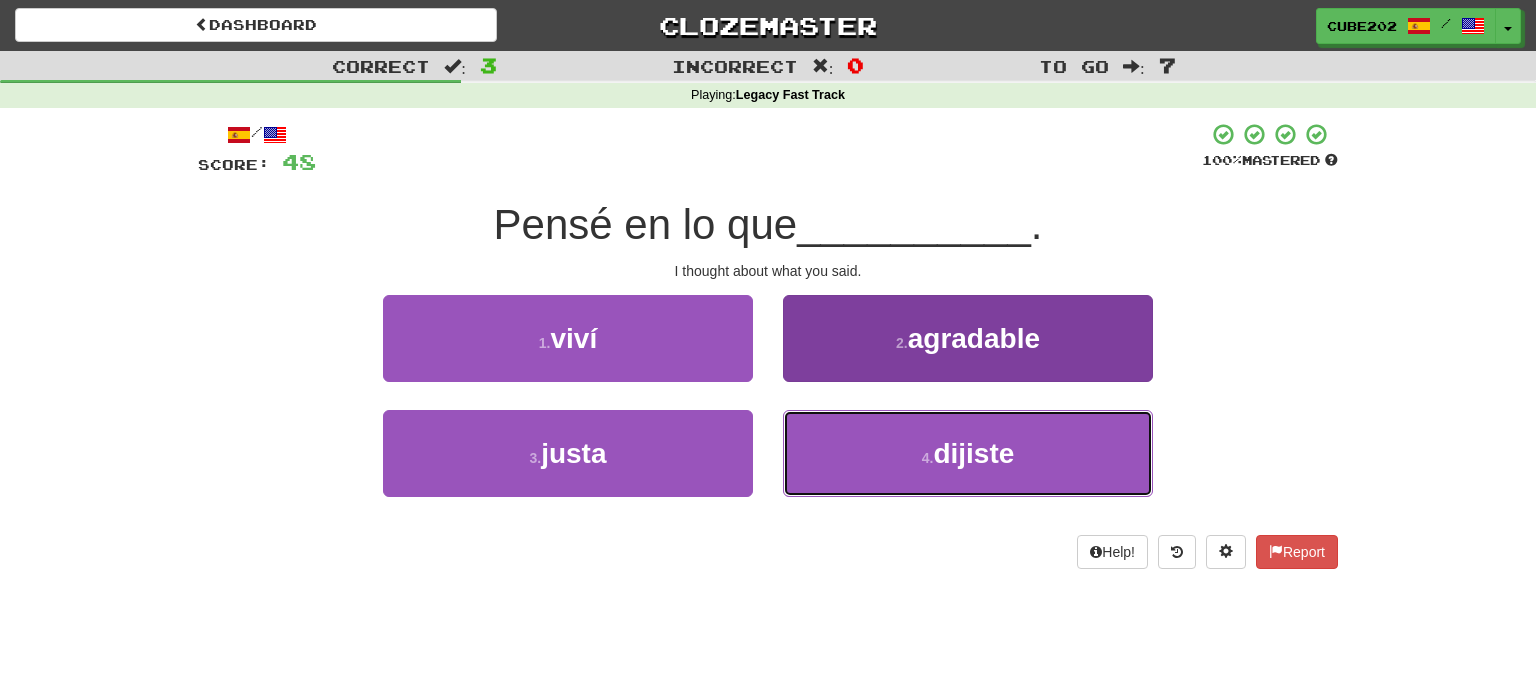 click on "4 .  dijiste" at bounding box center (968, 453) 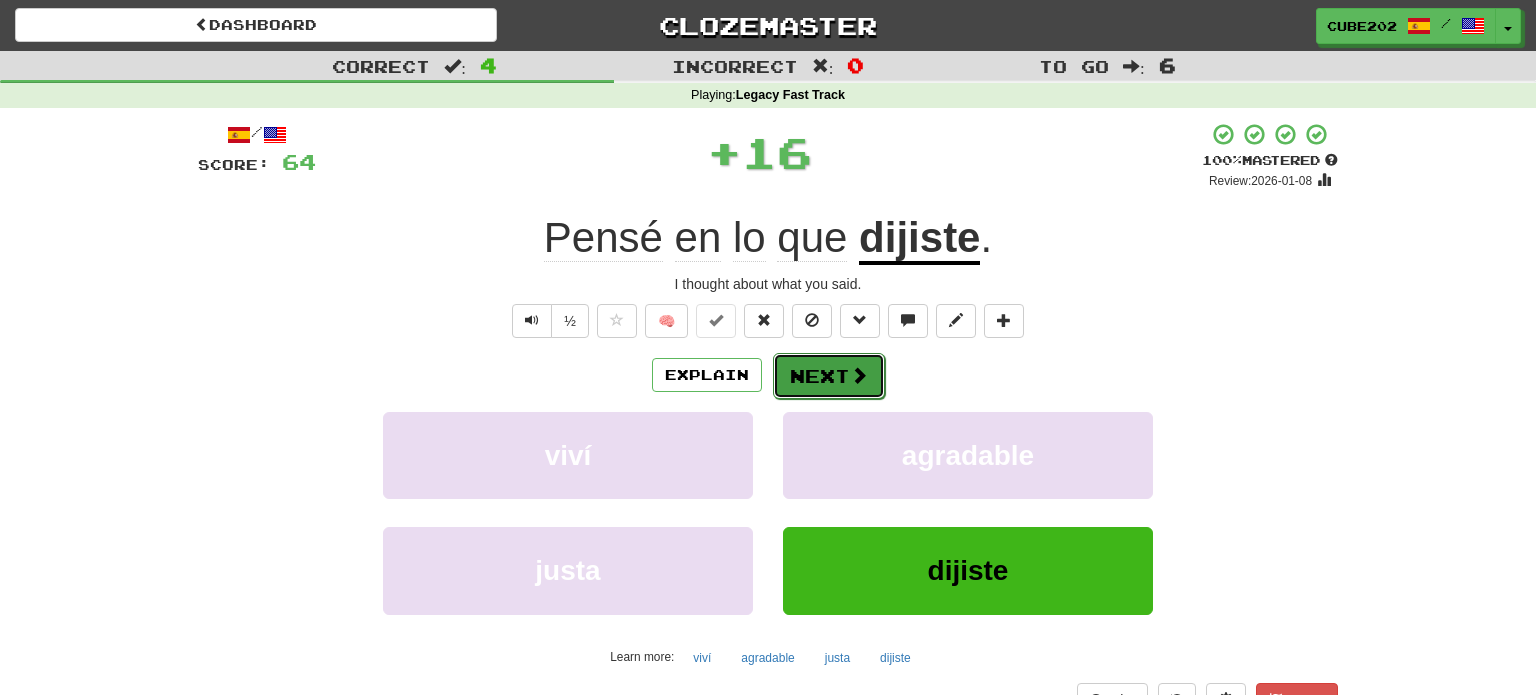 click on "Next" at bounding box center (829, 376) 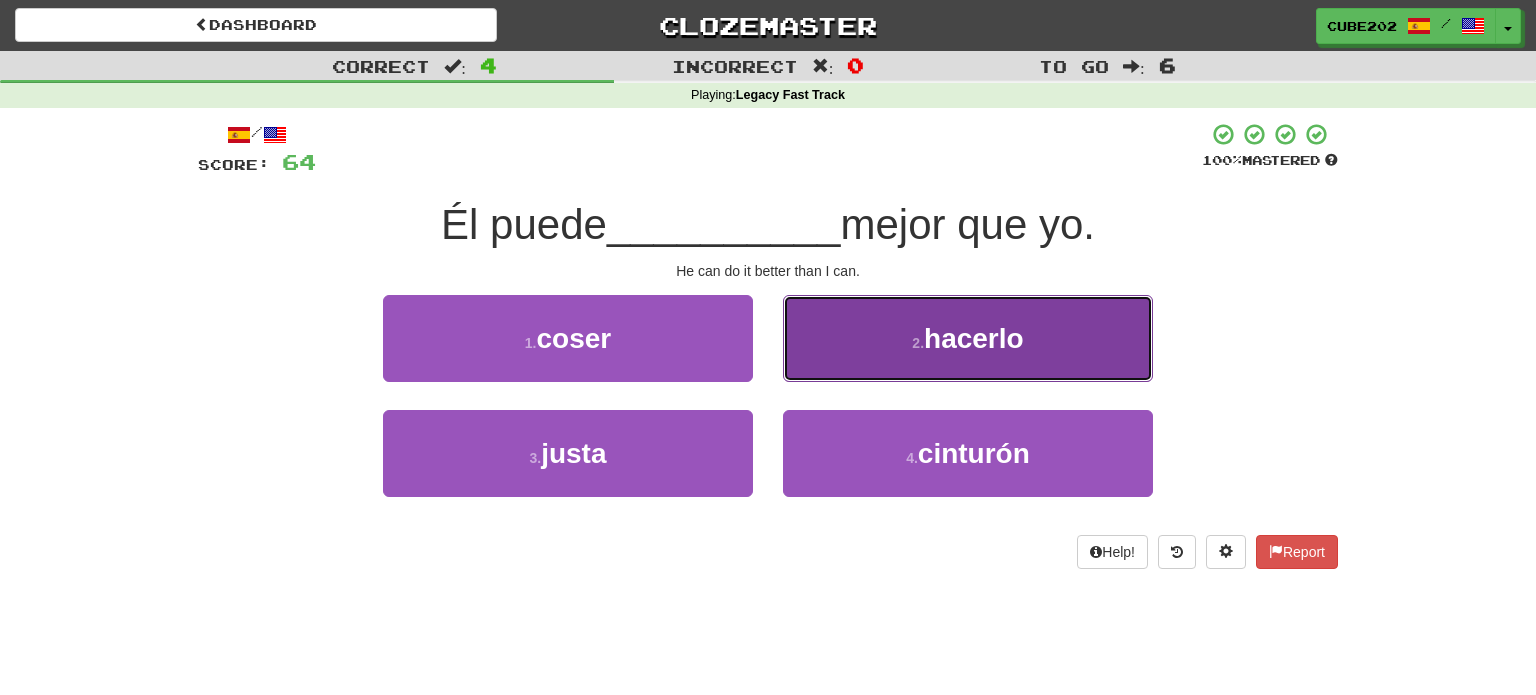 click on "2 .  hacerlo" at bounding box center (968, 338) 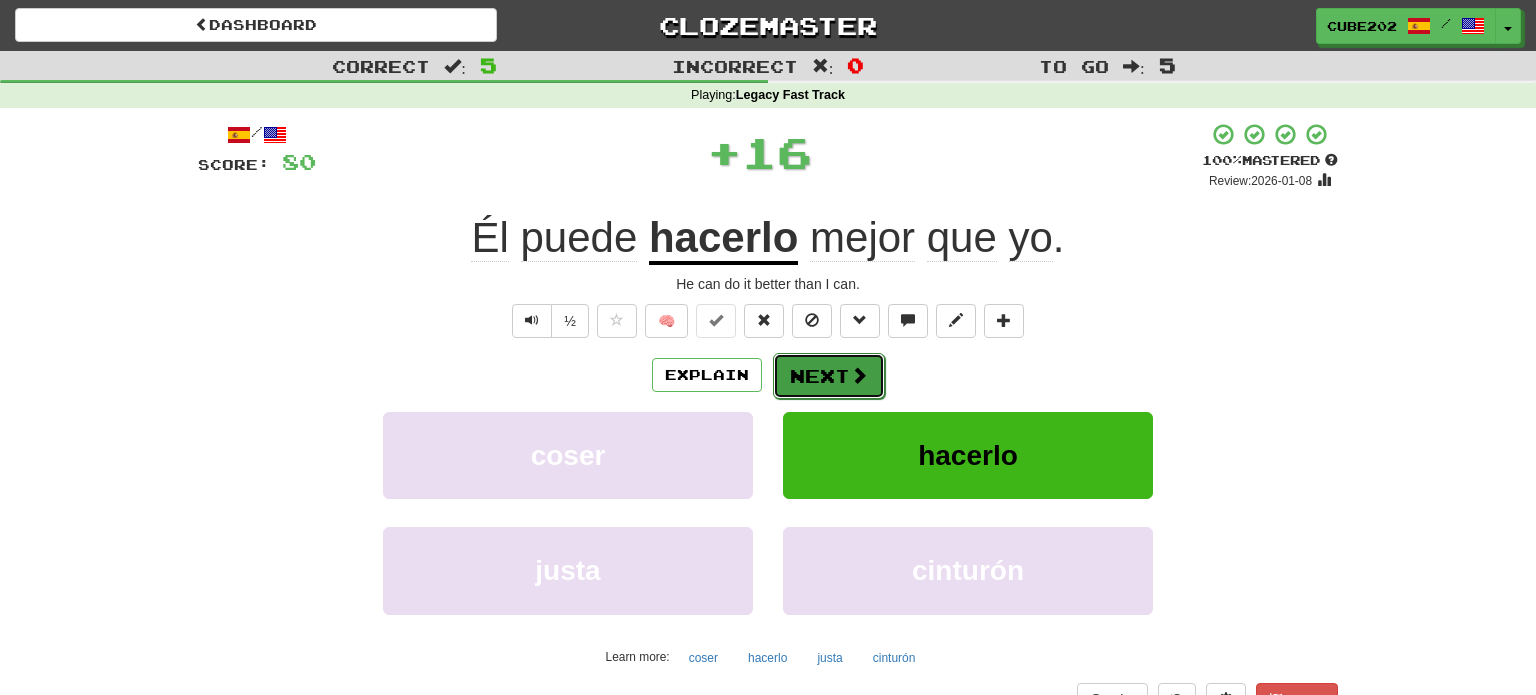 click on "Next" at bounding box center (829, 376) 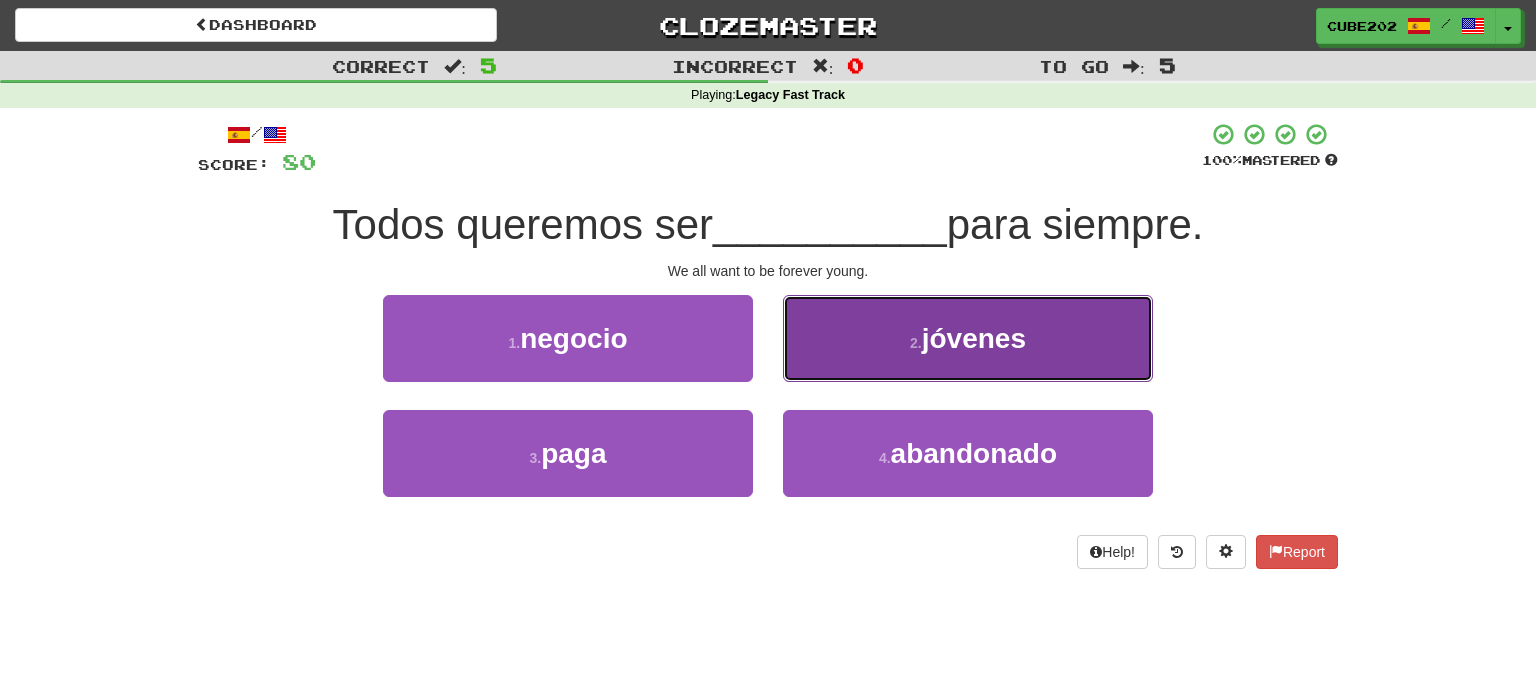 click on "2 .  jóvenes" at bounding box center [968, 338] 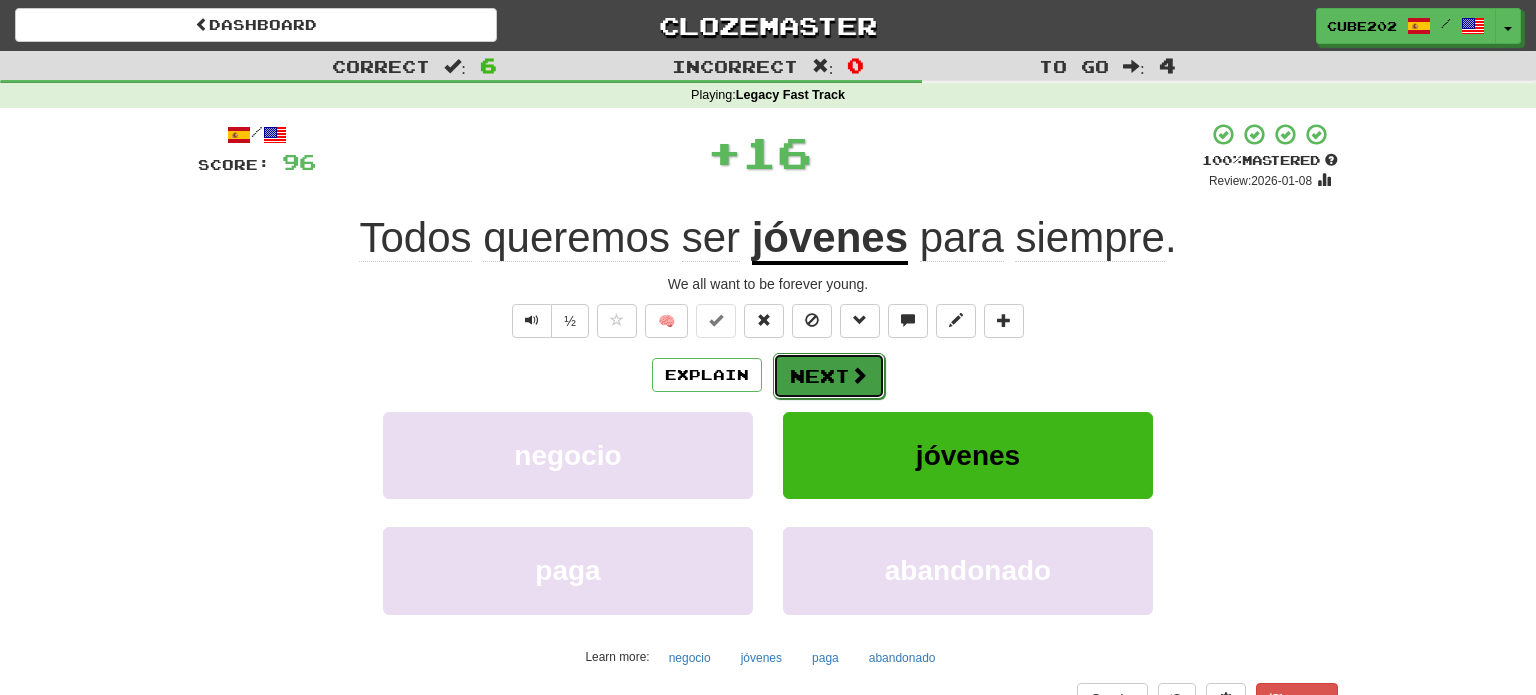 click on "Next" at bounding box center [829, 376] 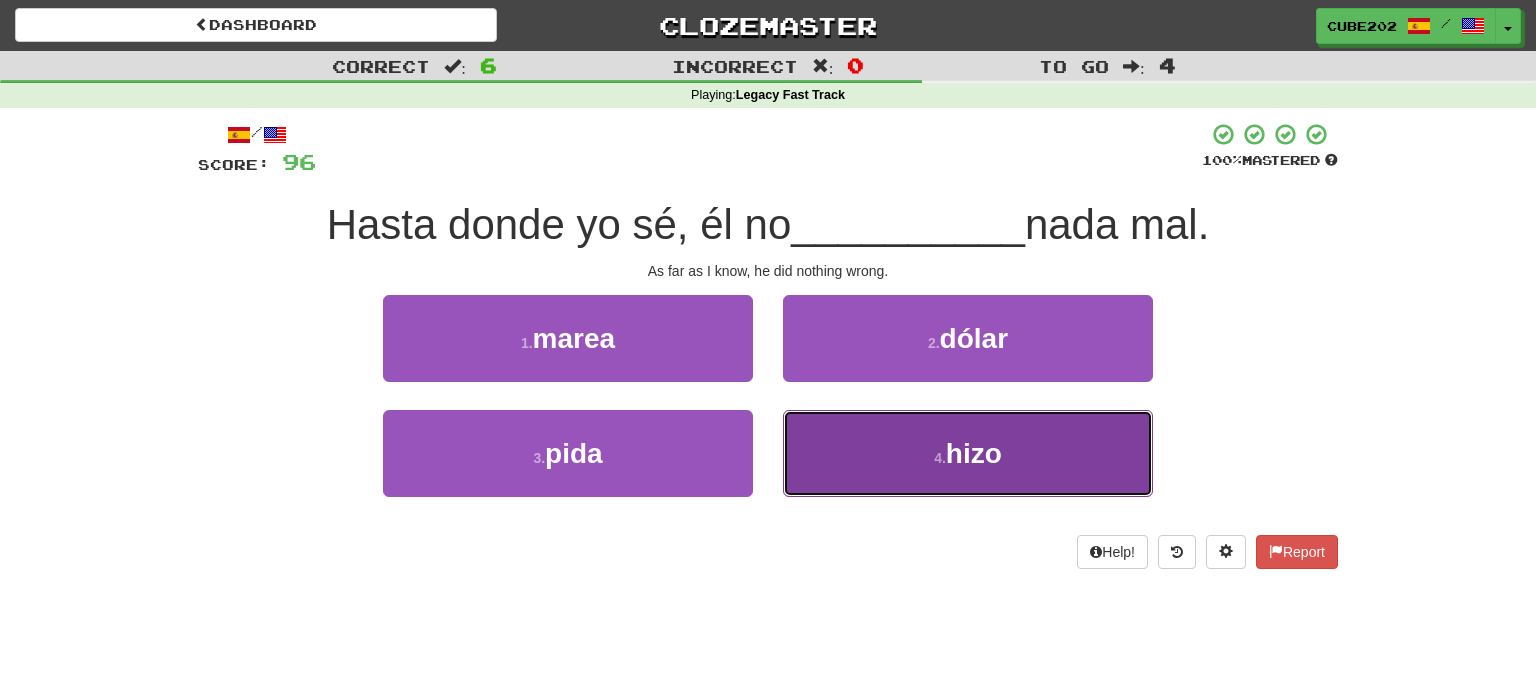 click on "4 .  hizo" at bounding box center (968, 453) 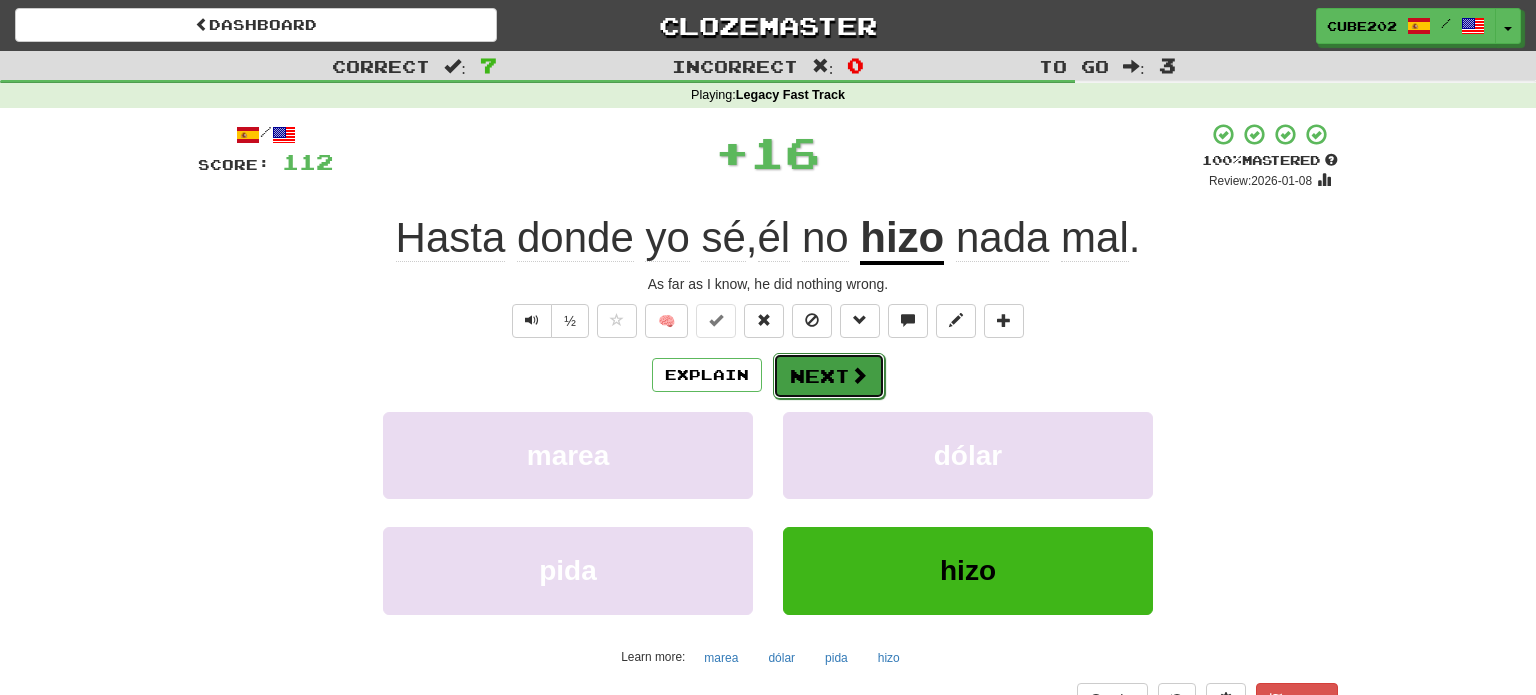 click on "Next" at bounding box center [829, 376] 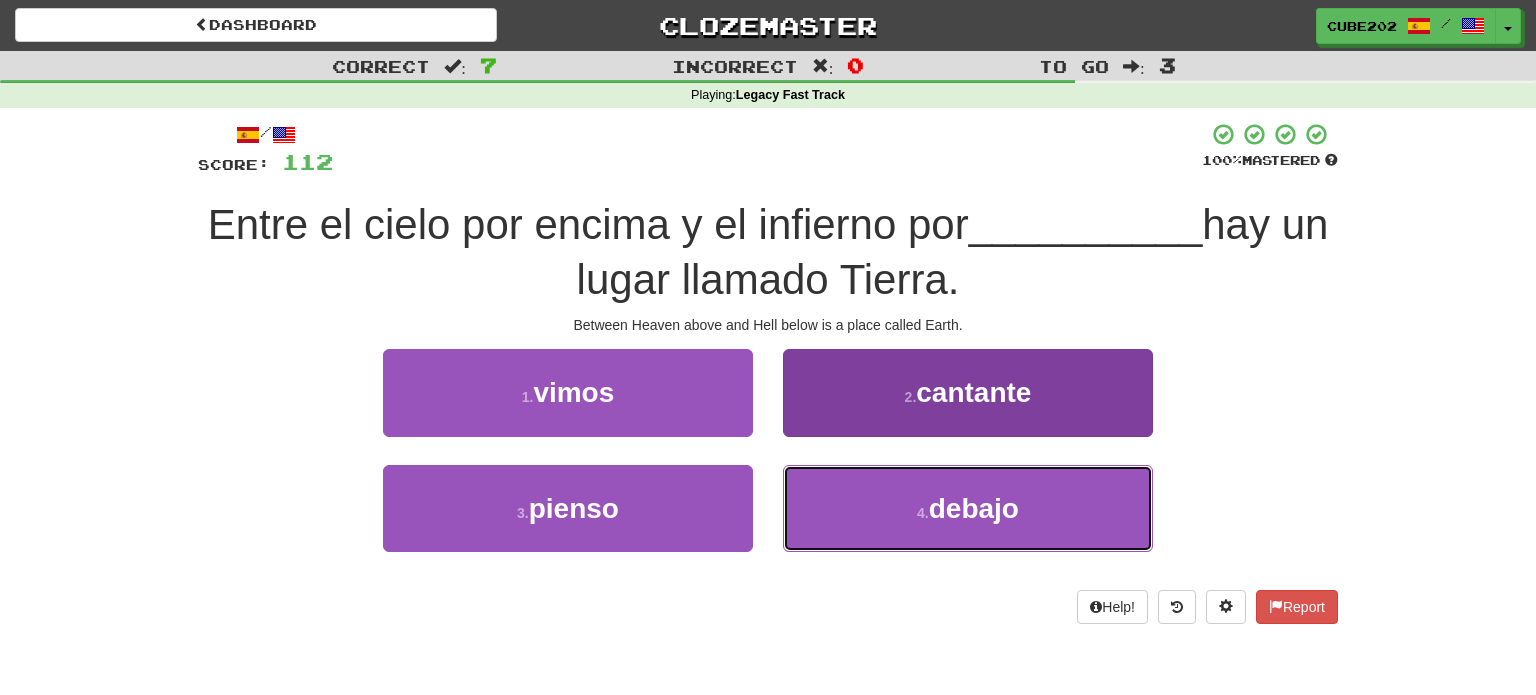 click on "4 .  debajo" at bounding box center (968, 508) 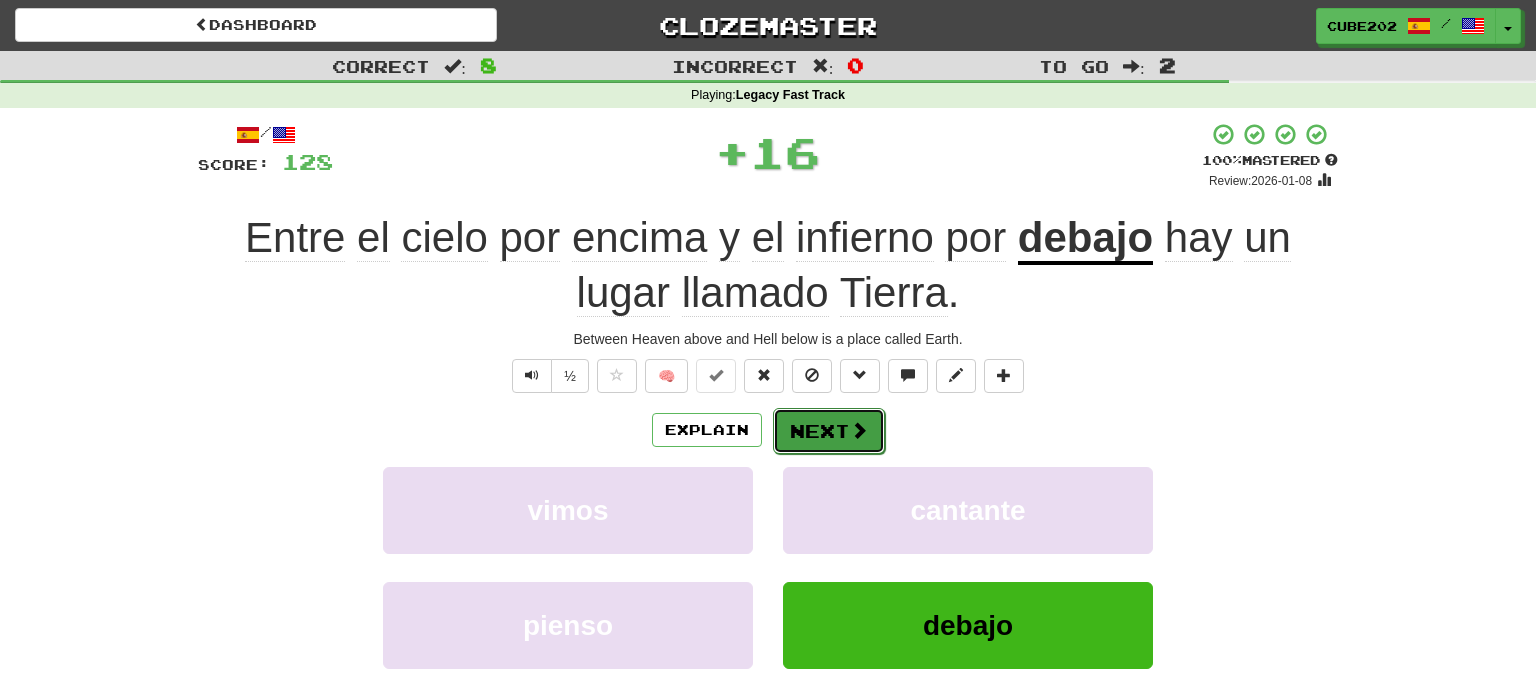 click on "Next" at bounding box center (829, 431) 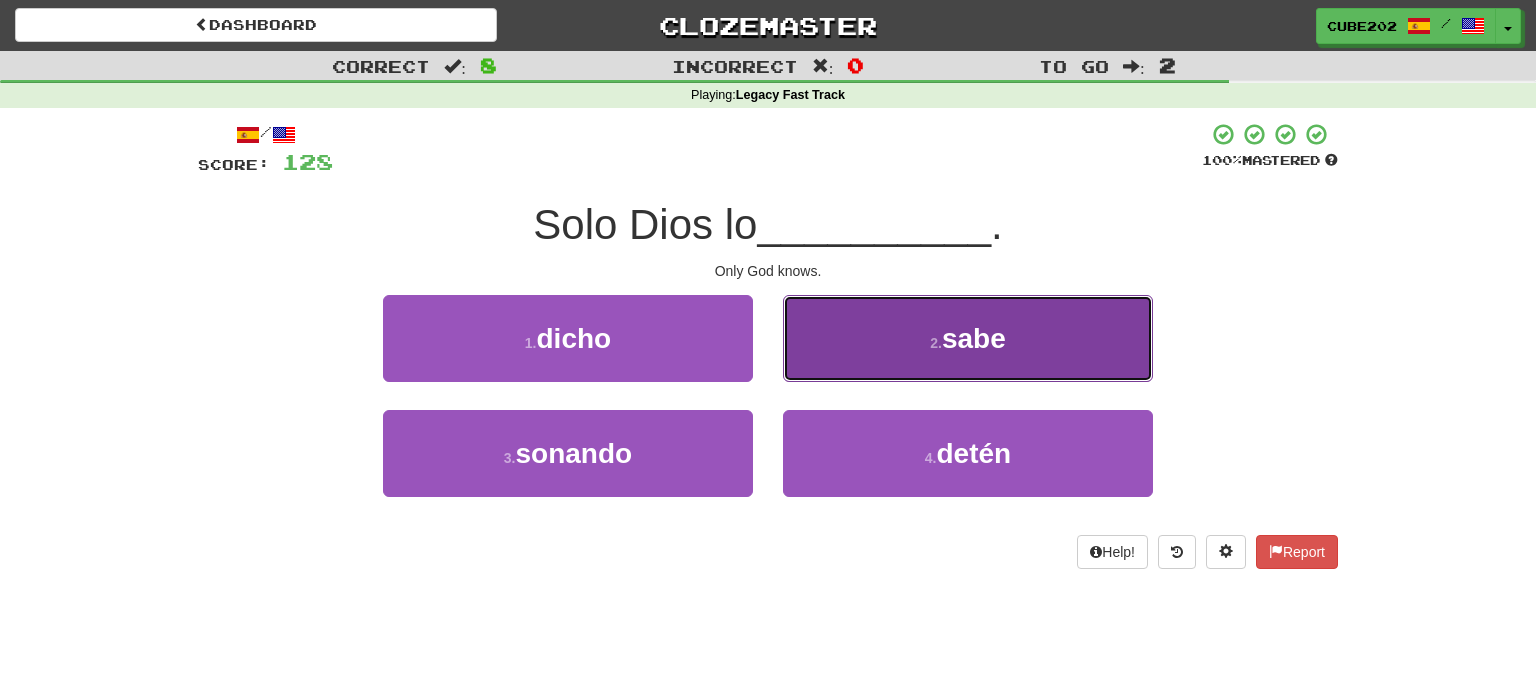 click on "2 .  sabe" at bounding box center (968, 338) 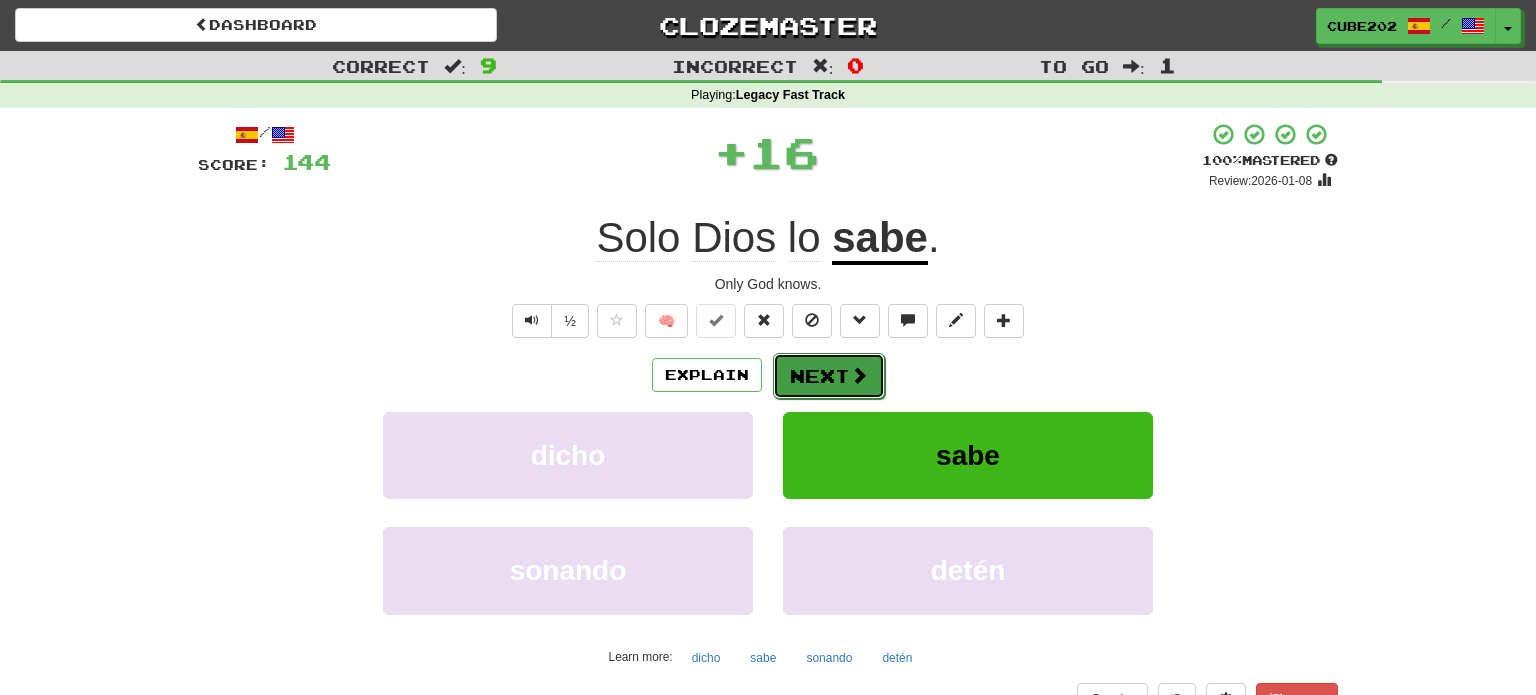 click on "Next" at bounding box center [829, 376] 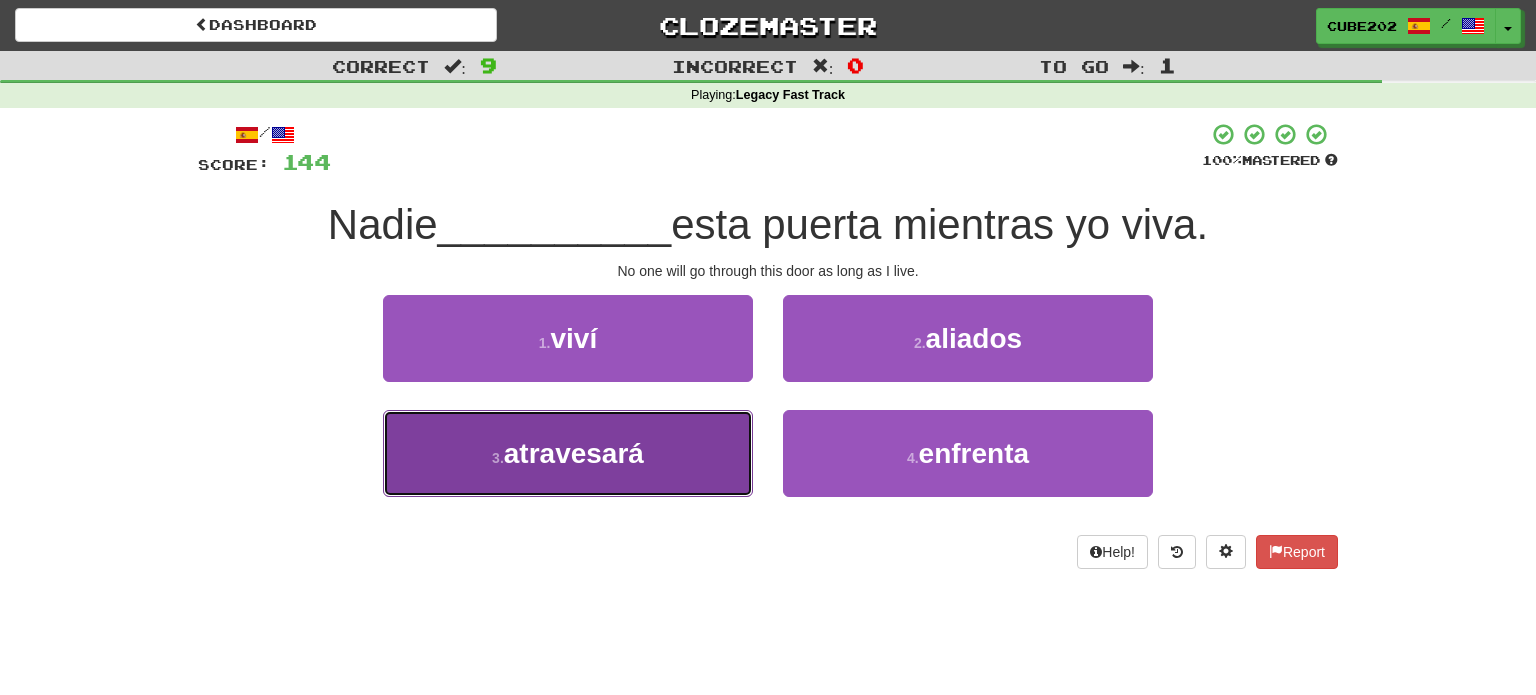 click on "3 .  atravesará" at bounding box center (568, 453) 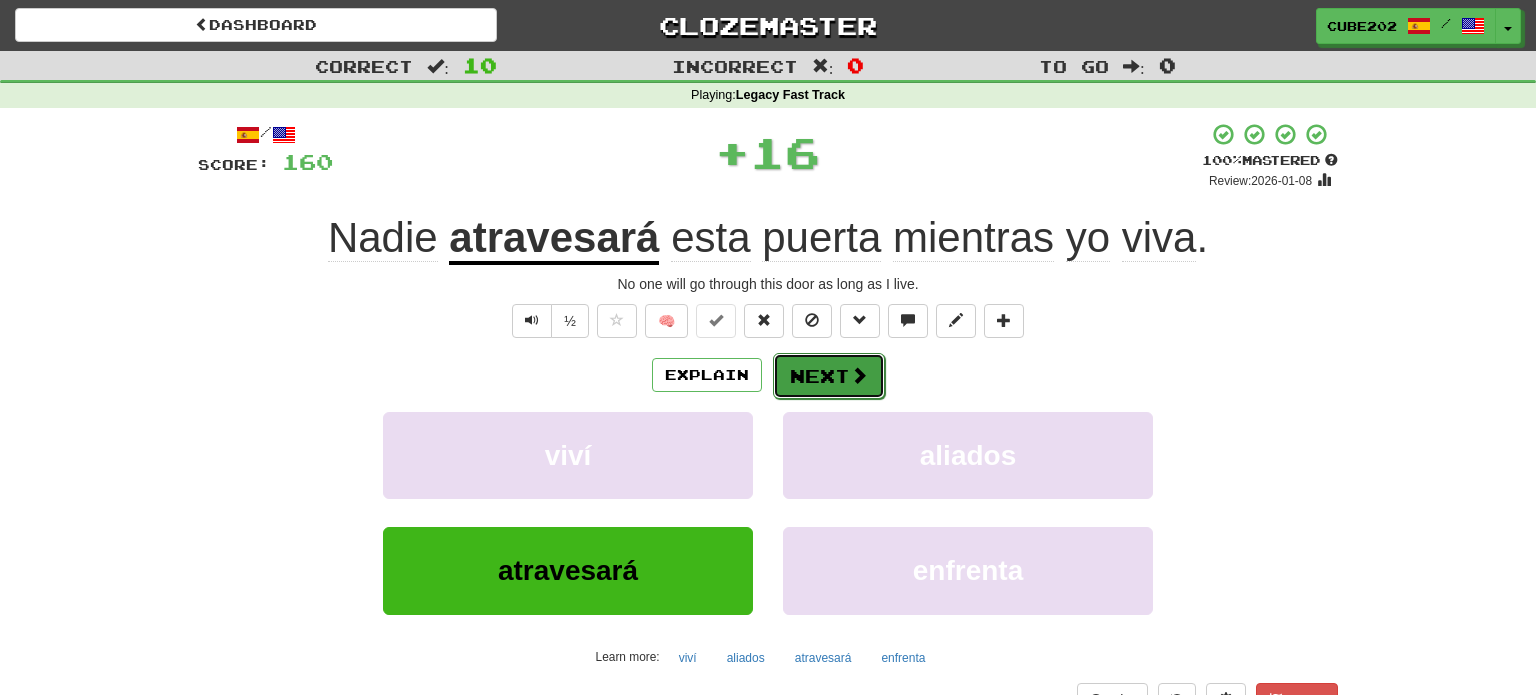 click on "Next" at bounding box center [829, 376] 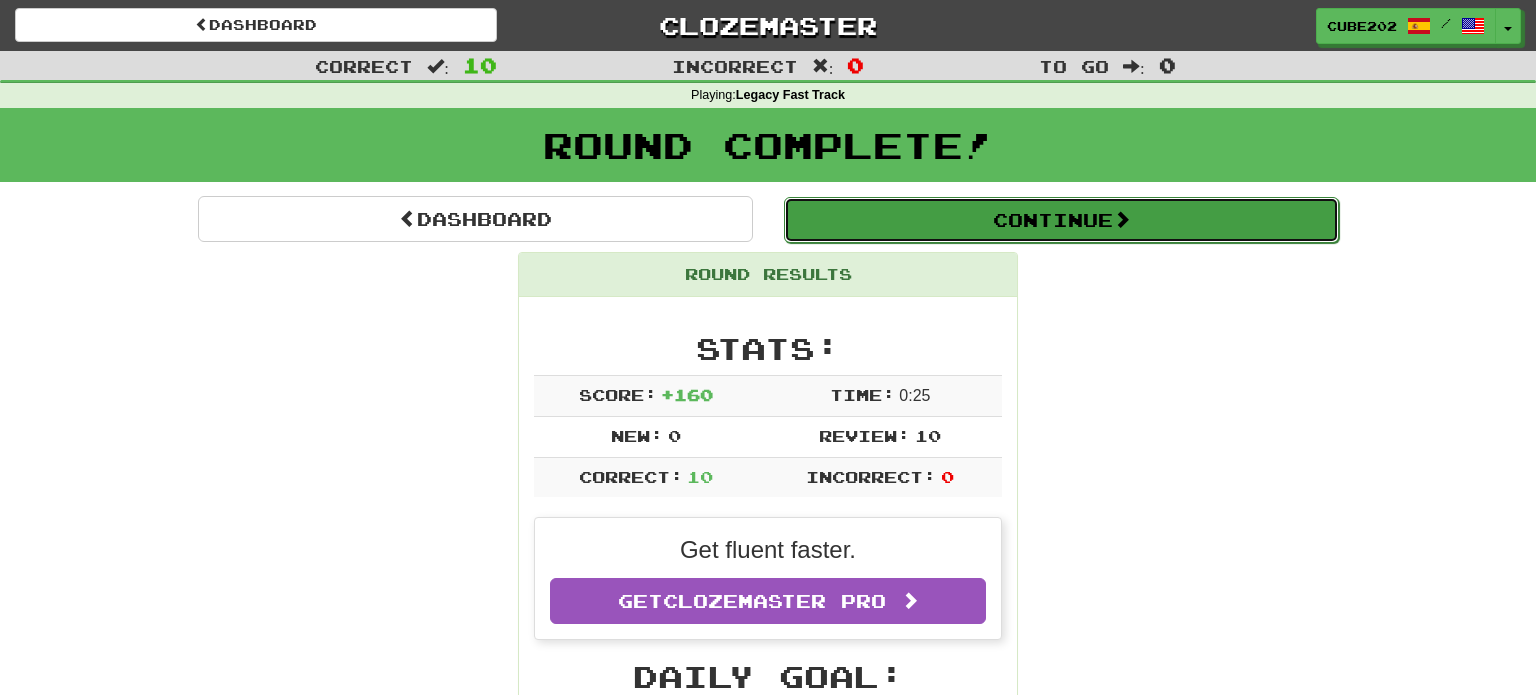 click on "Continue" at bounding box center (1061, 220) 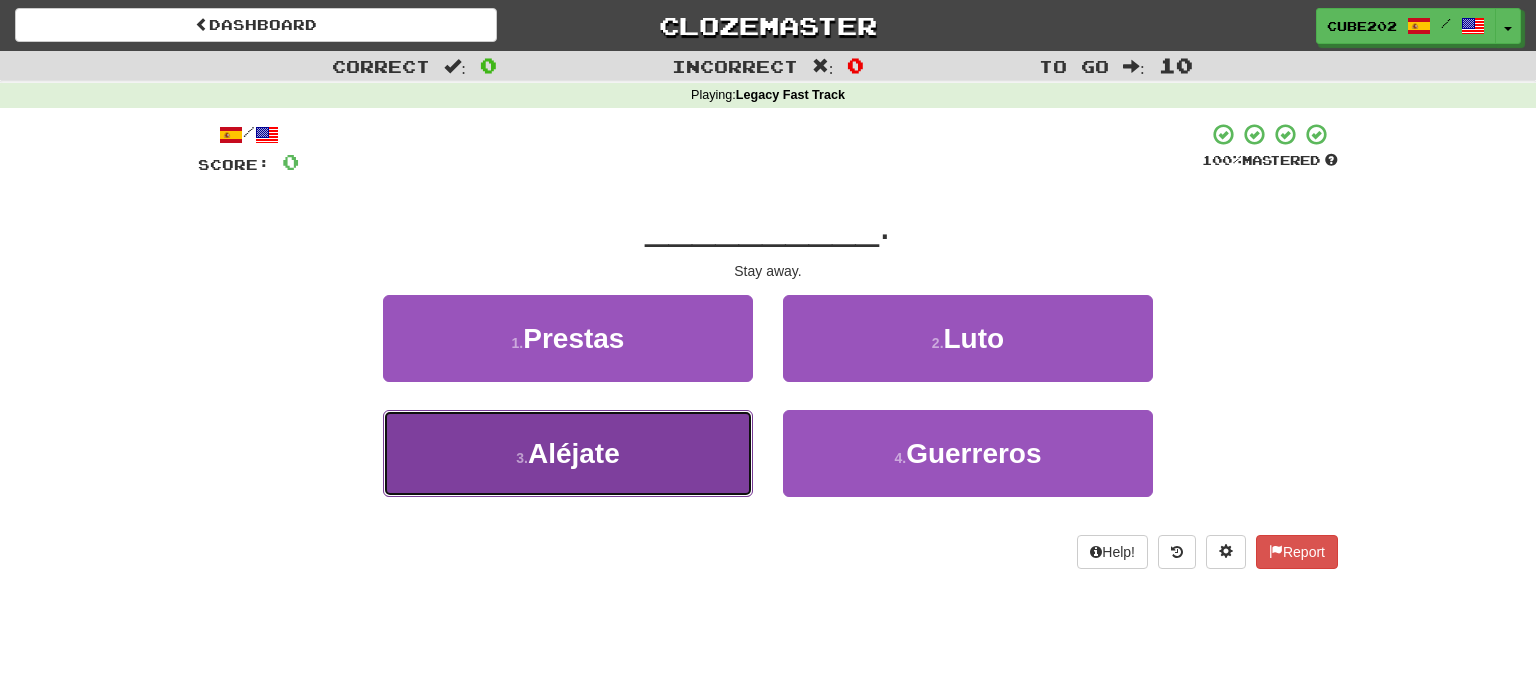click on "3 .  Aléjate" at bounding box center (568, 453) 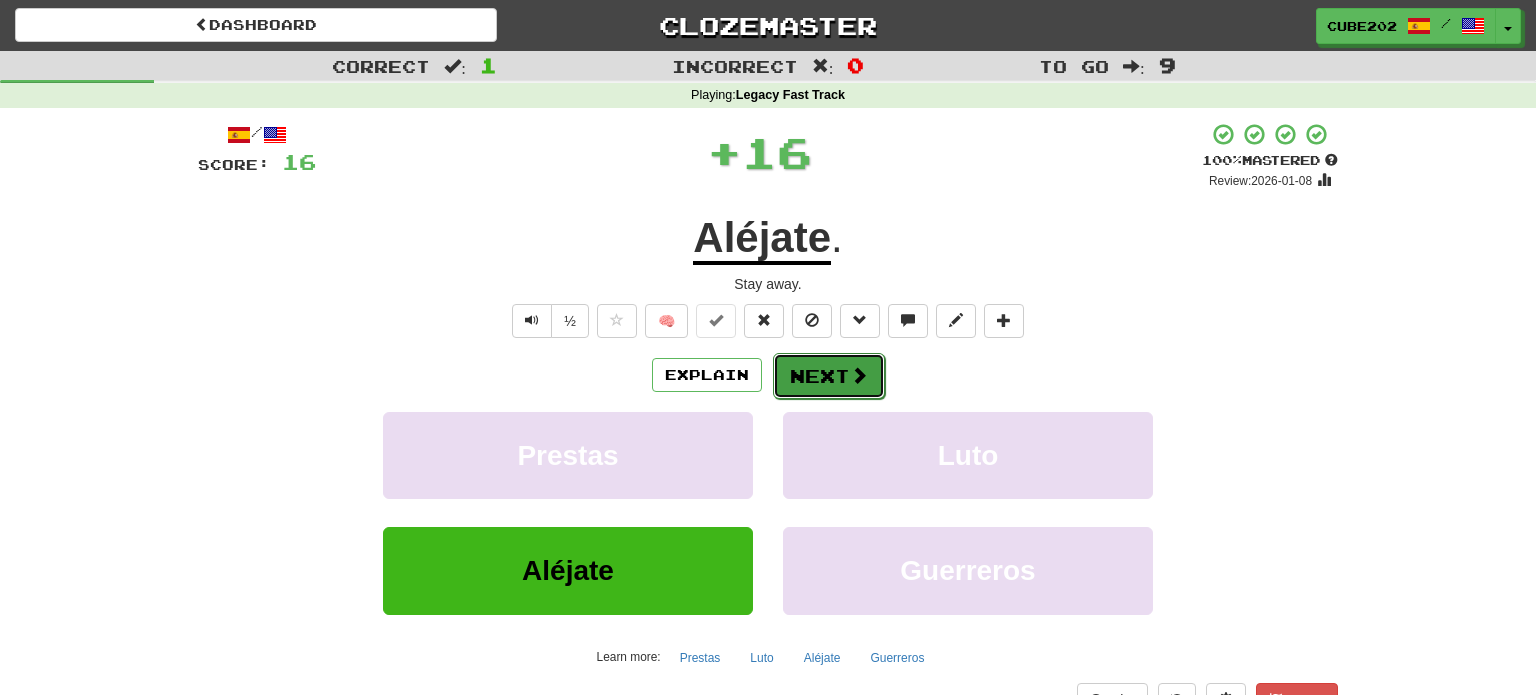 click on "Next" at bounding box center (829, 376) 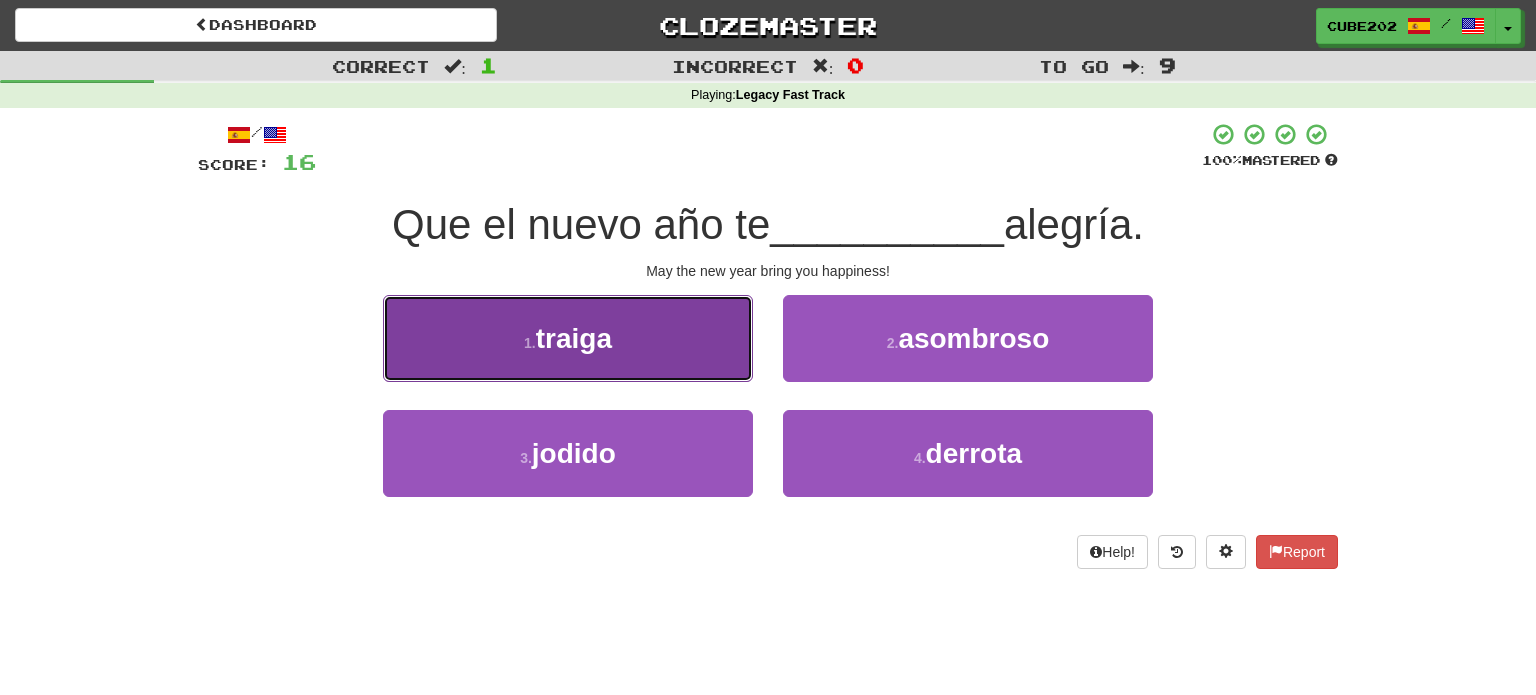 click on "1 .  traiga" at bounding box center (568, 338) 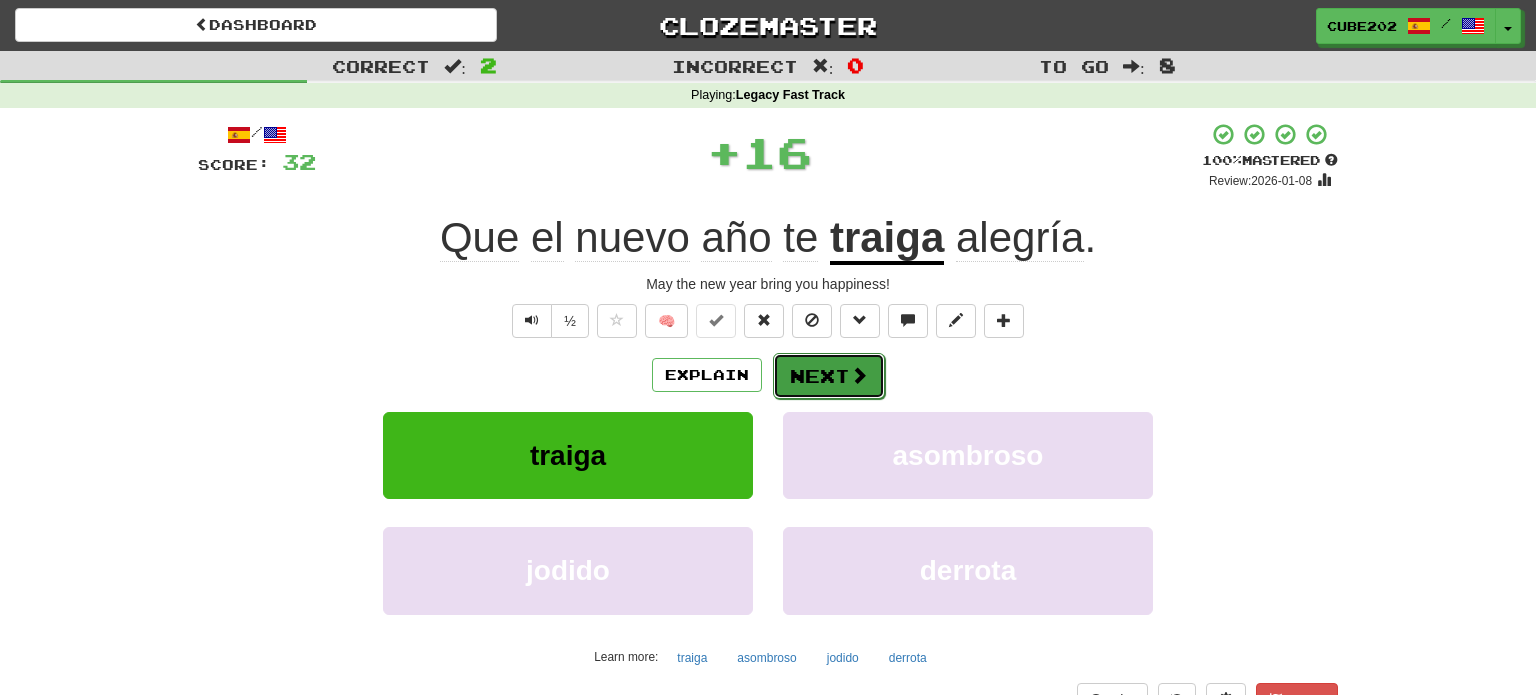 click on "Next" at bounding box center [829, 376] 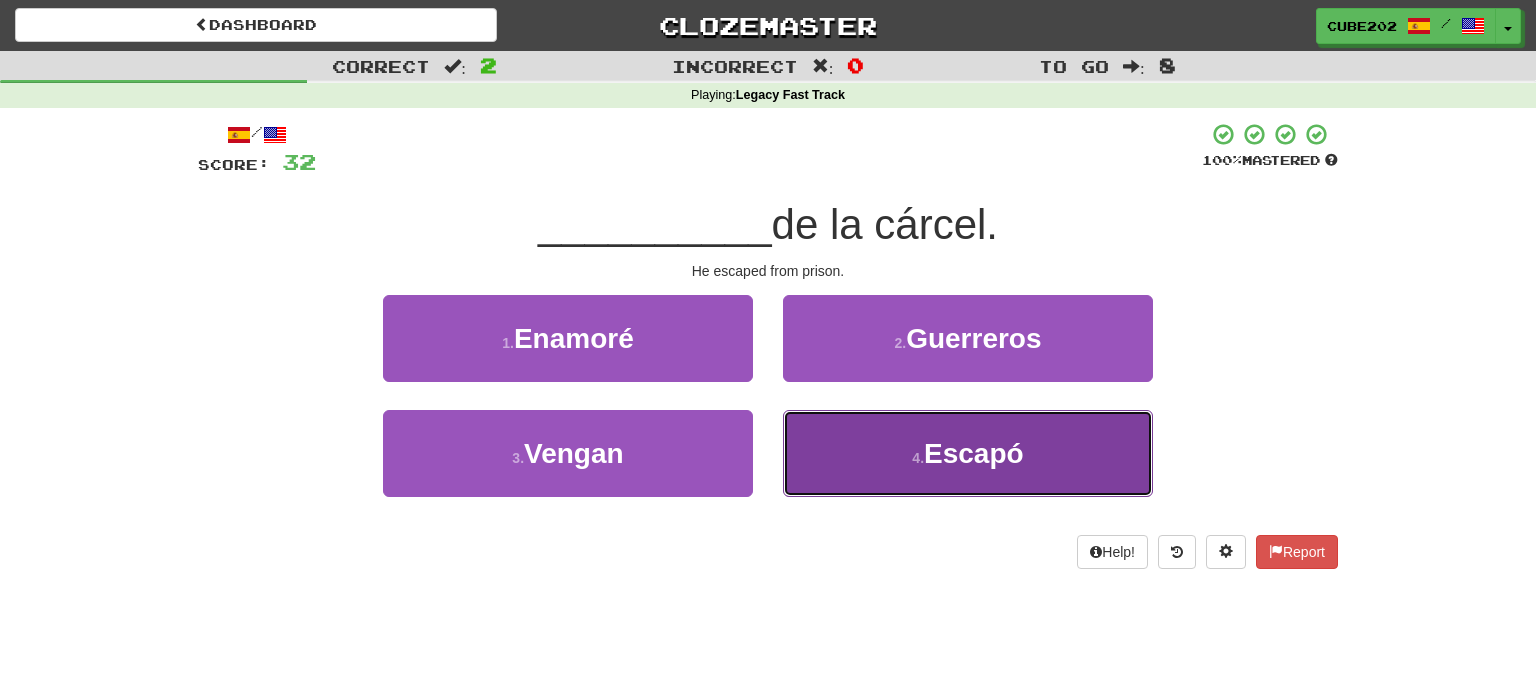 click on "4 .  Escapó" at bounding box center (968, 453) 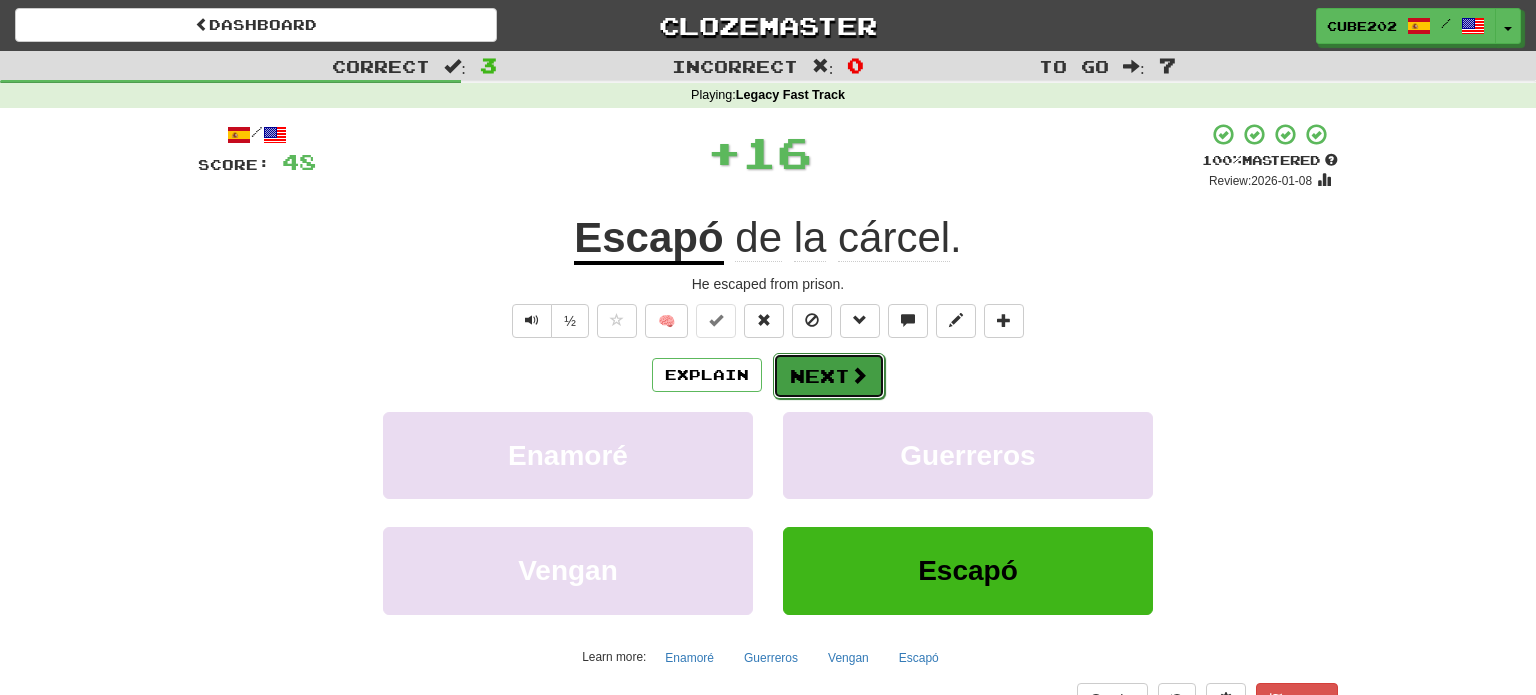 click on "Next" at bounding box center [829, 376] 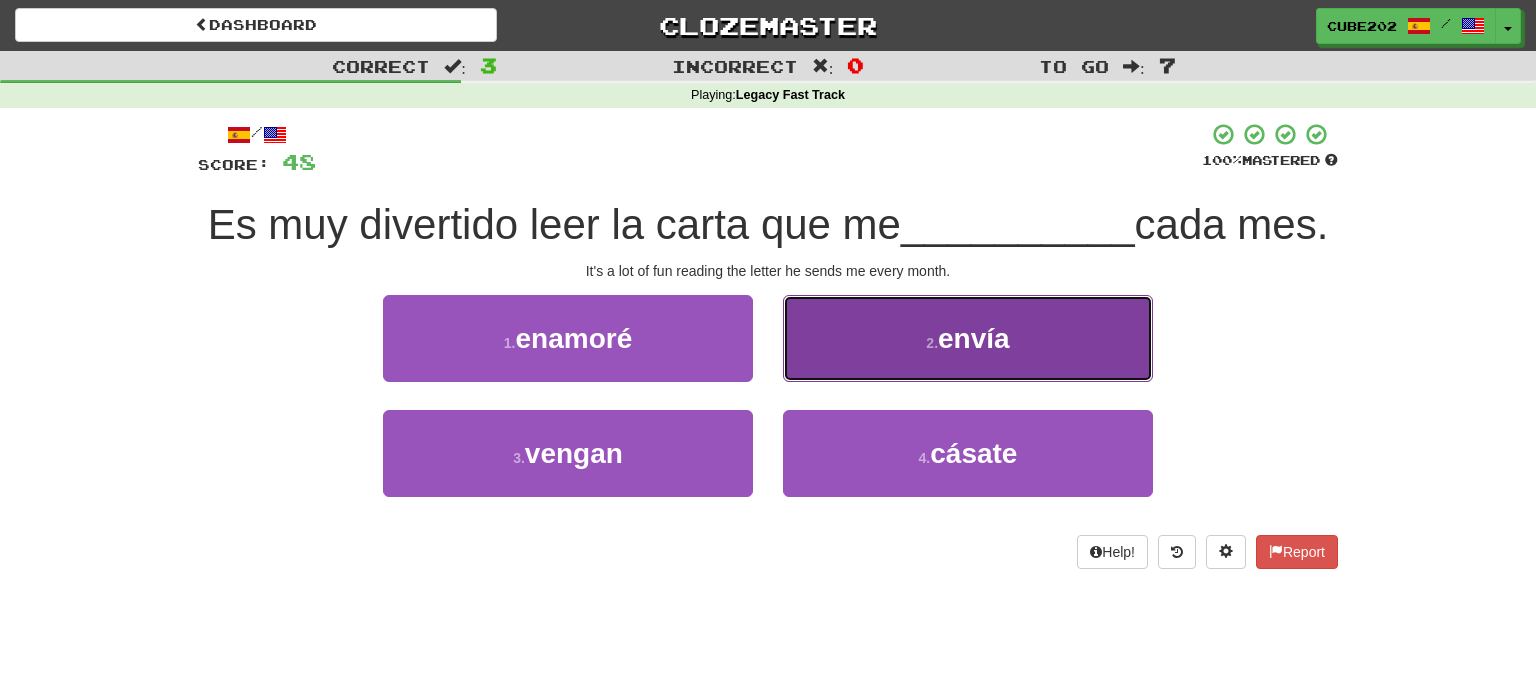 click on "2 .  envía" at bounding box center (968, 338) 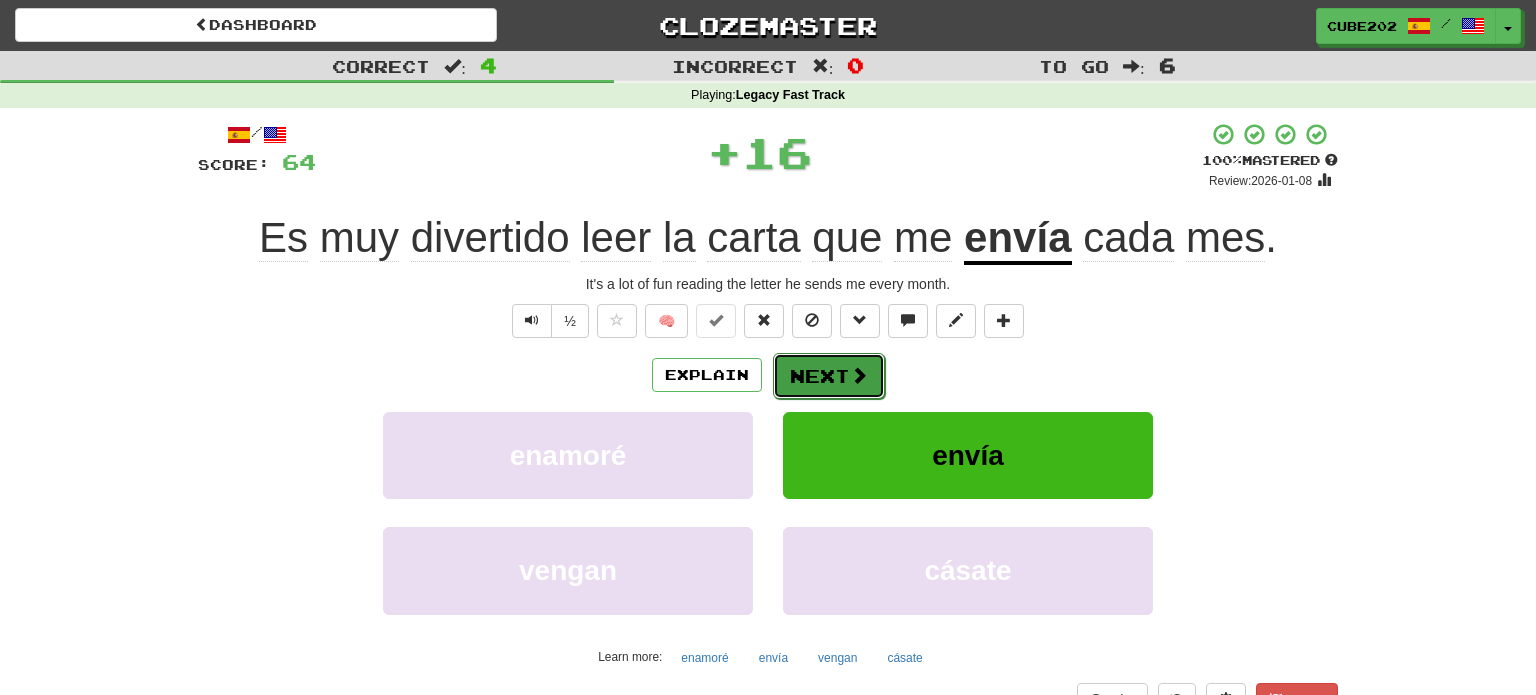 click on "Next" at bounding box center (829, 376) 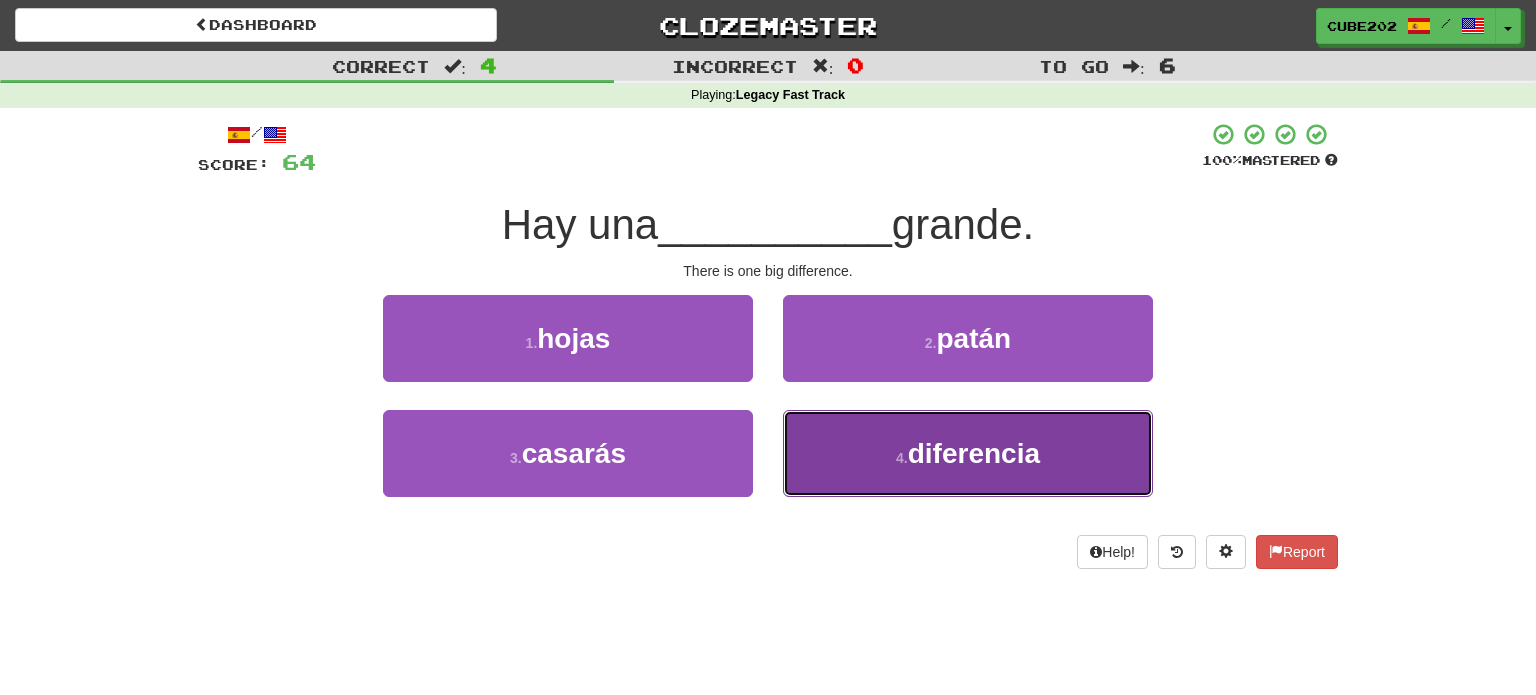 click on "4 .  diferencia" at bounding box center (968, 453) 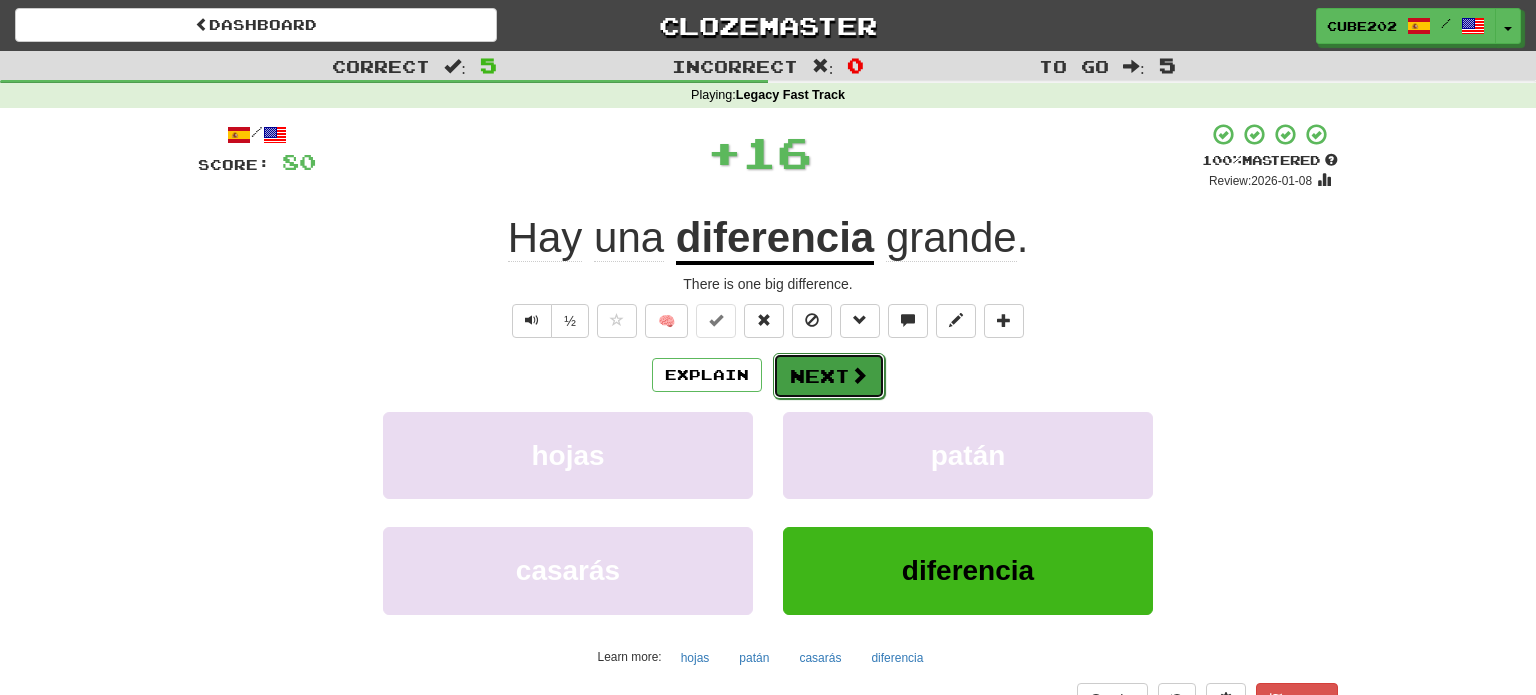 click on "Next" at bounding box center (829, 376) 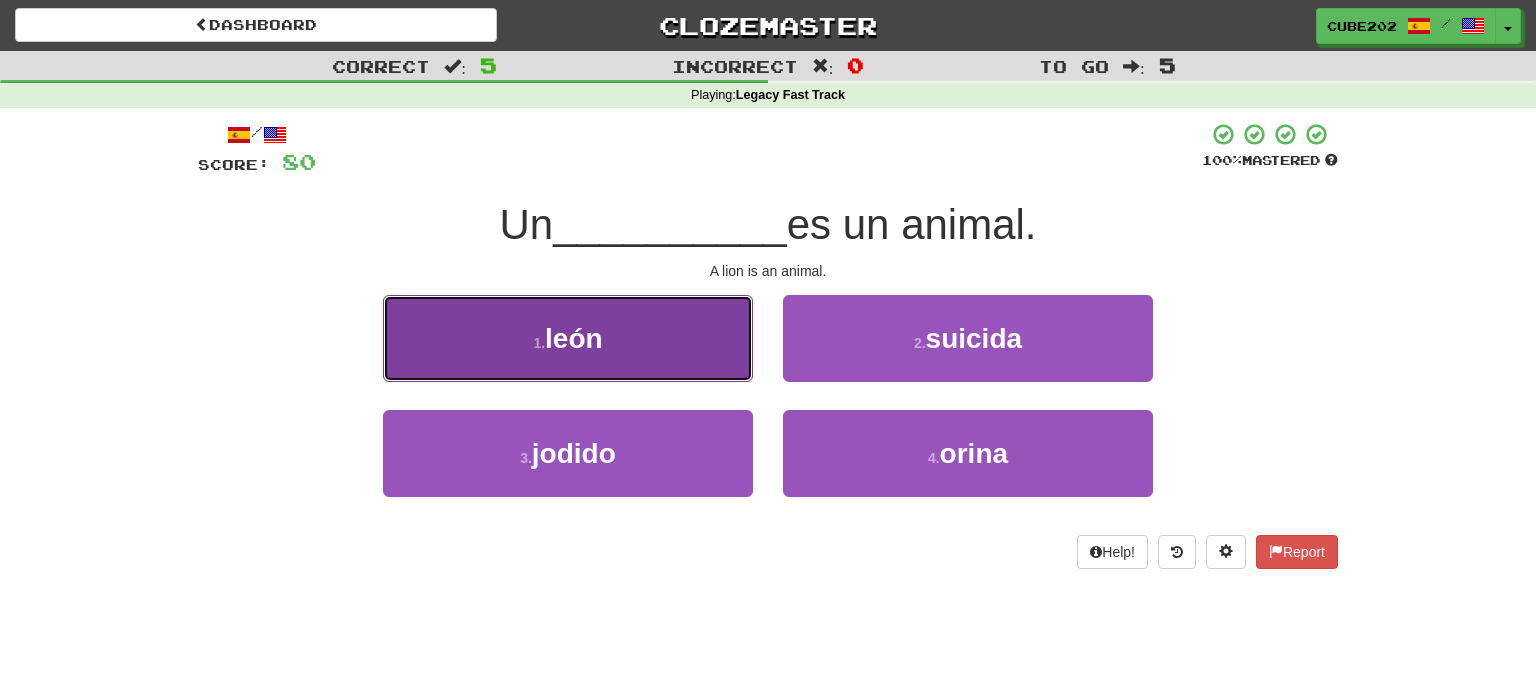 click on "1 .  león" at bounding box center (568, 338) 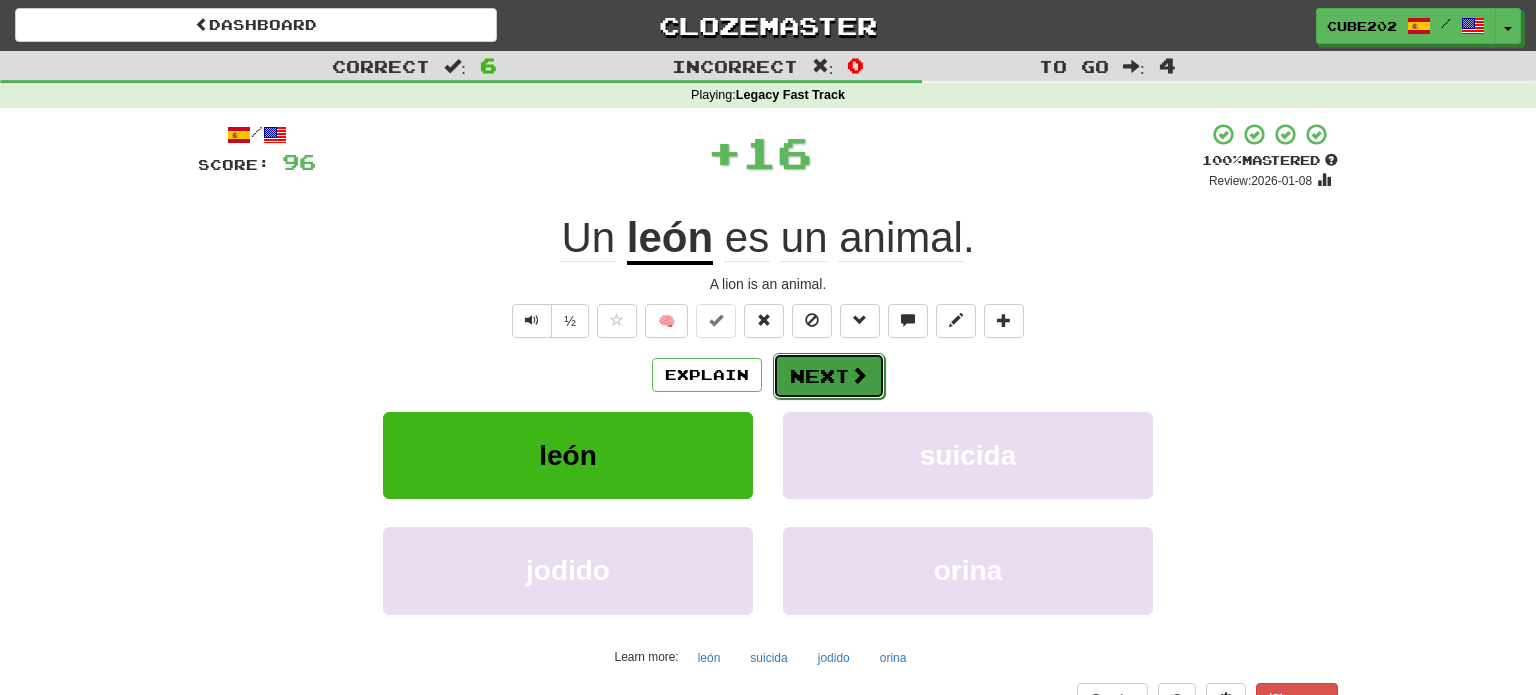 click on "Next" at bounding box center [829, 376] 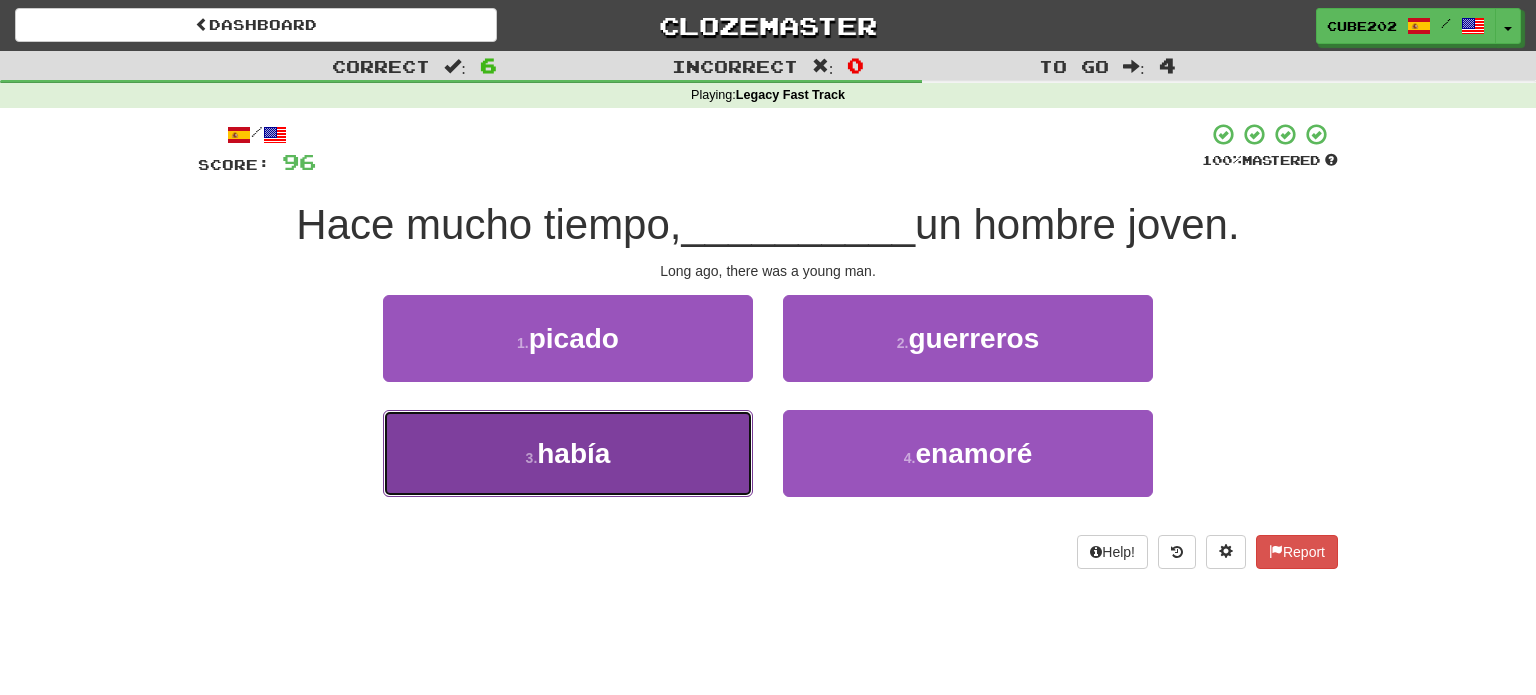 click on "3 .  había" at bounding box center (568, 453) 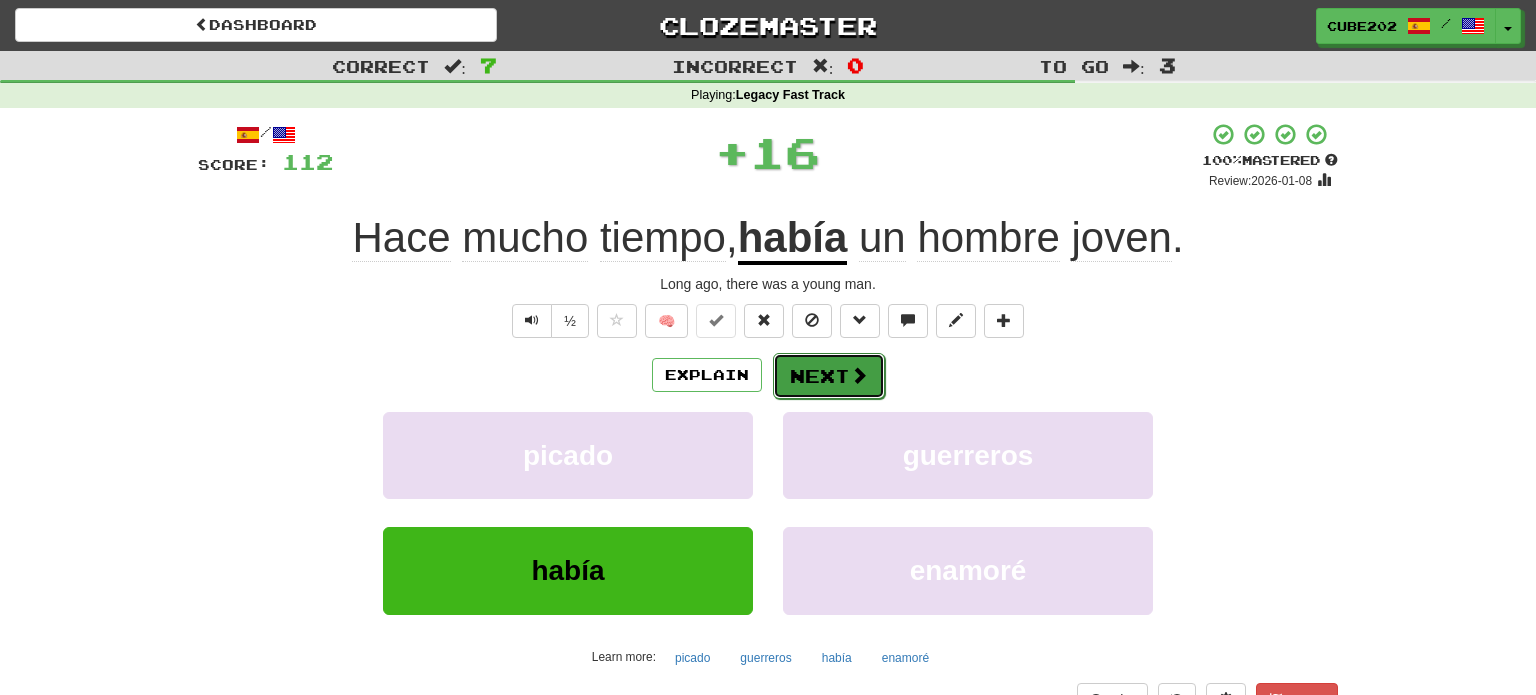 click on "Next" at bounding box center [829, 376] 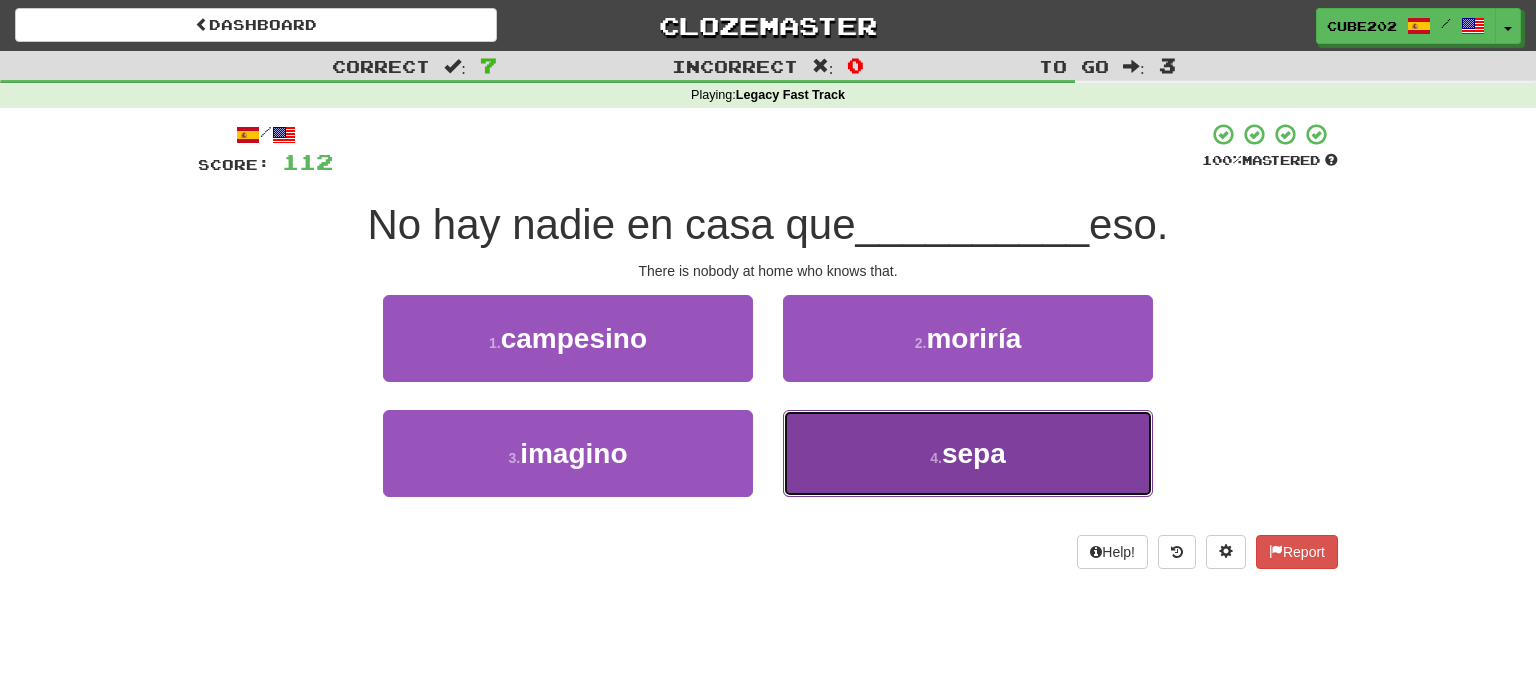 click on "4 .  sepa" at bounding box center (968, 453) 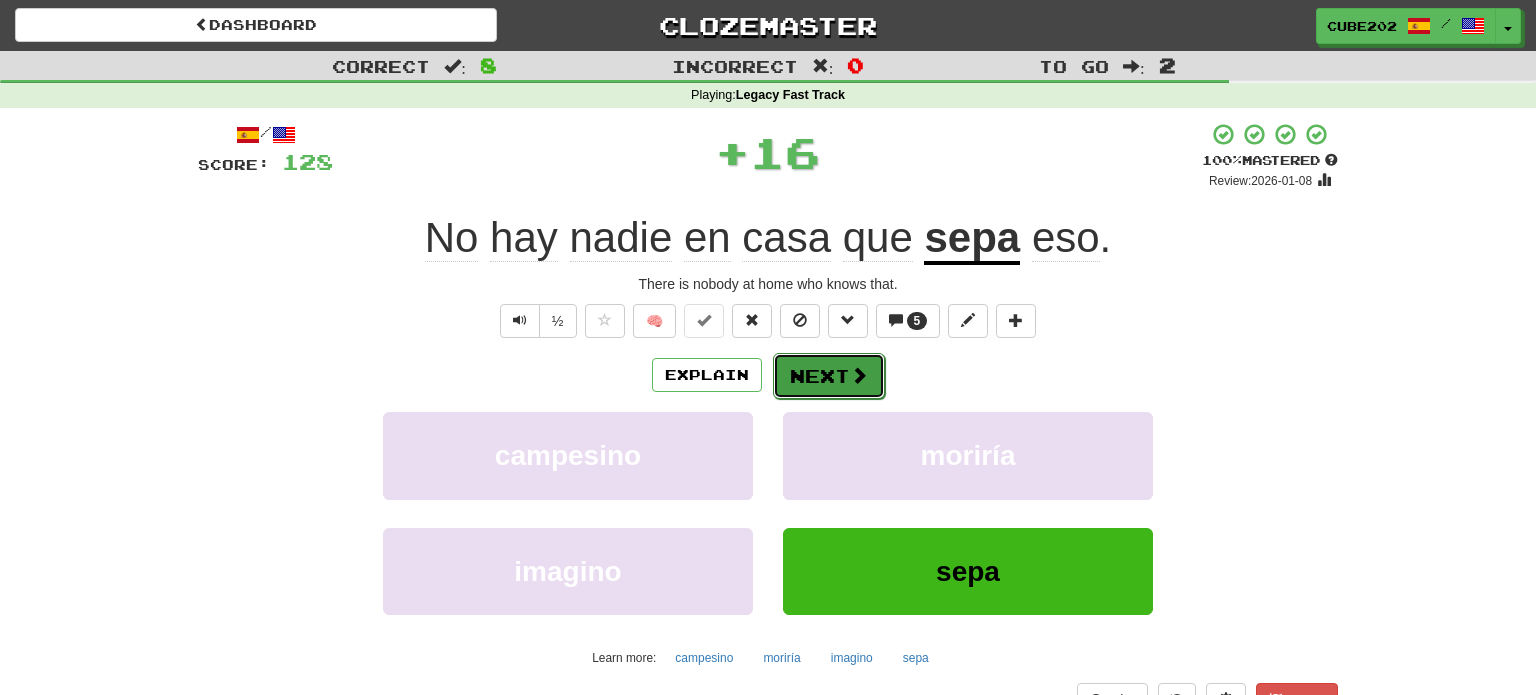 click on "Next" at bounding box center [829, 376] 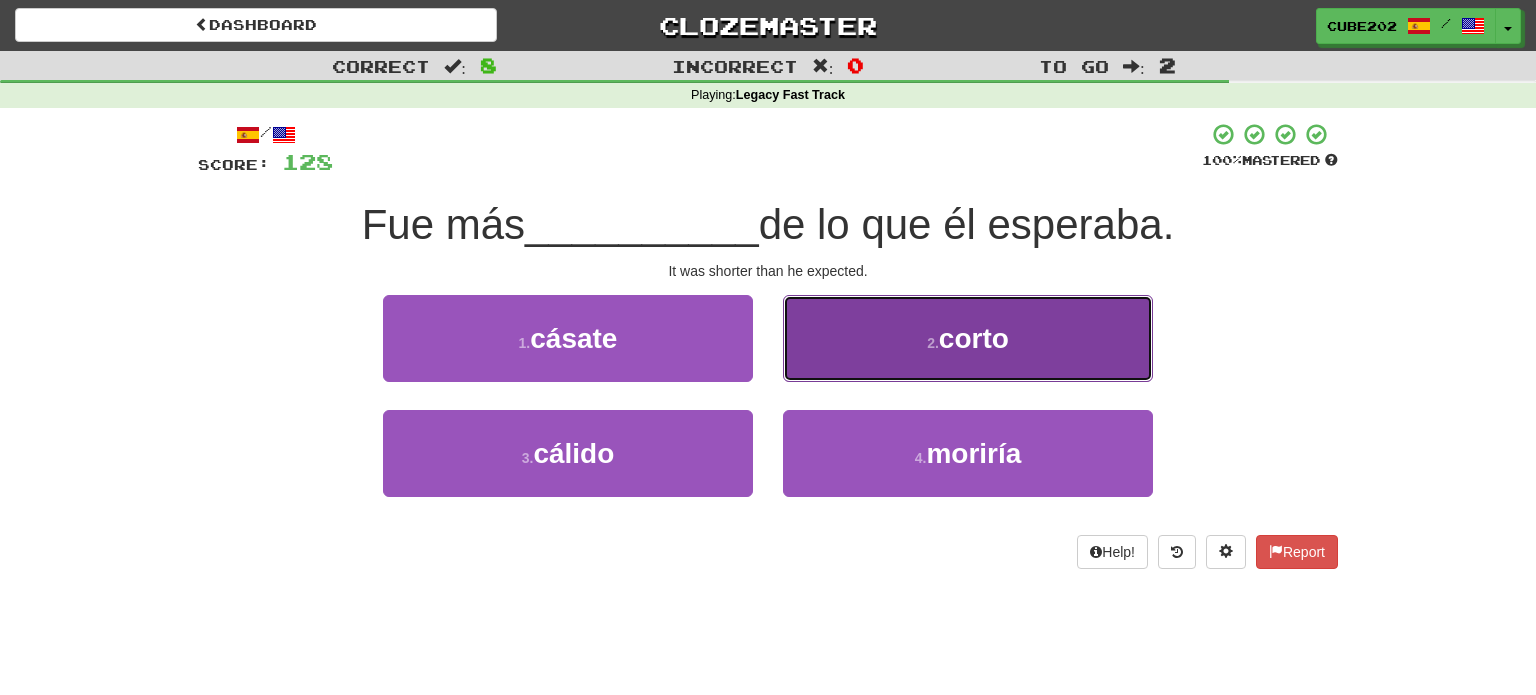 click on "2 .  corto" at bounding box center (968, 338) 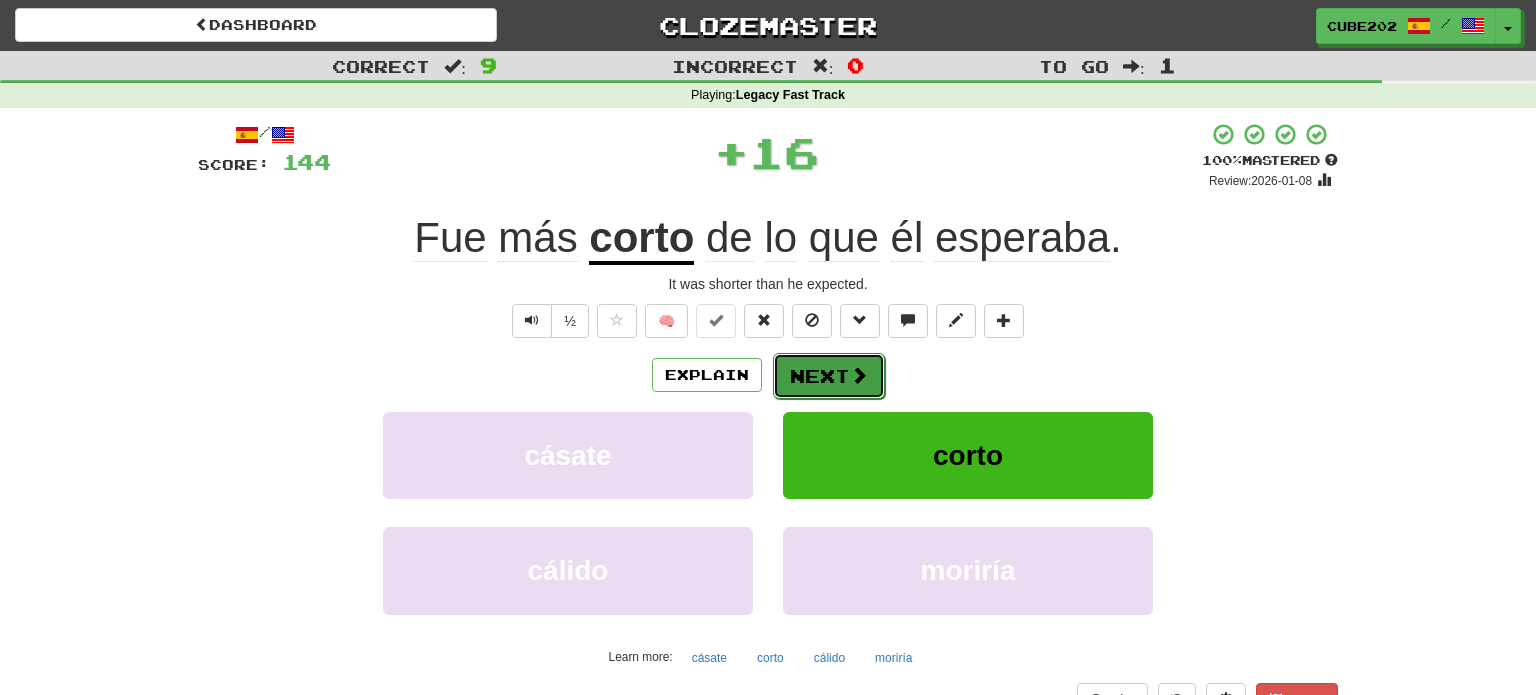 click on "Next" at bounding box center [829, 376] 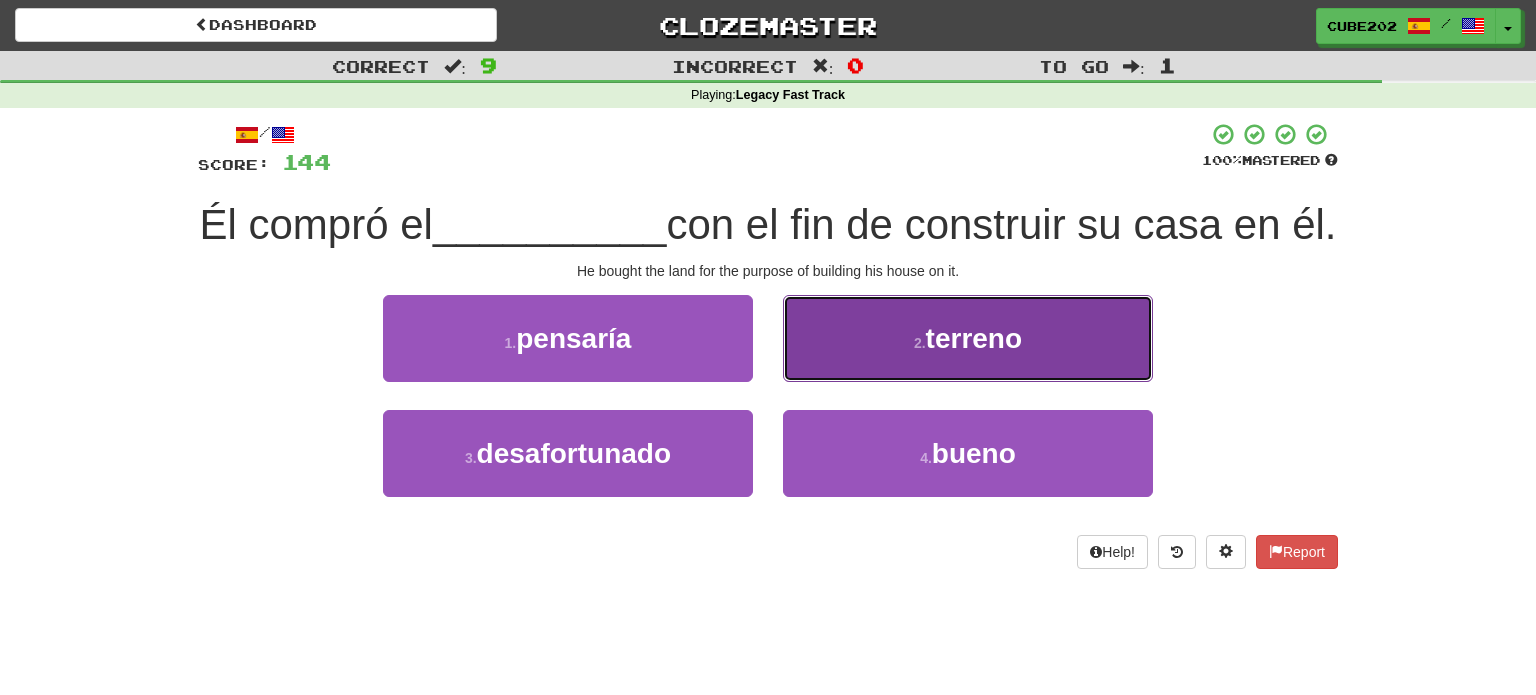 click on "2 .  terreno" at bounding box center [968, 338] 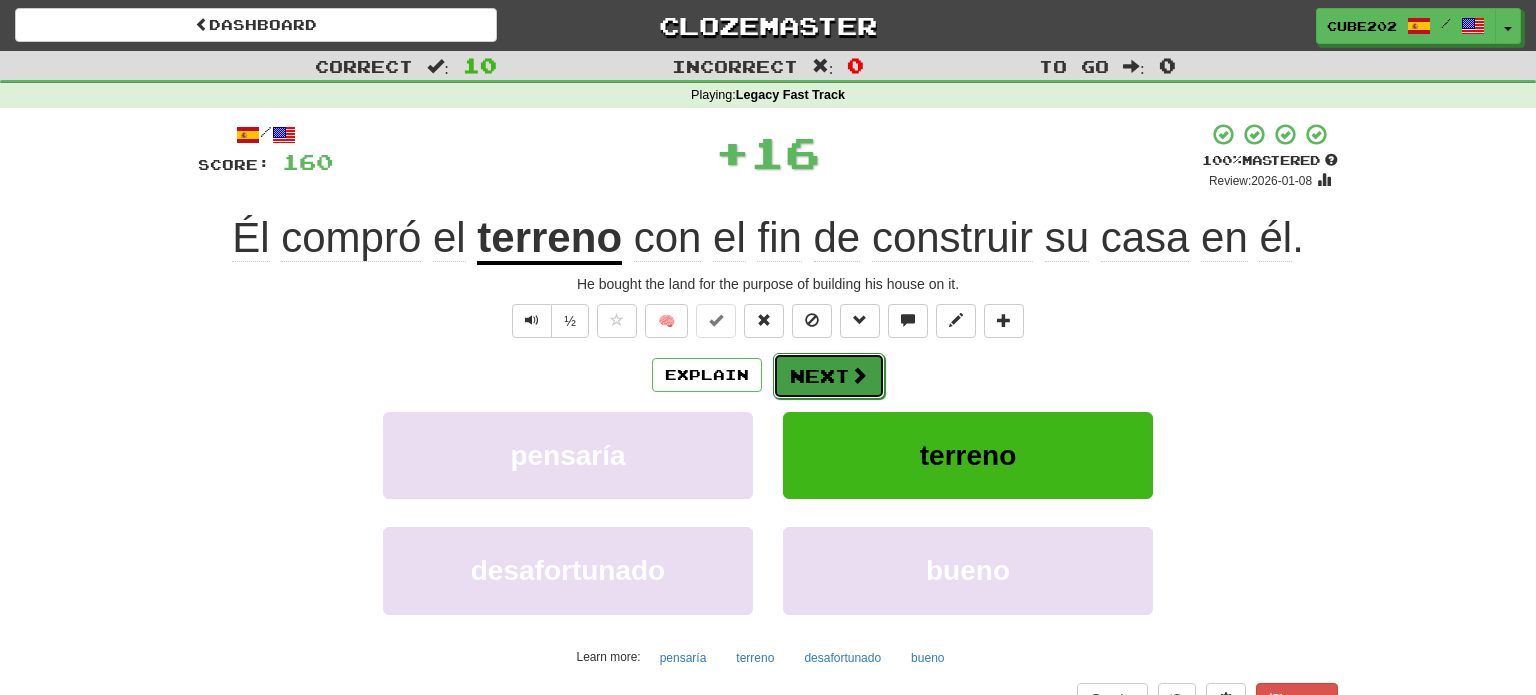 click on "Next" at bounding box center [829, 376] 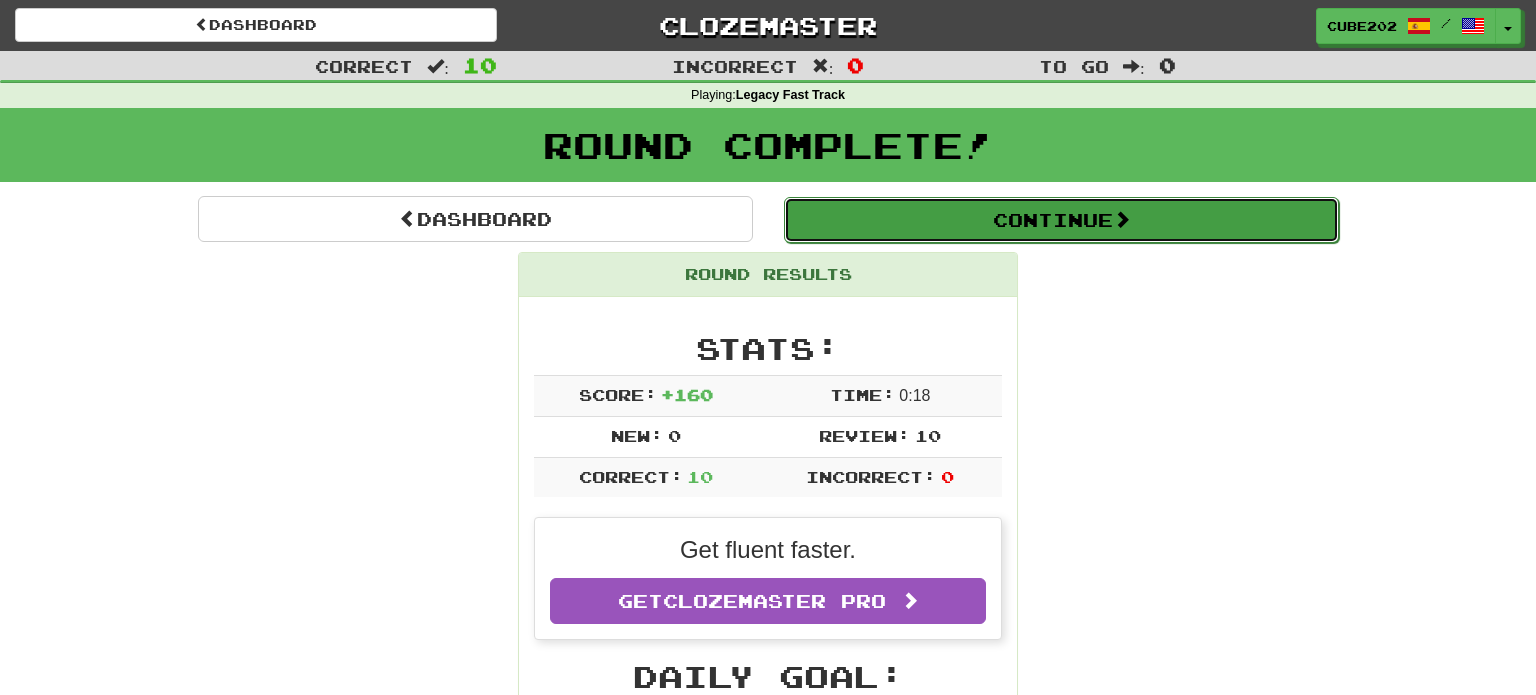 click on "Continue" at bounding box center (1061, 220) 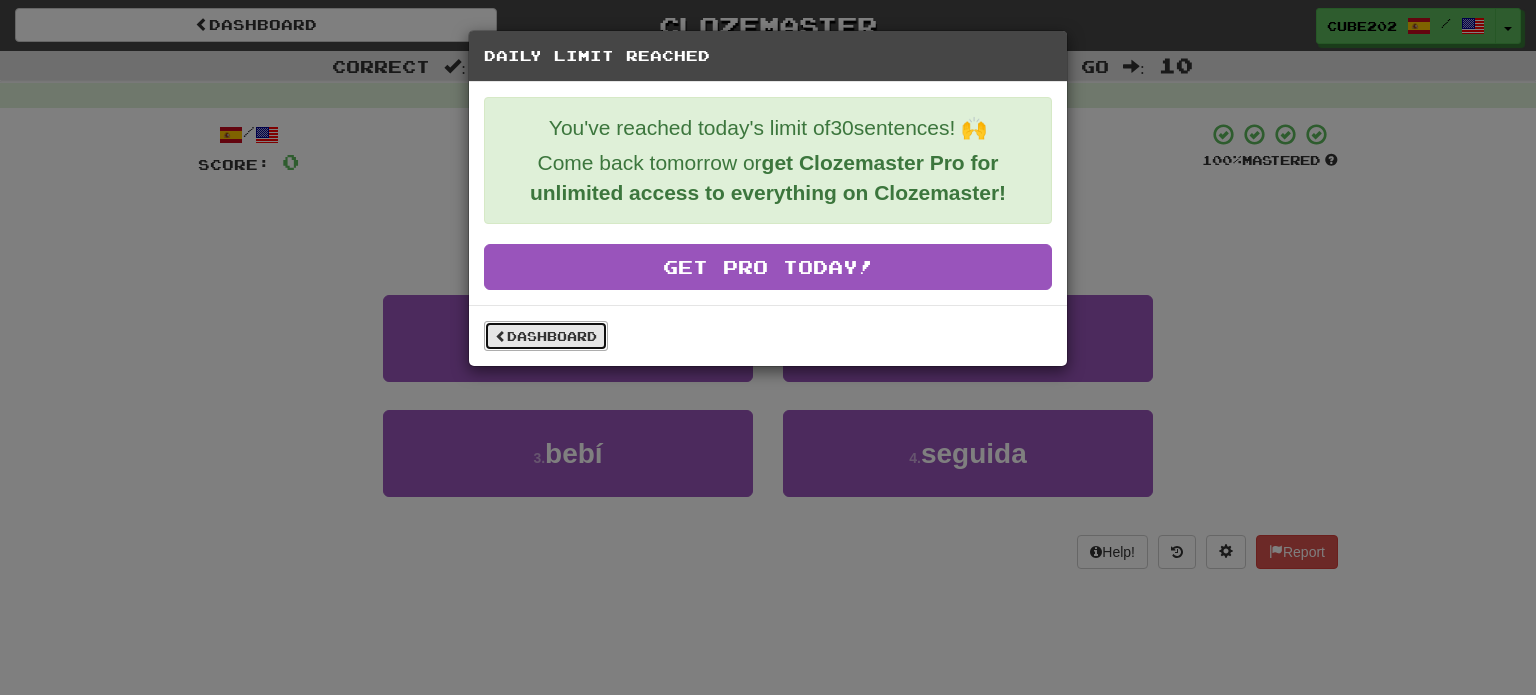 click on "Dashboard" at bounding box center (546, 336) 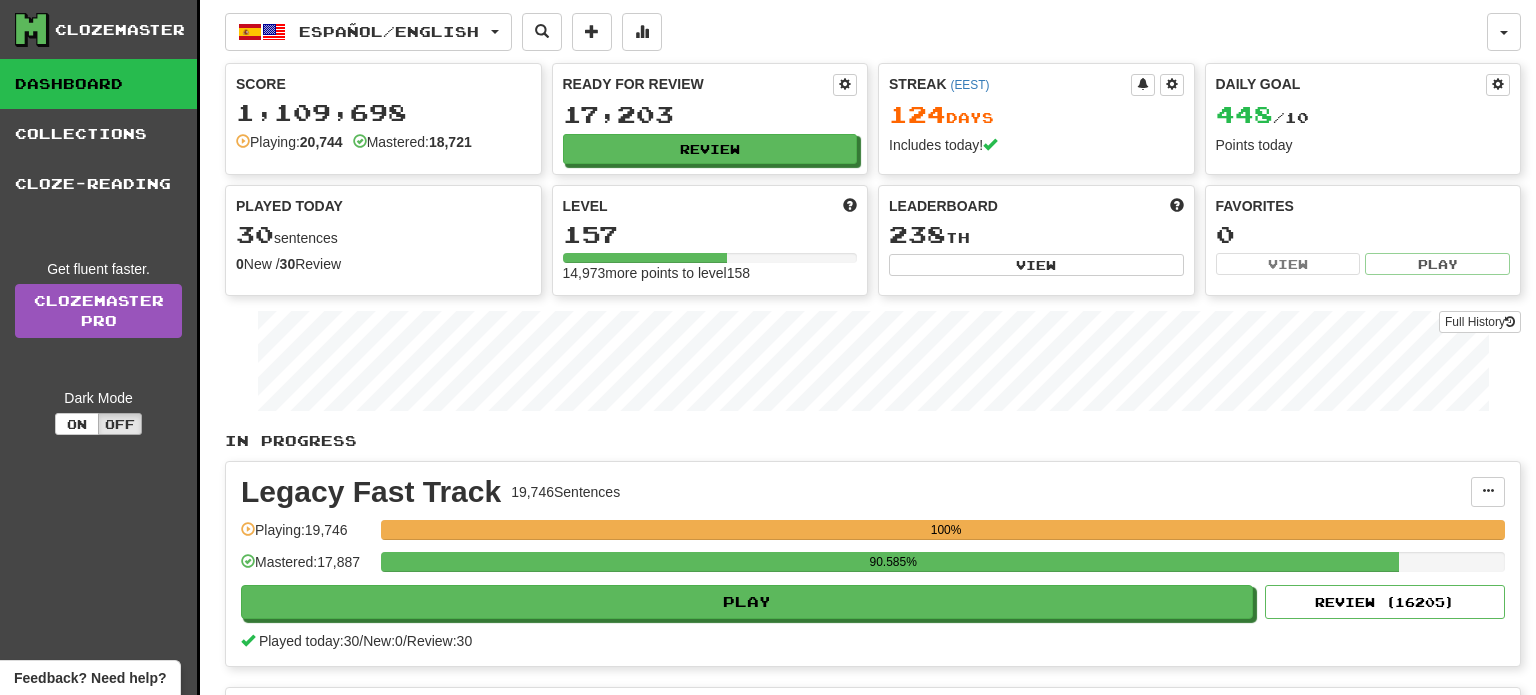 scroll, scrollTop: 0, scrollLeft: 0, axis: both 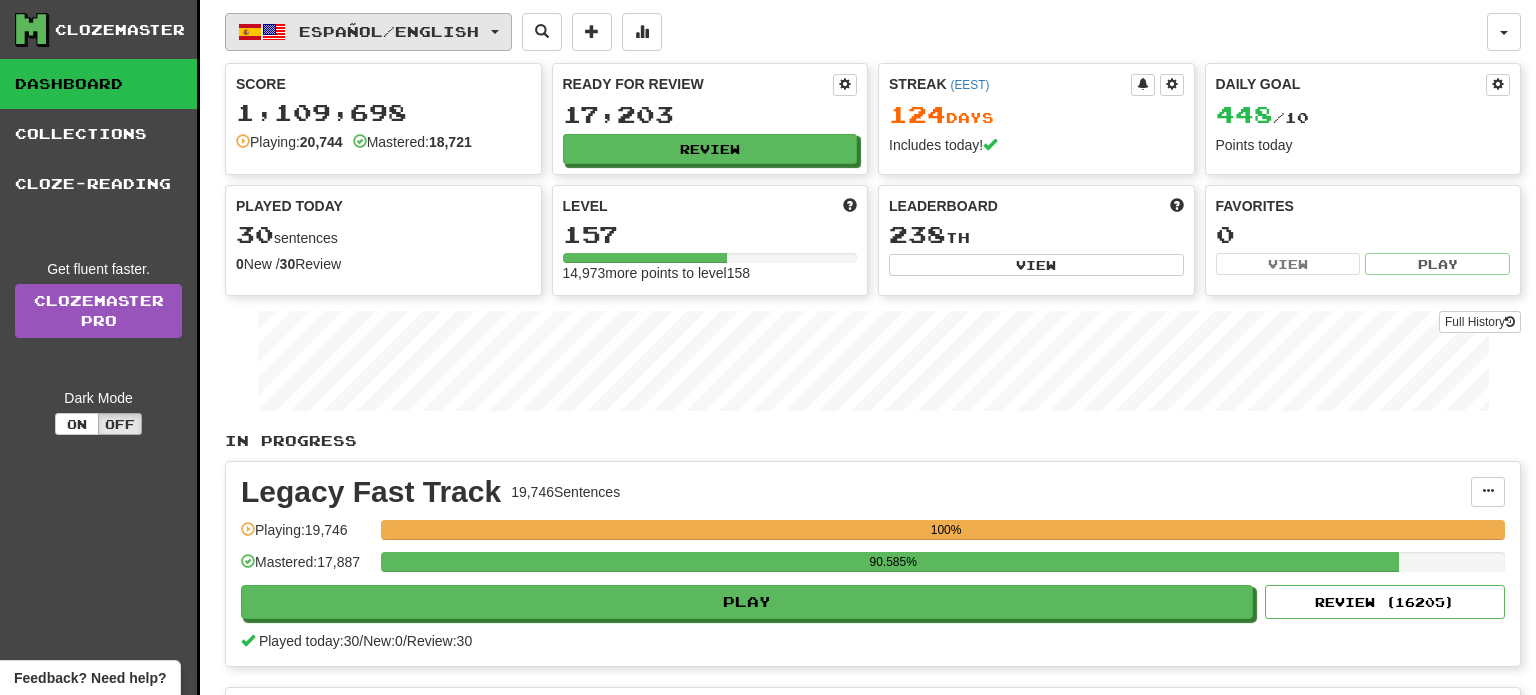 click on "Español  /  English" at bounding box center (389, 31) 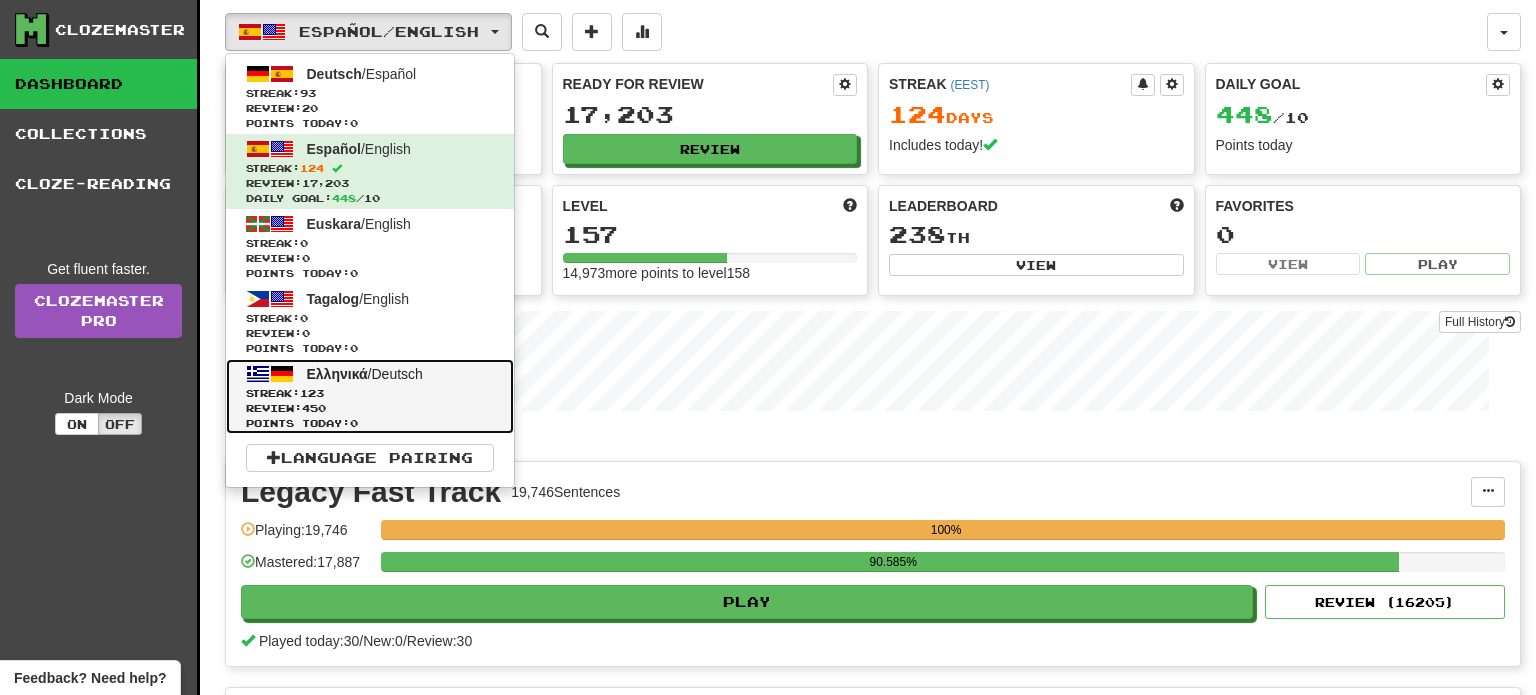 click on "Streak:  123" at bounding box center (370, 393) 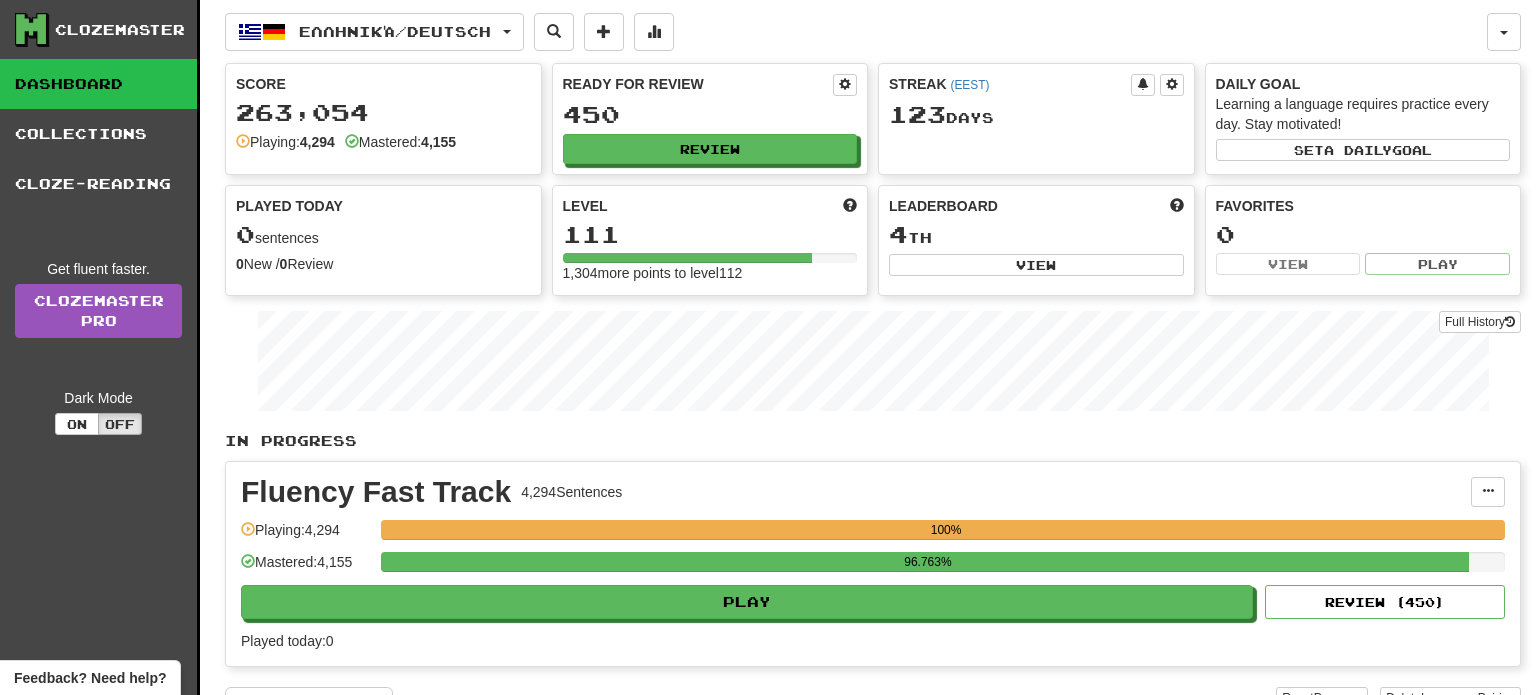 scroll, scrollTop: 0, scrollLeft: 0, axis: both 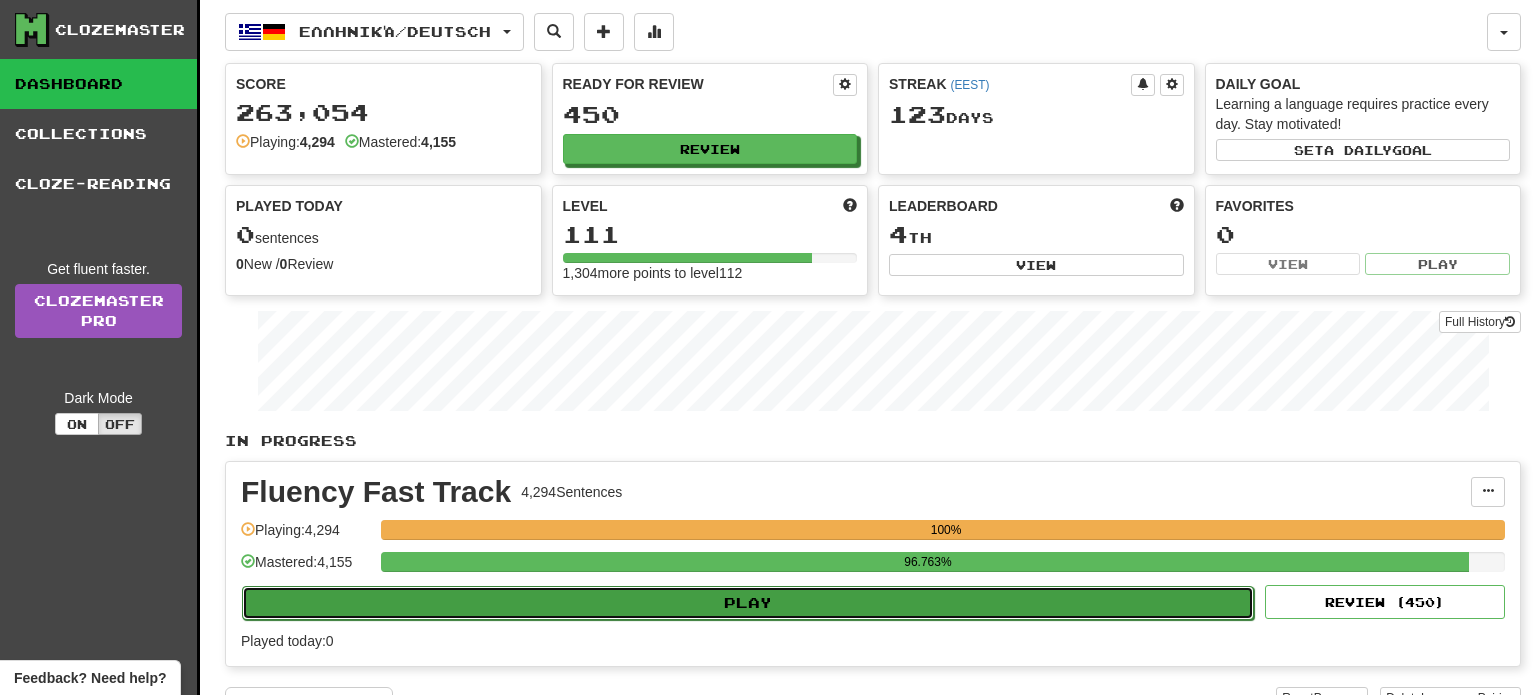 click on "Play" at bounding box center (748, 603) 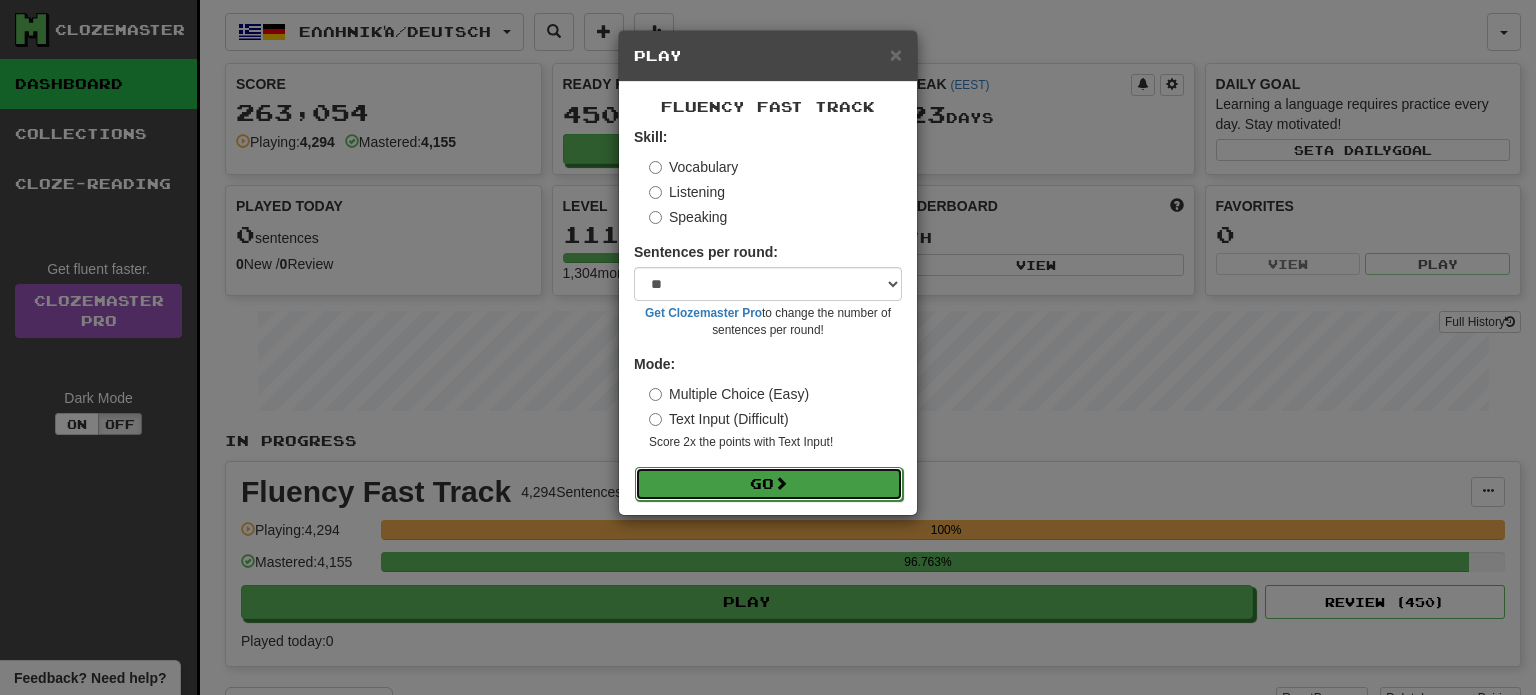 click at bounding box center [781, 483] 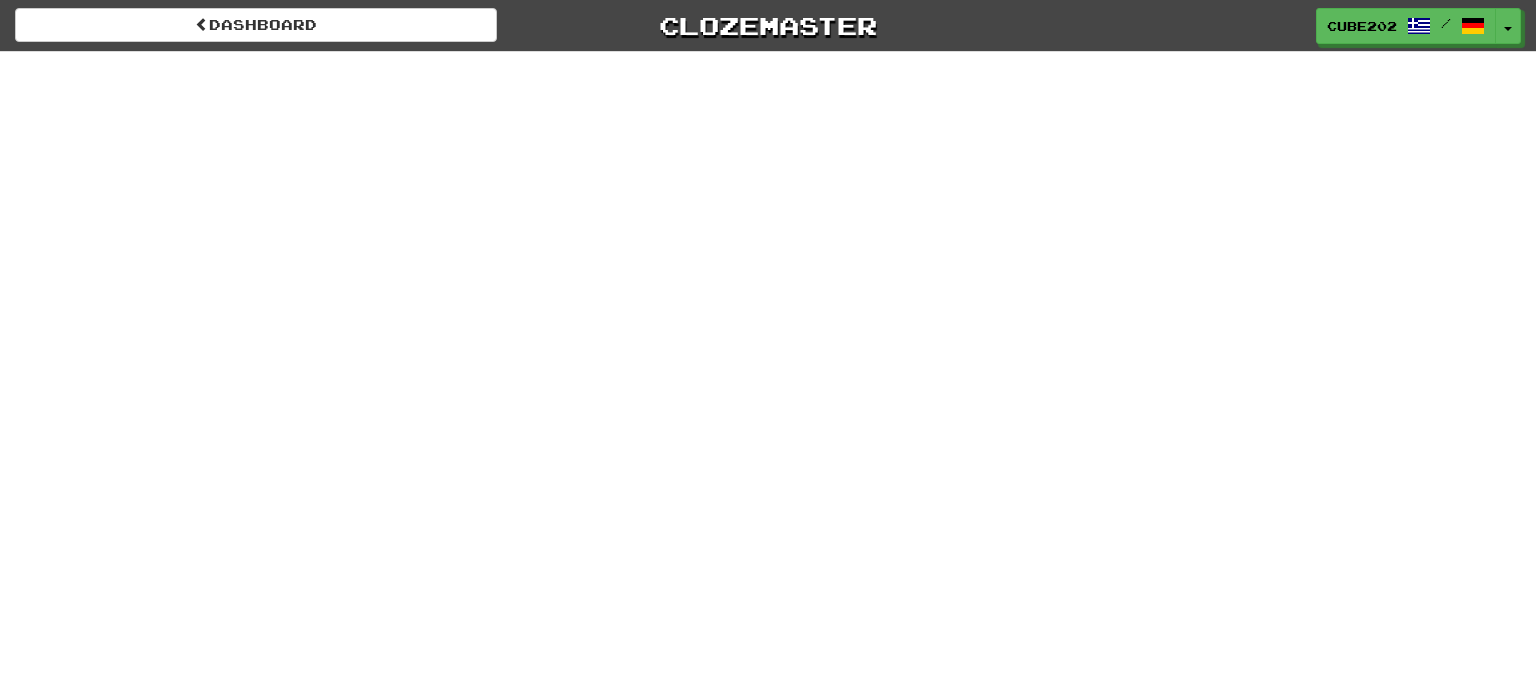 scroll, scrollTop: 0, scrollLeft: 0, axis: both 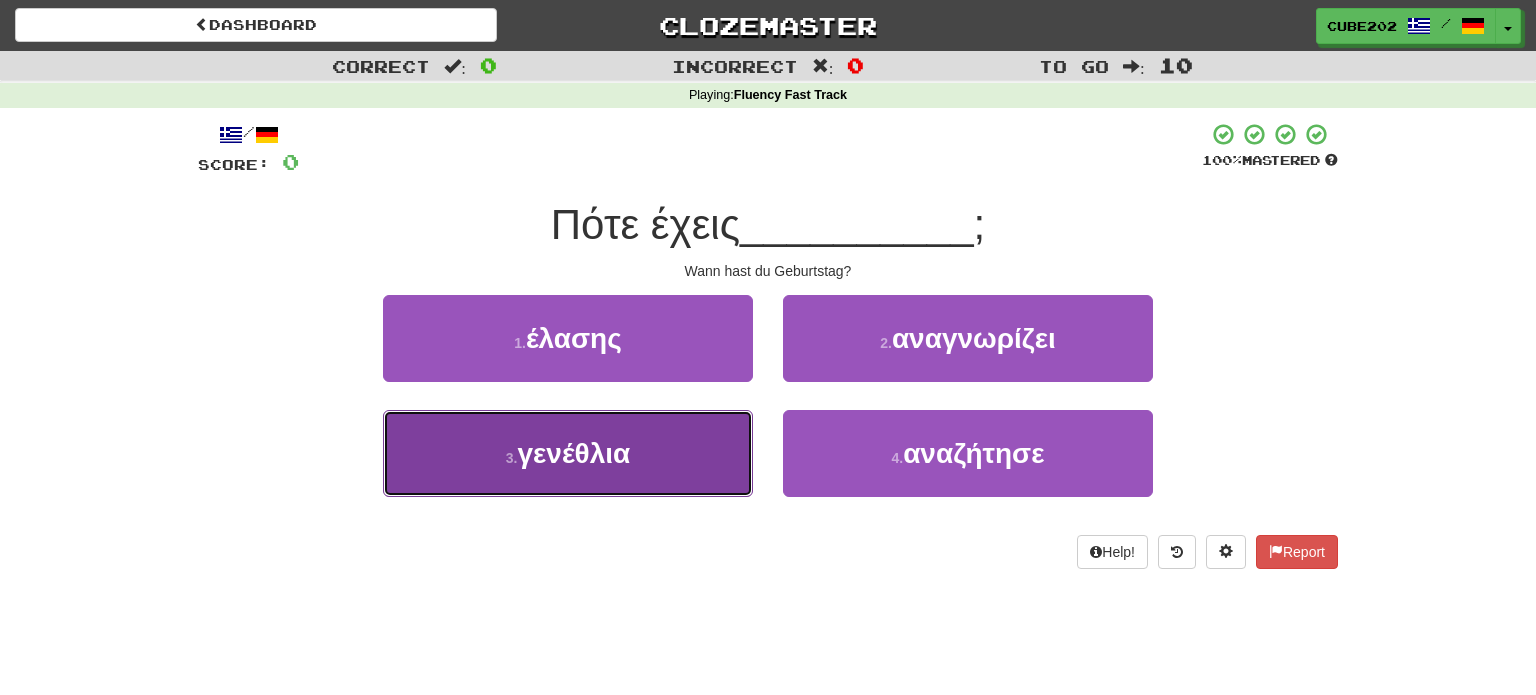 click on "3 .  γενέθλια" at bounding box center [568, 453] 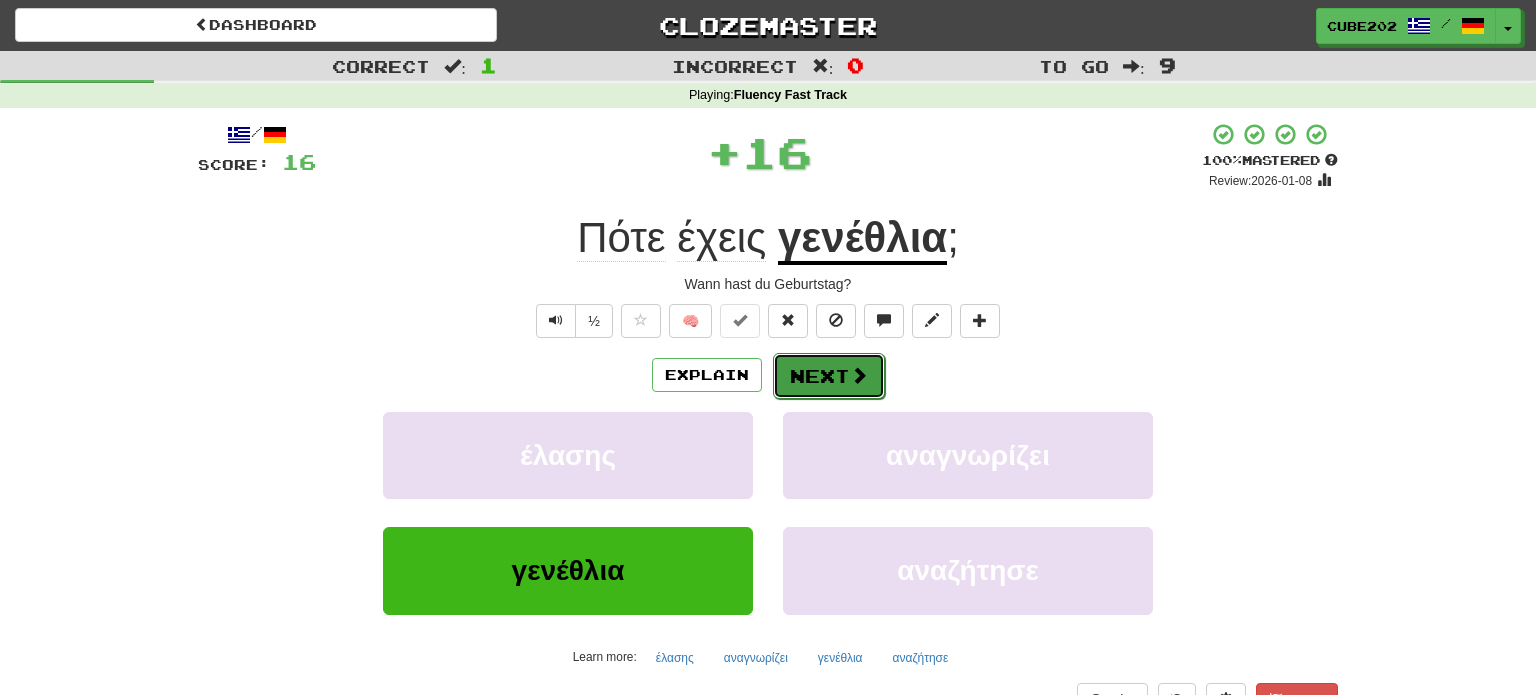 click on "Next" at bounding box center [829, 376] 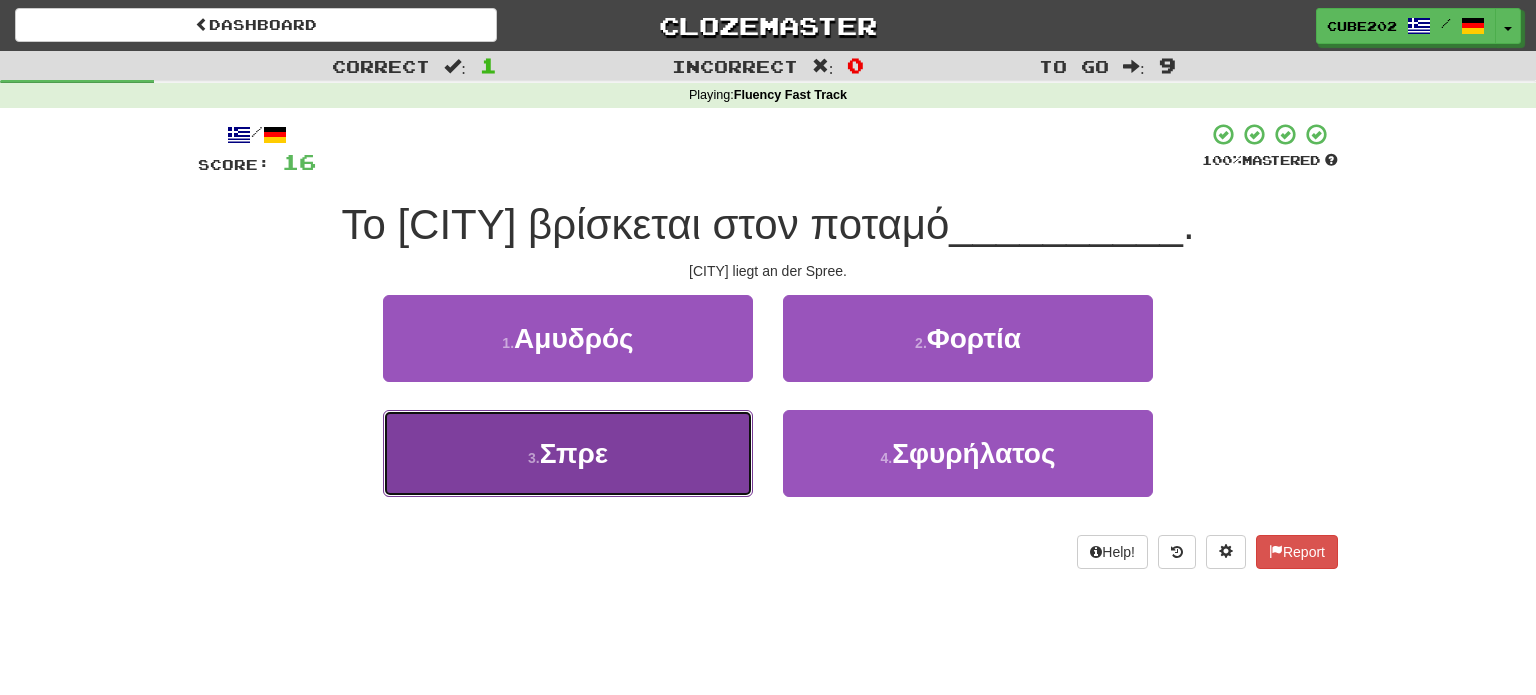 click on "3 .  Σπρε" at bounding box center [568, 453] 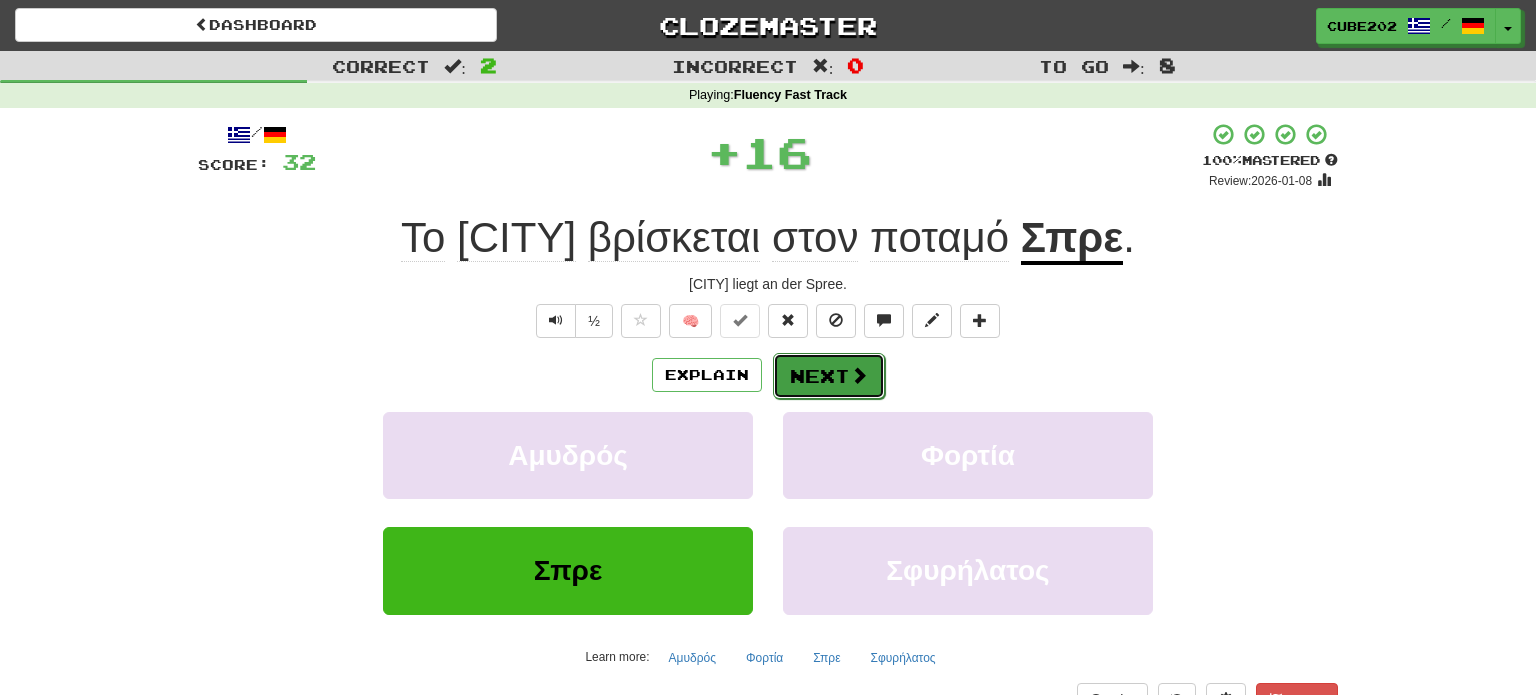 click on "Next" at bounding box center [829, 376] 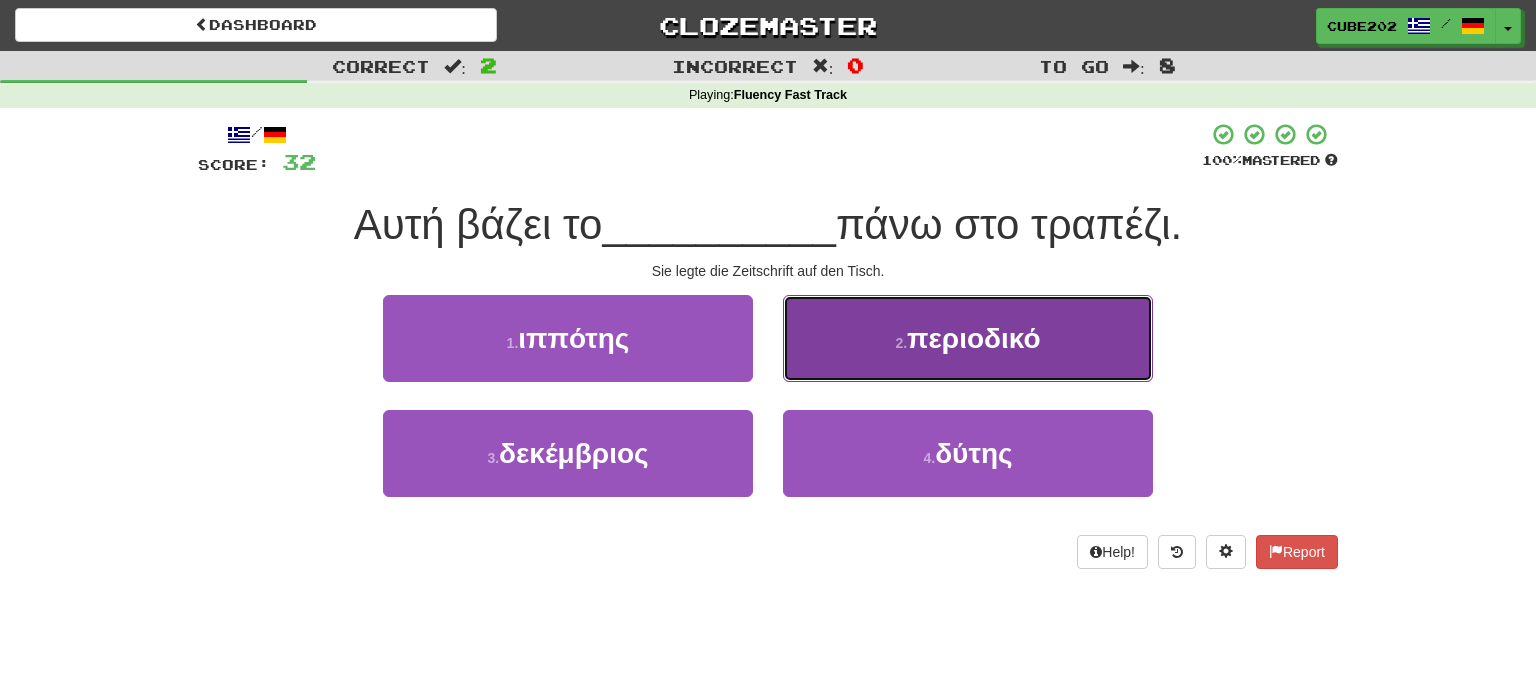 click on "2 .  περιοδικό" at bounding box center (968, 338) 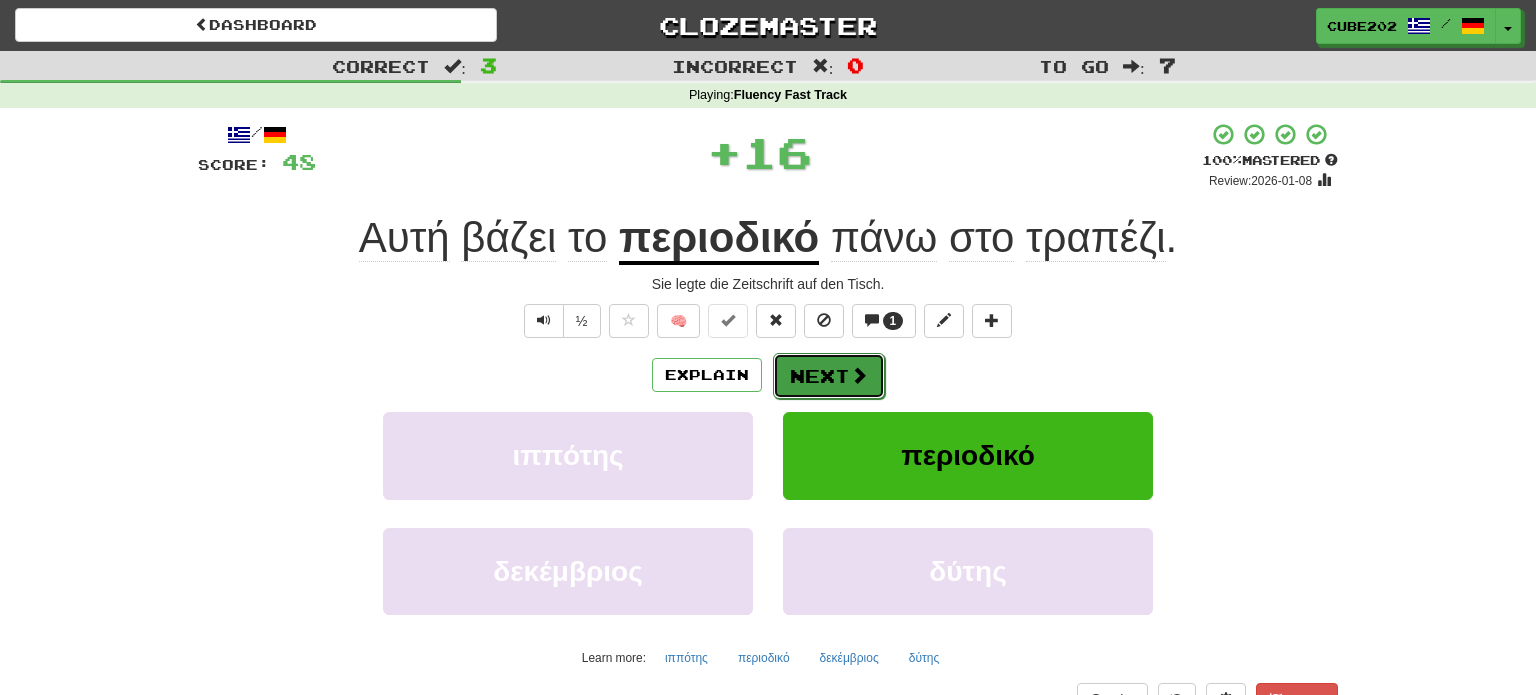 click on "Next" at bounding box center (829, 376) 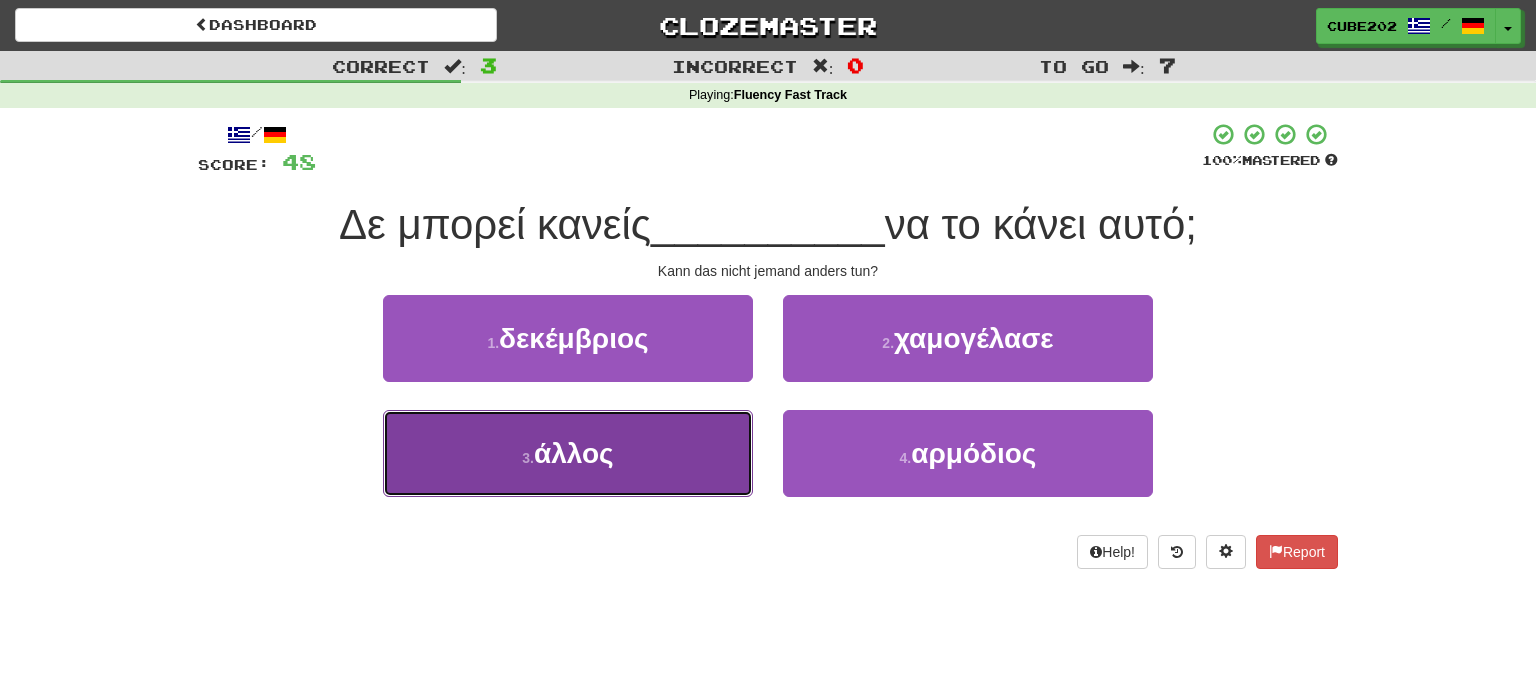 click on "3 .  άλλος" at bounding box center (568, 453) 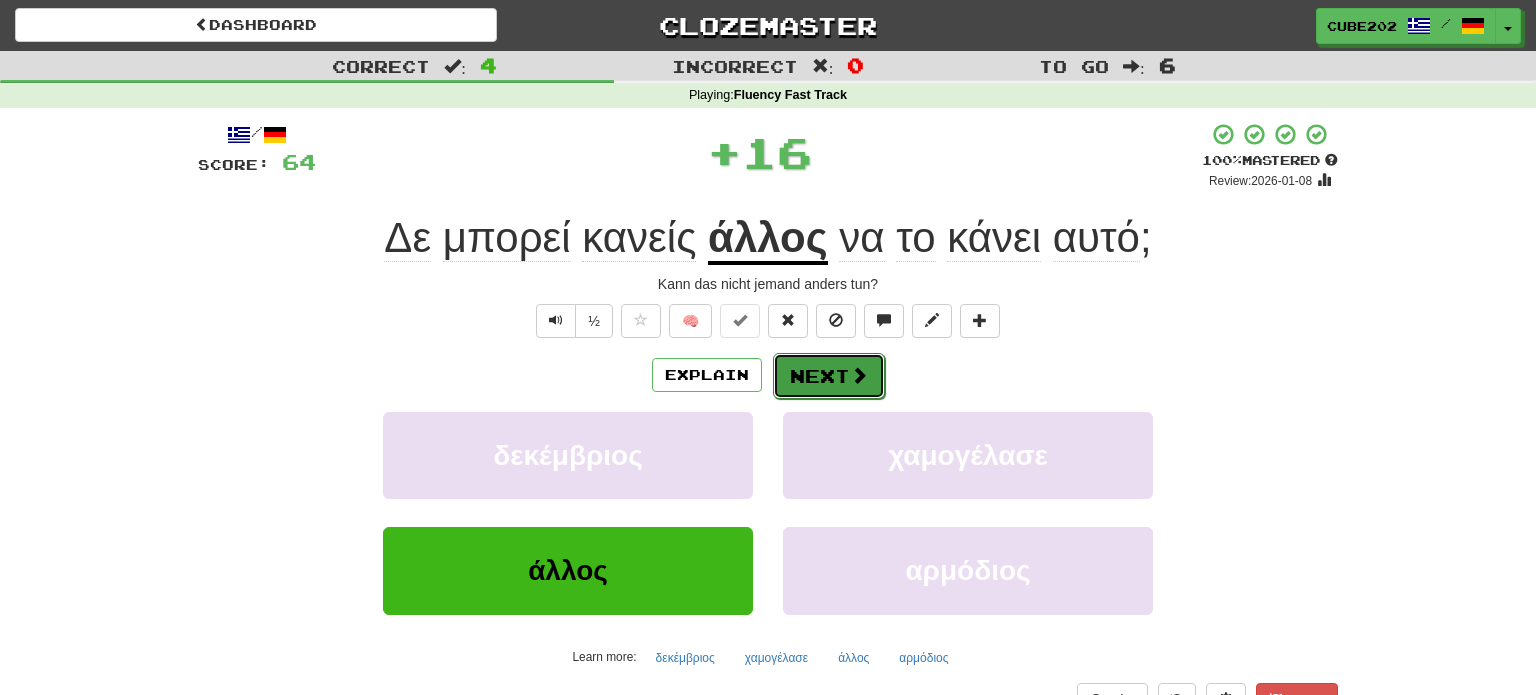 click on "Next" at bounding box center [829, 376] 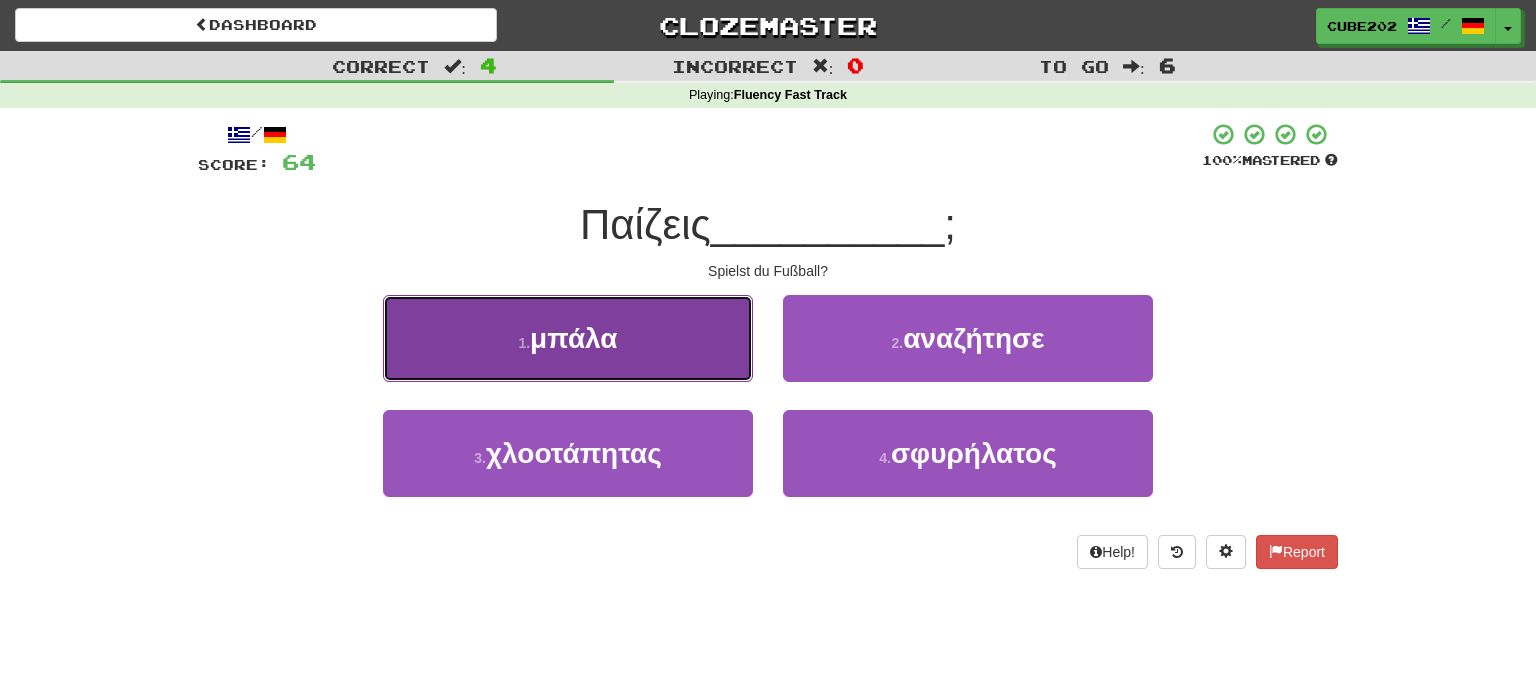 click on "1 .  μπάλα" at bounding box center [568, 338] 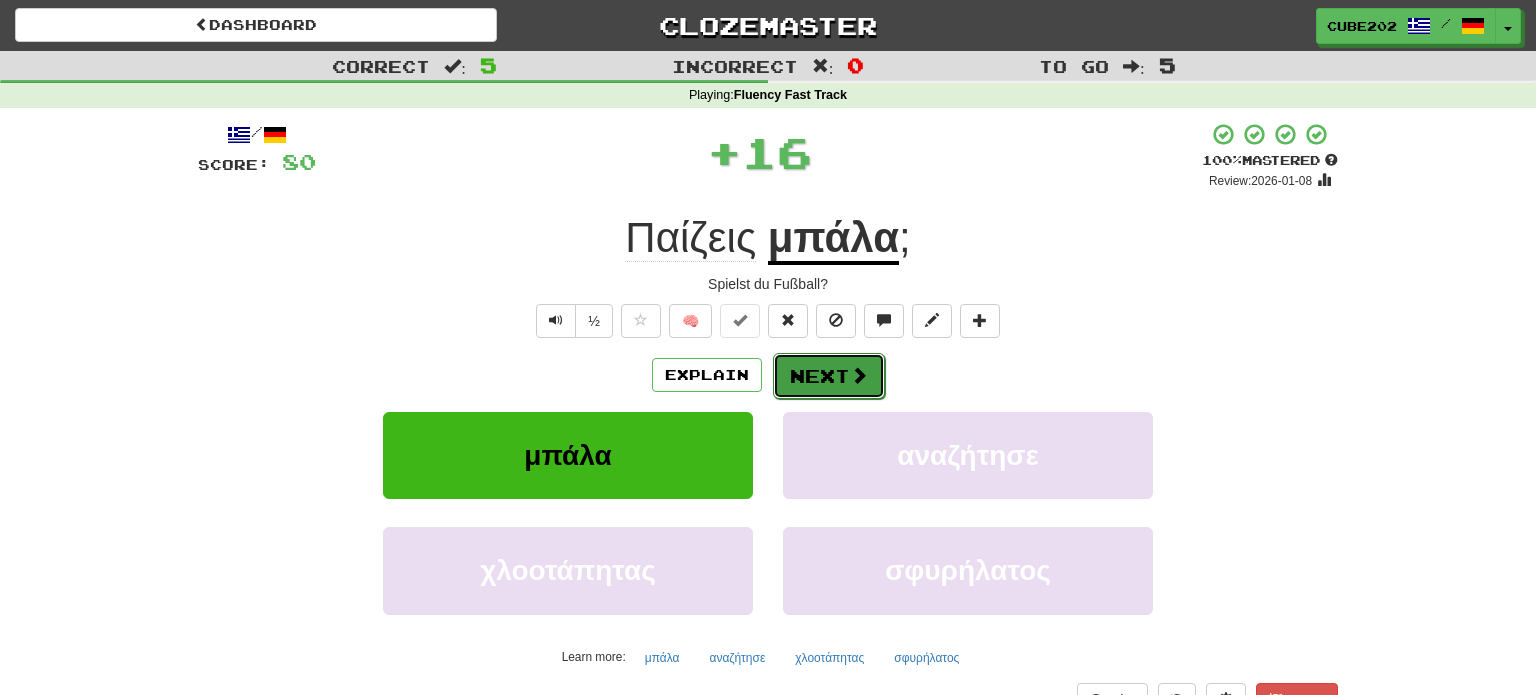 click on "Next" at bounding box center [829, 376] 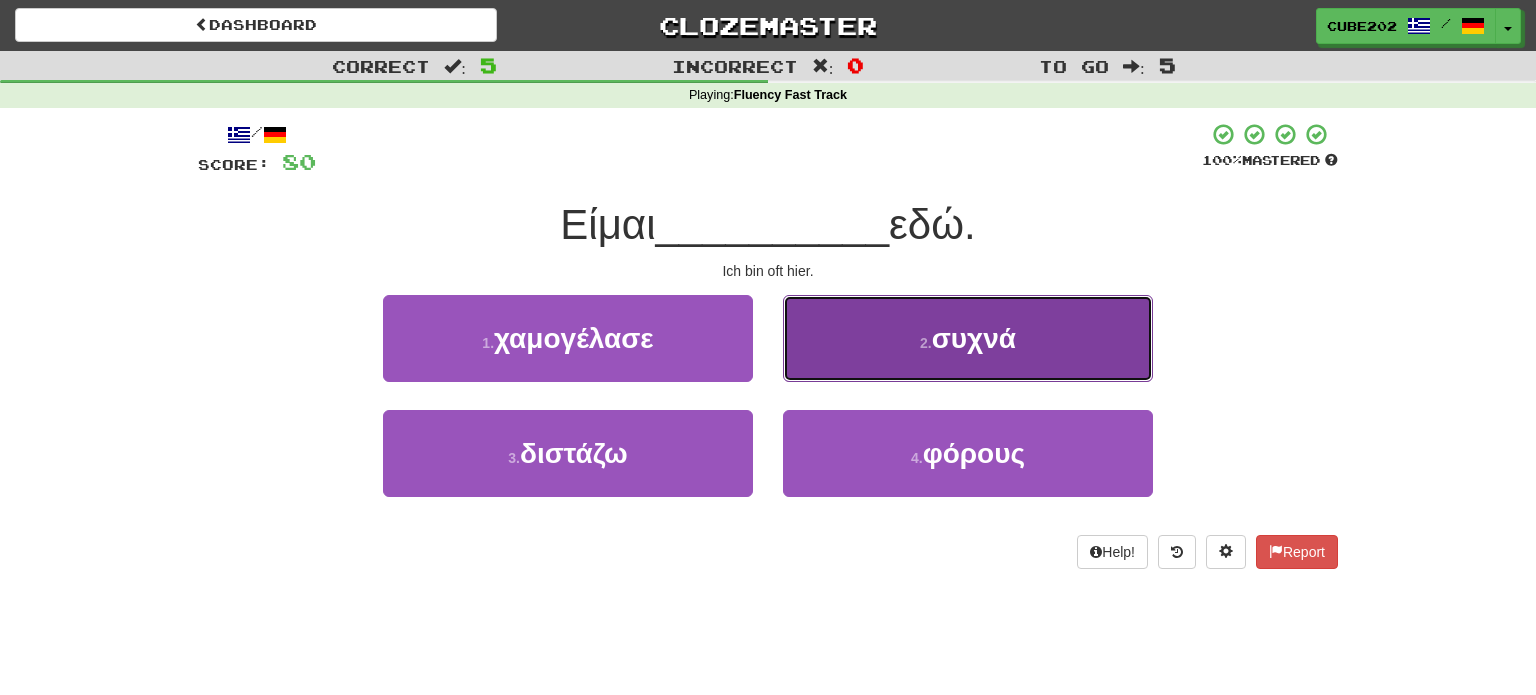 click on "2 .  συχνά" at bounding box center [968, 338] 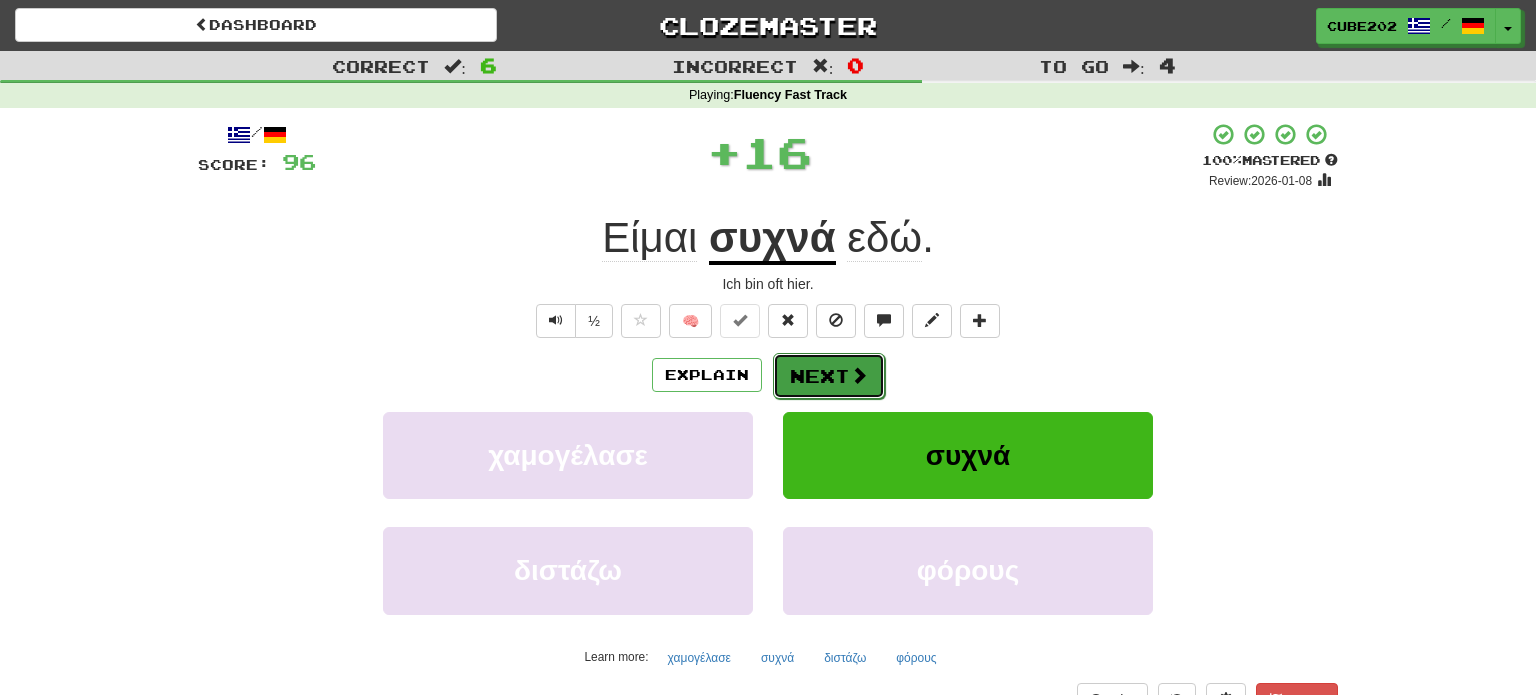 click on "Next" at bounding box center [829, 376] 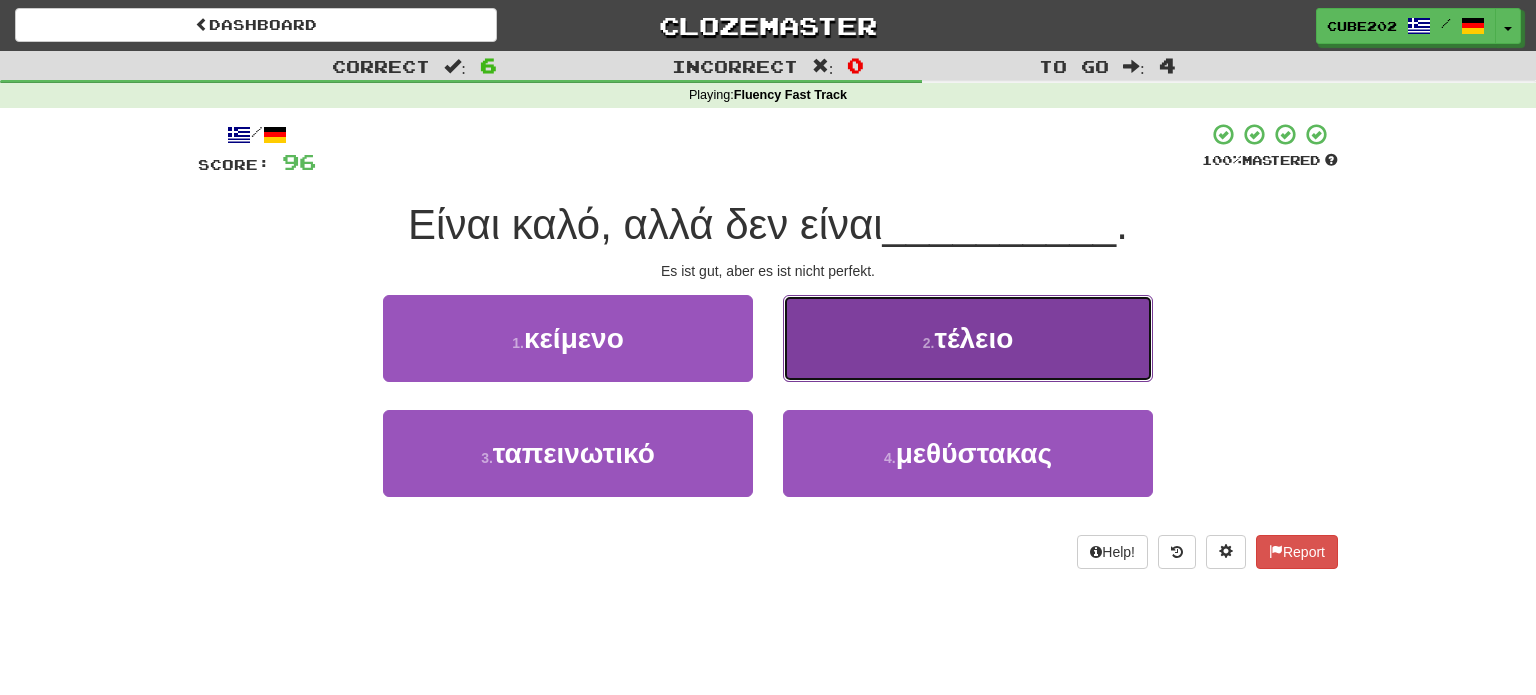 click on "2 .  τέλειο" at bounding box center [968, 338] 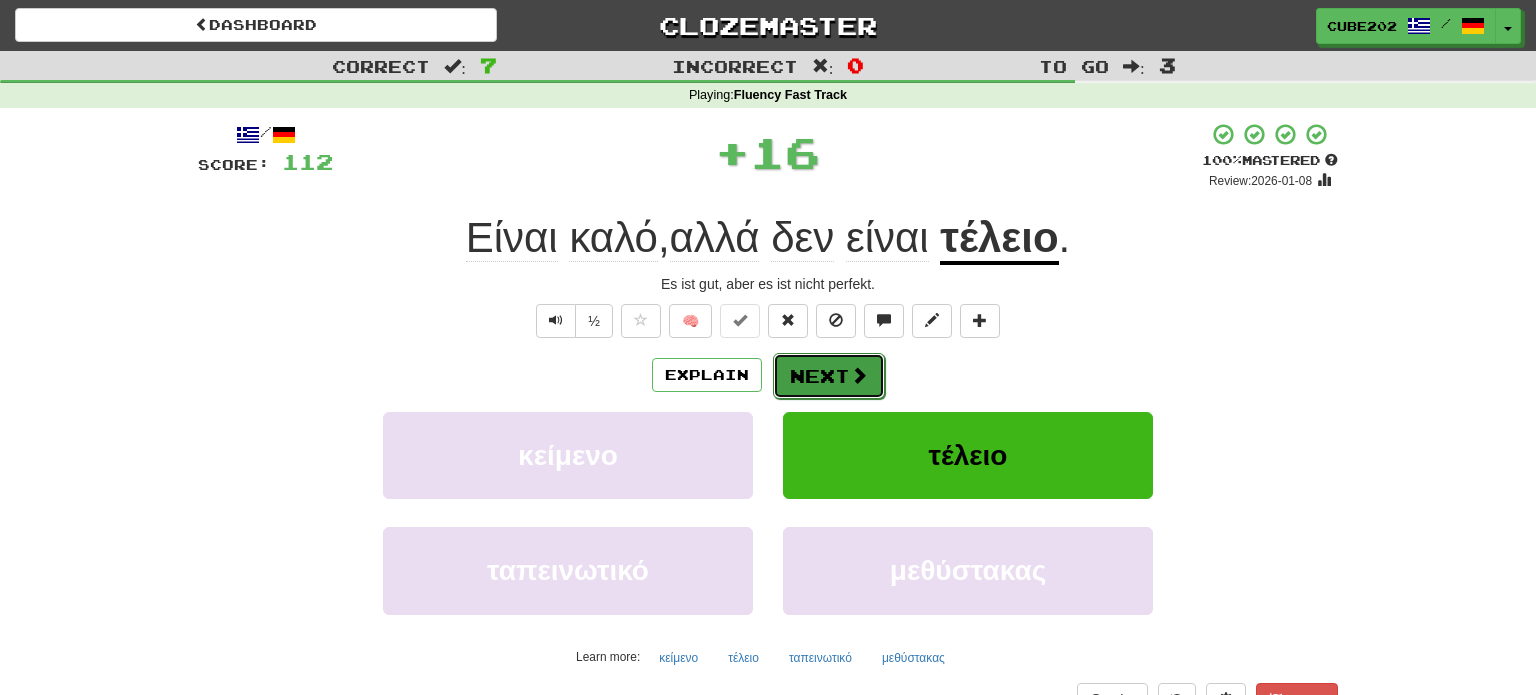 click on "Next" at bounding box center [829, 376] 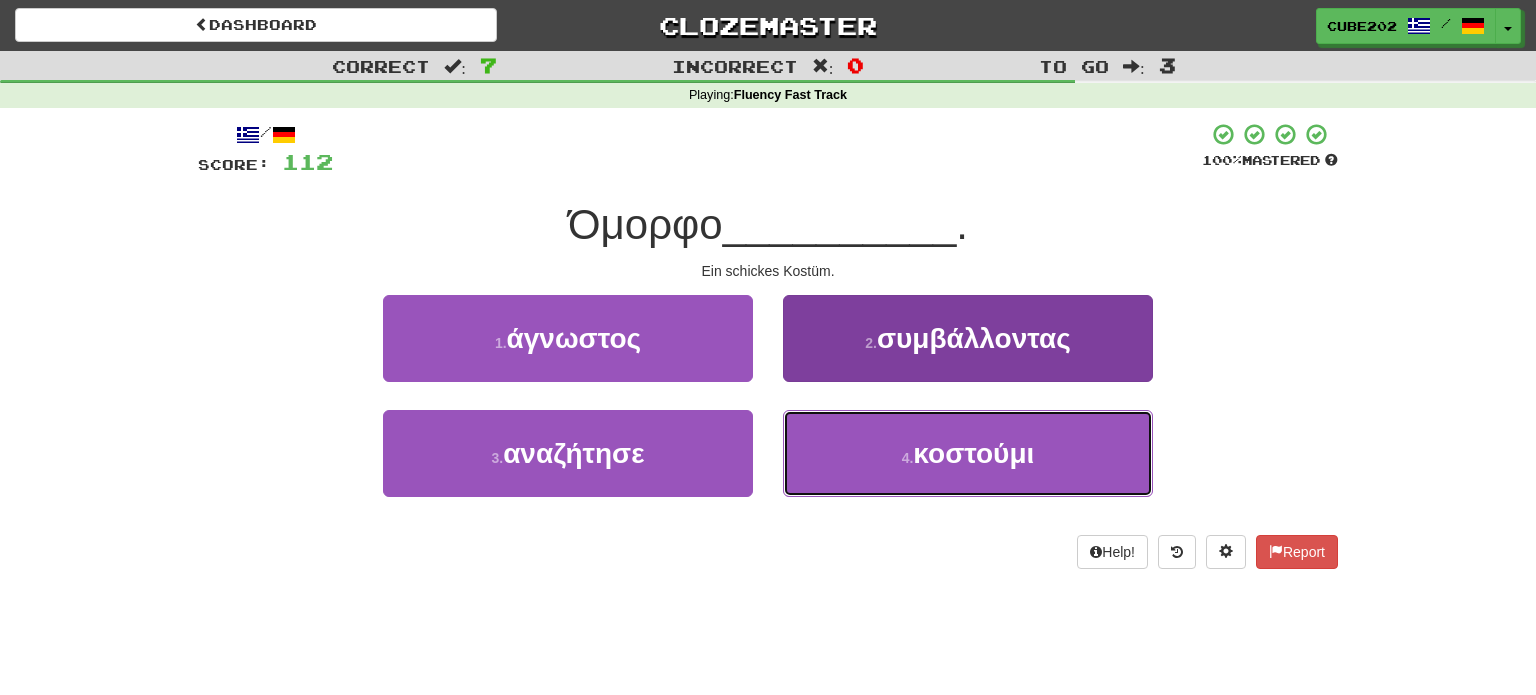 click on "4 .  κοστούμι" at bounding box center [968, 453] 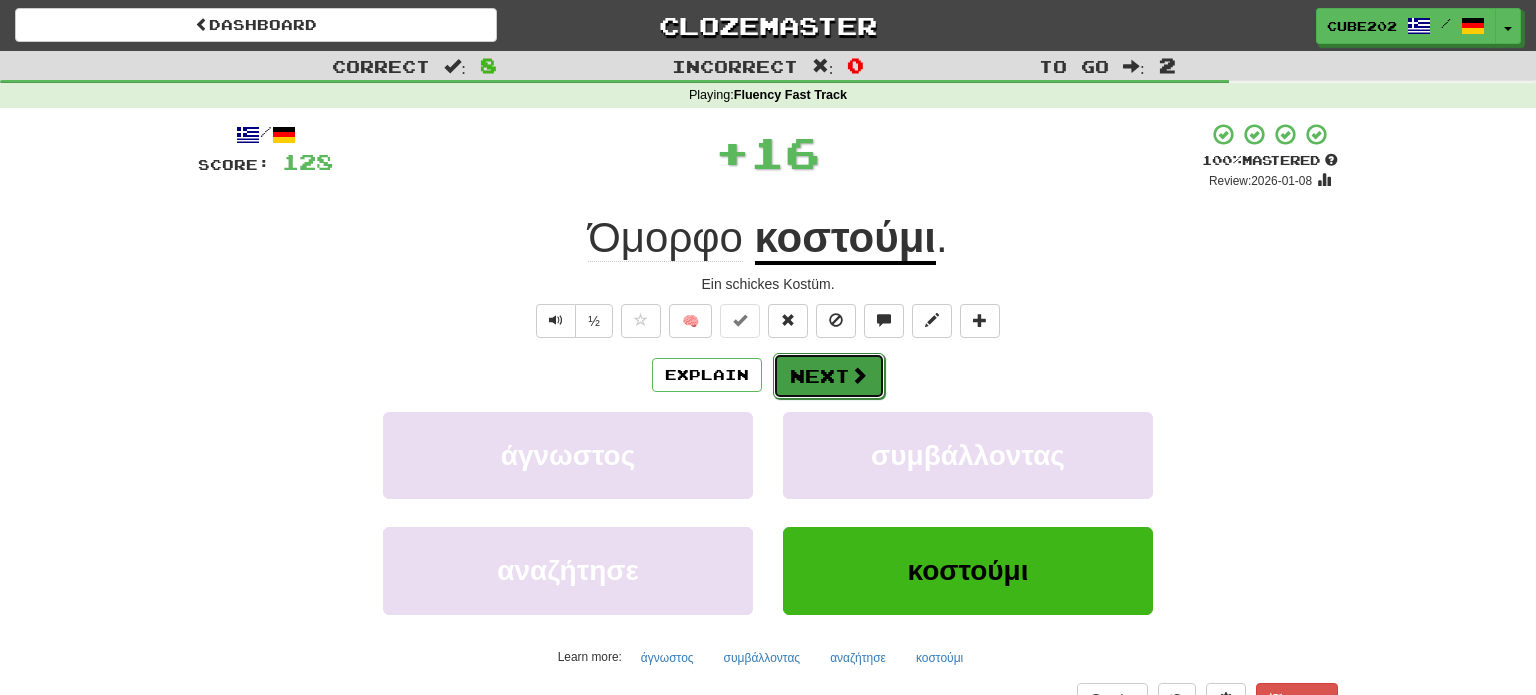click on "Next" at bounding box center (829, 376) 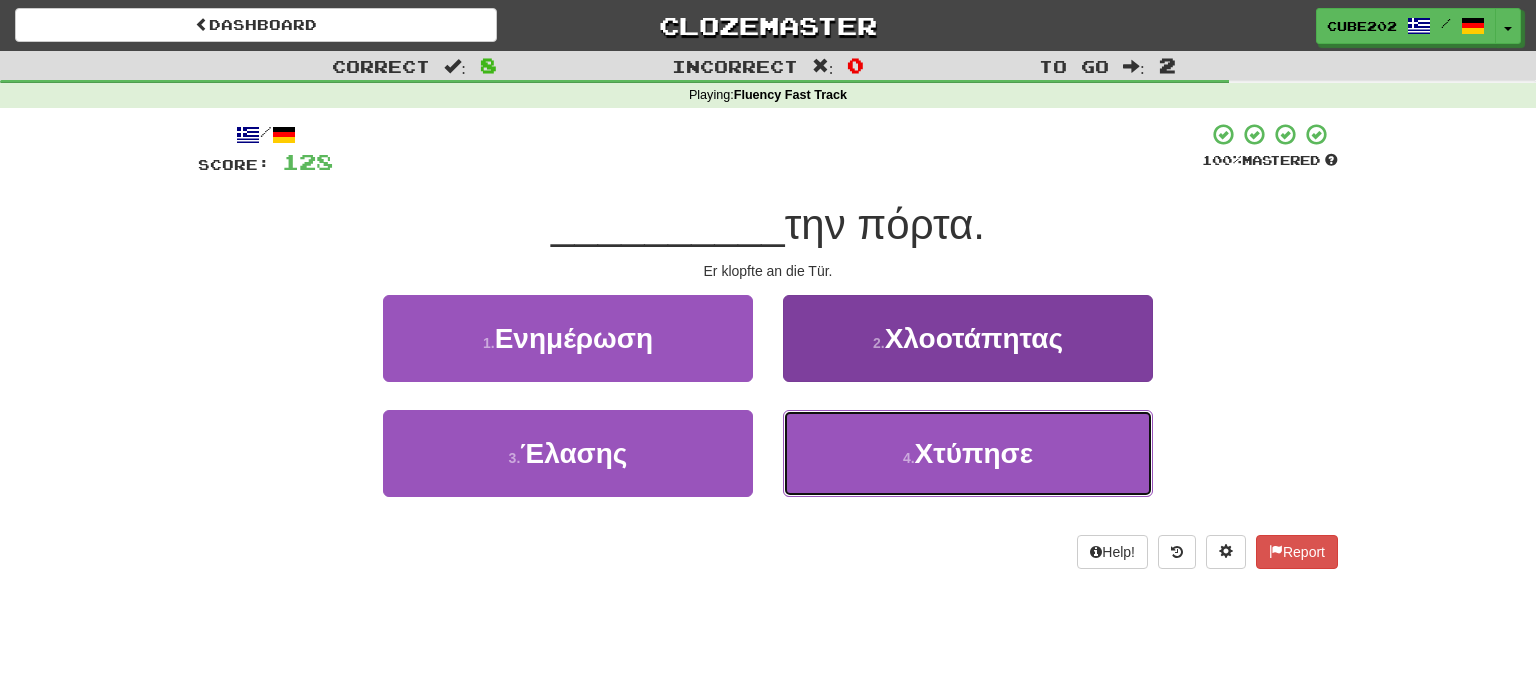 click on "4 .  Χτύπησε" at bounding box center (968, 453) 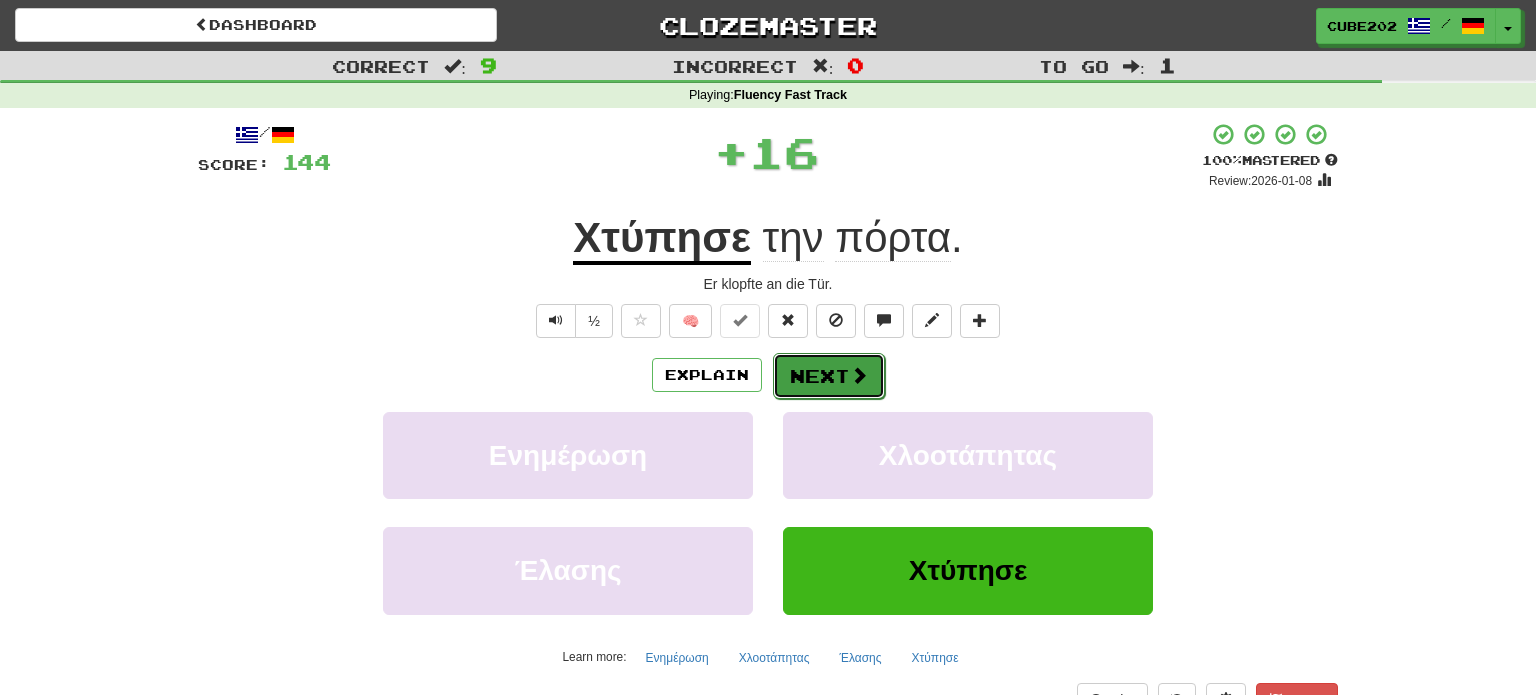 click on "Next" at bounding box center (829, 376) 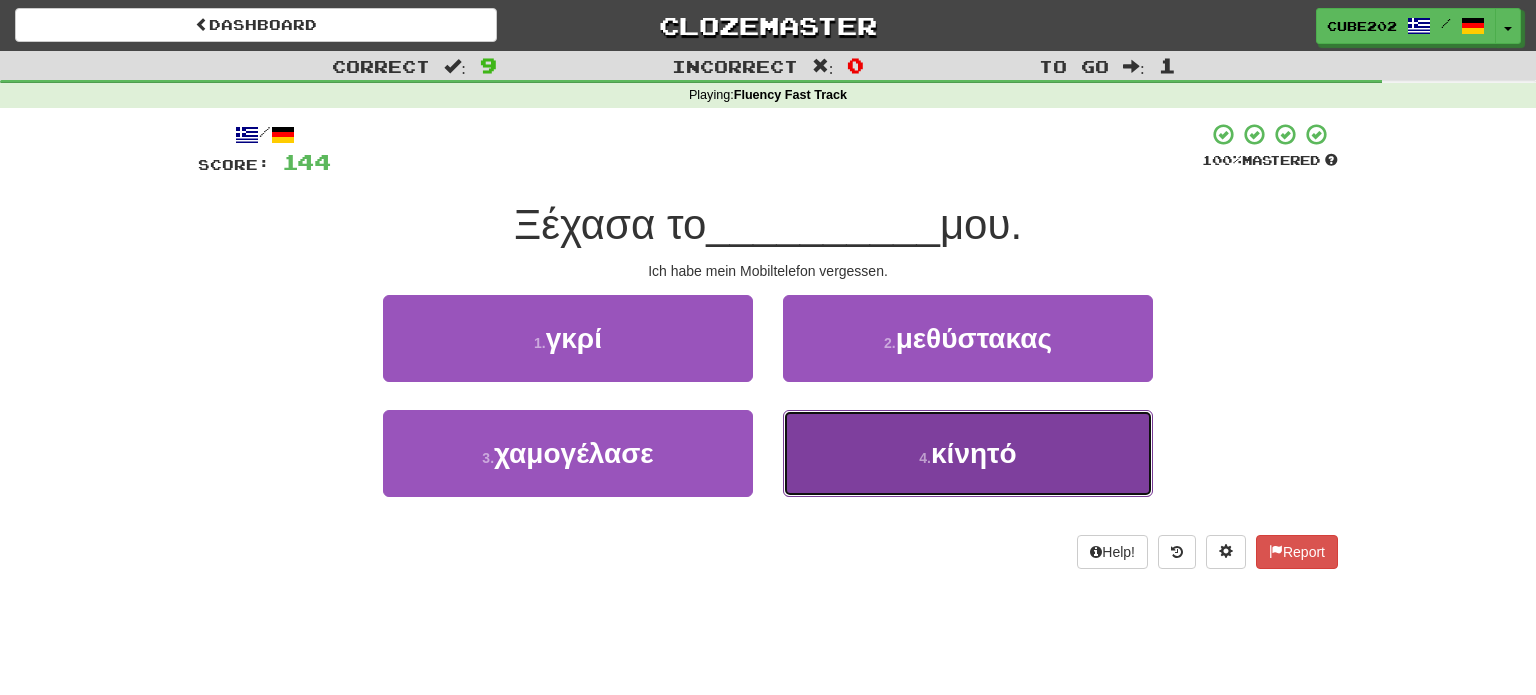 click on "4 .  κίνητό" at bounding box center (968, 453) 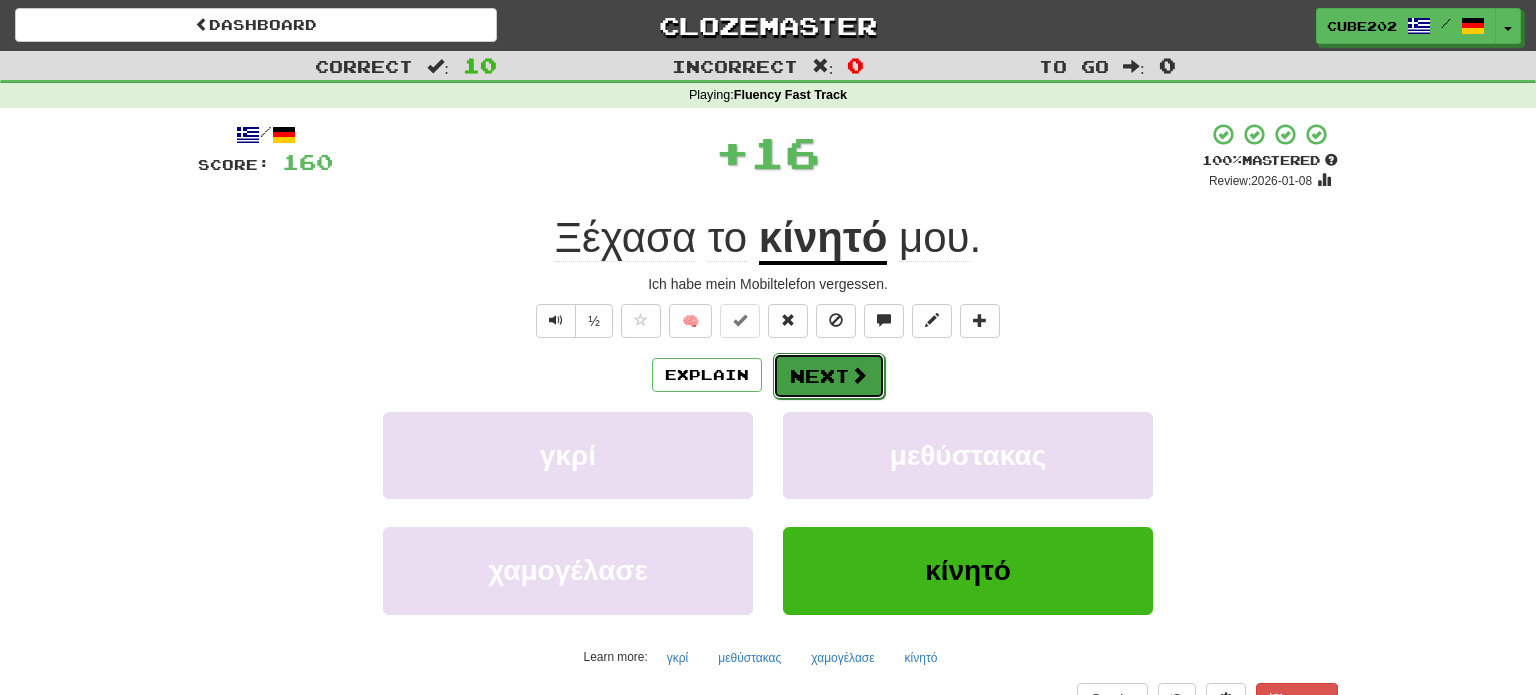 click on "Next" at bounding box center (829, 376) 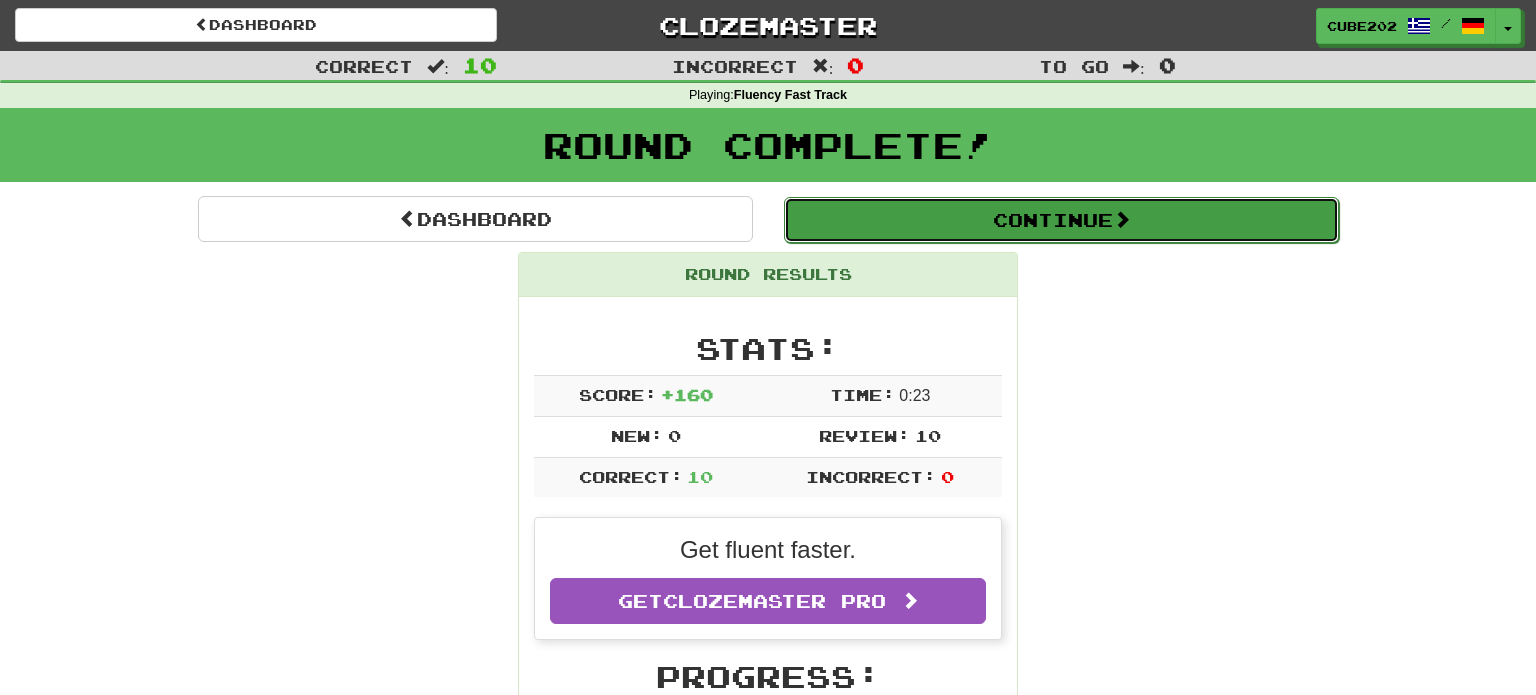 click on "Continue" at bounding box center (1061, 220) 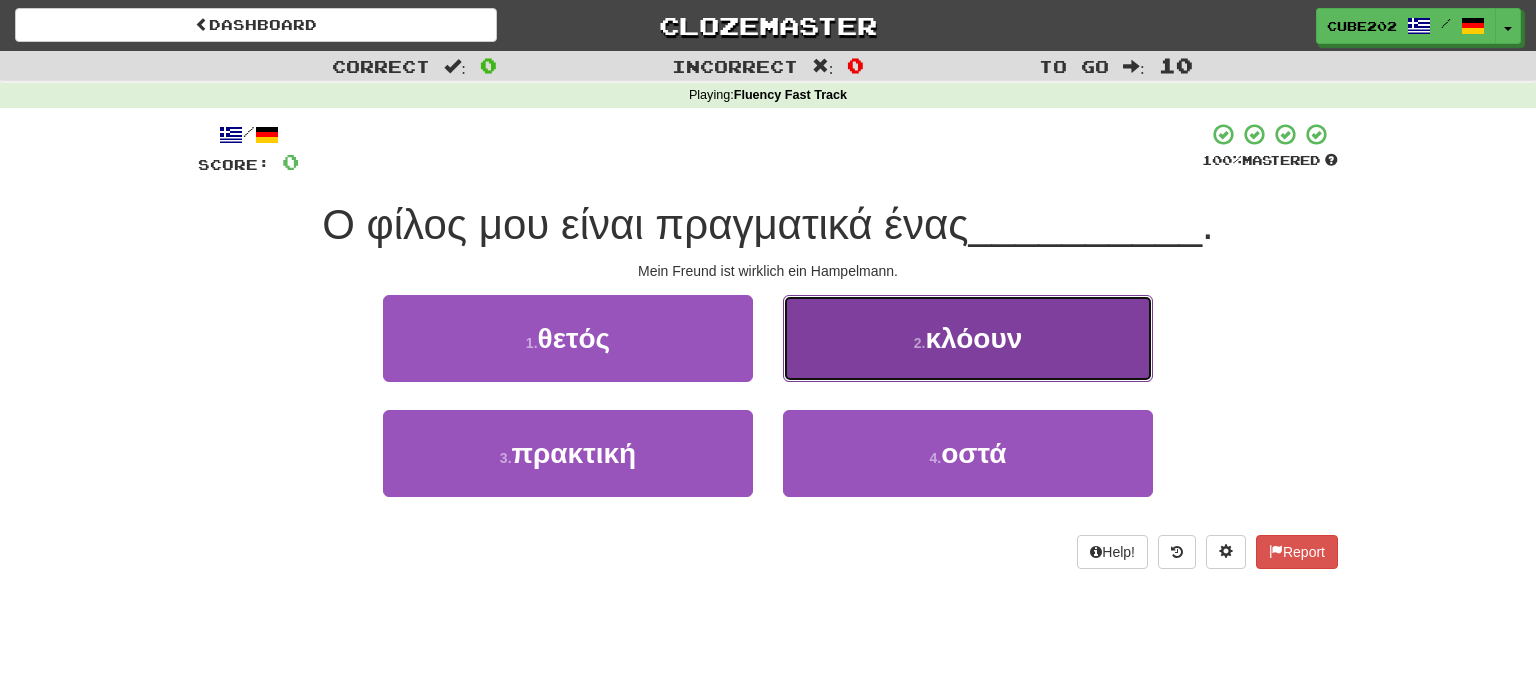 click on "2 .  κλόουν" at bounding box center [968, 338] 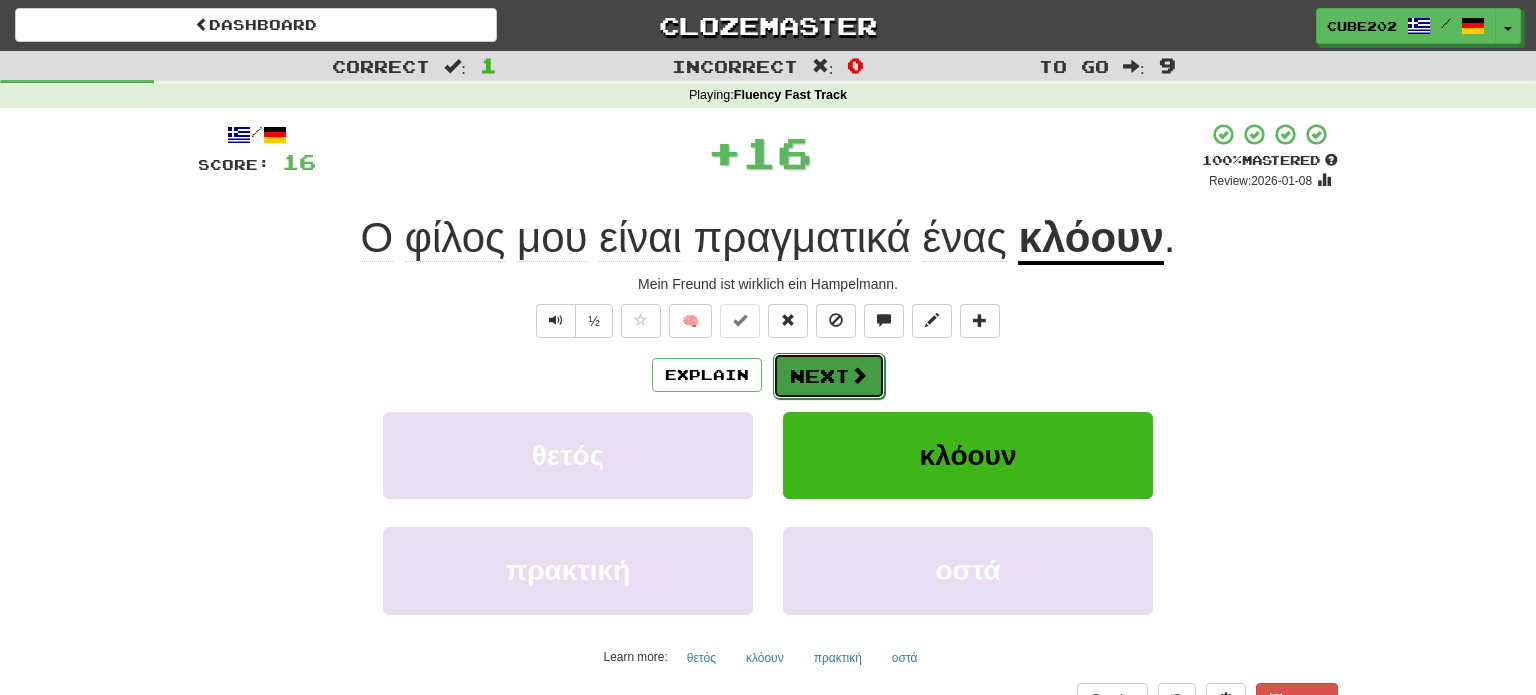 click on "Next" at bounding box center [829, 376] 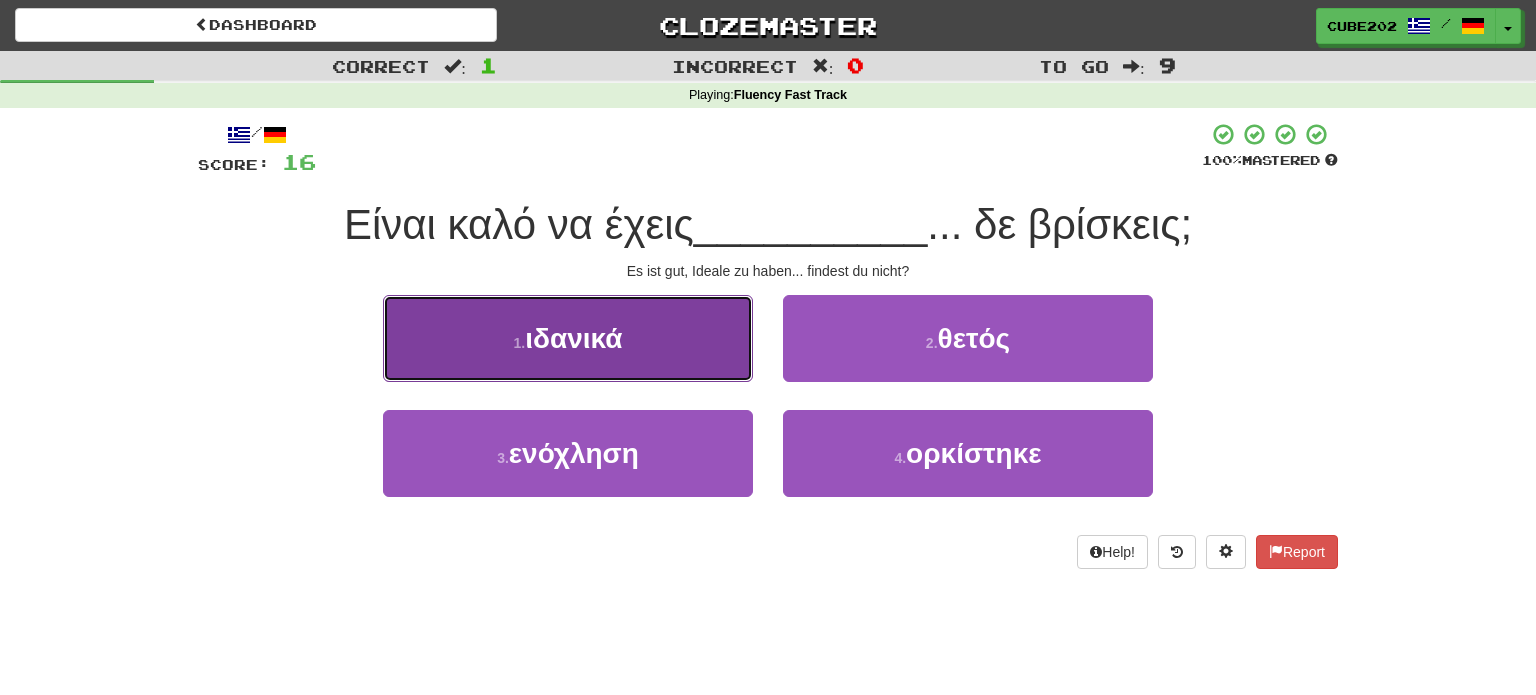 click on "1 .  ιδανικά" at bounding box center (568, 338) 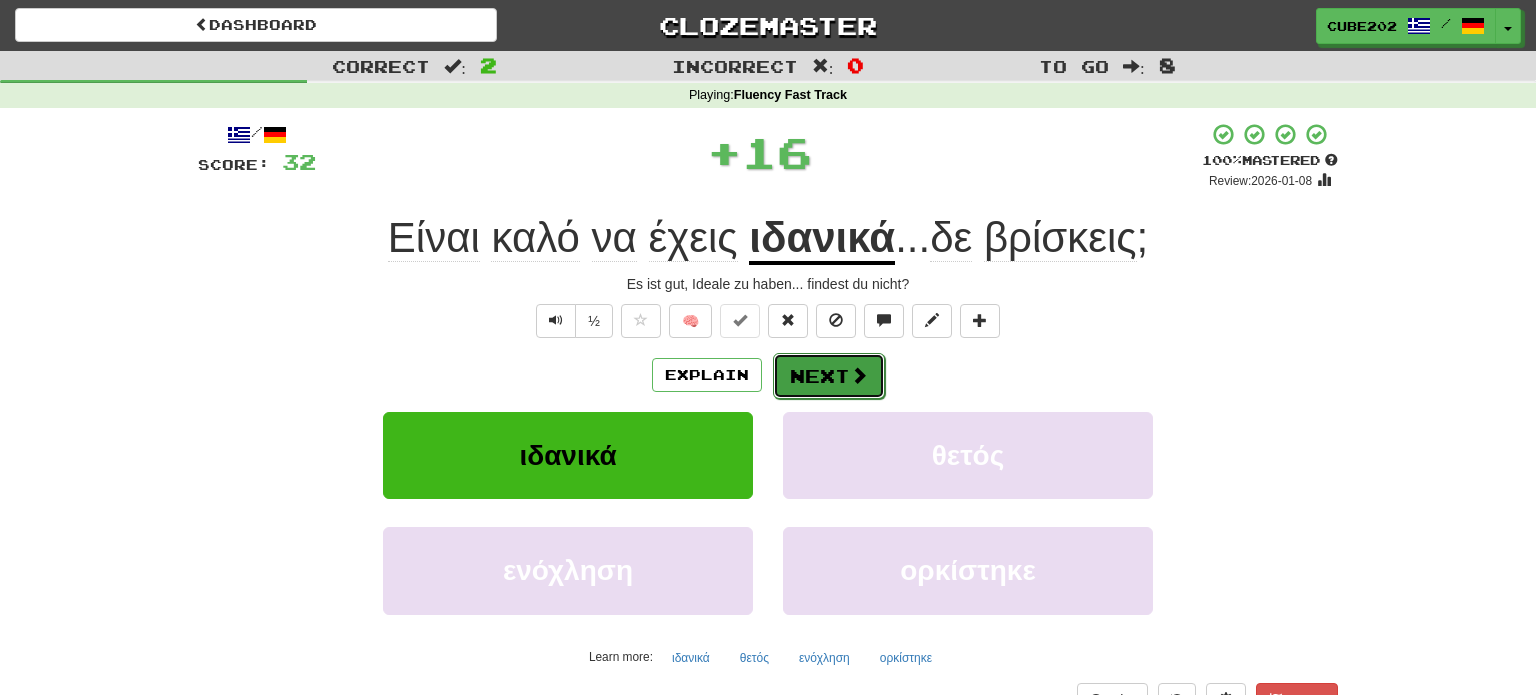 click on "Next" at bounding box center [829, 376] 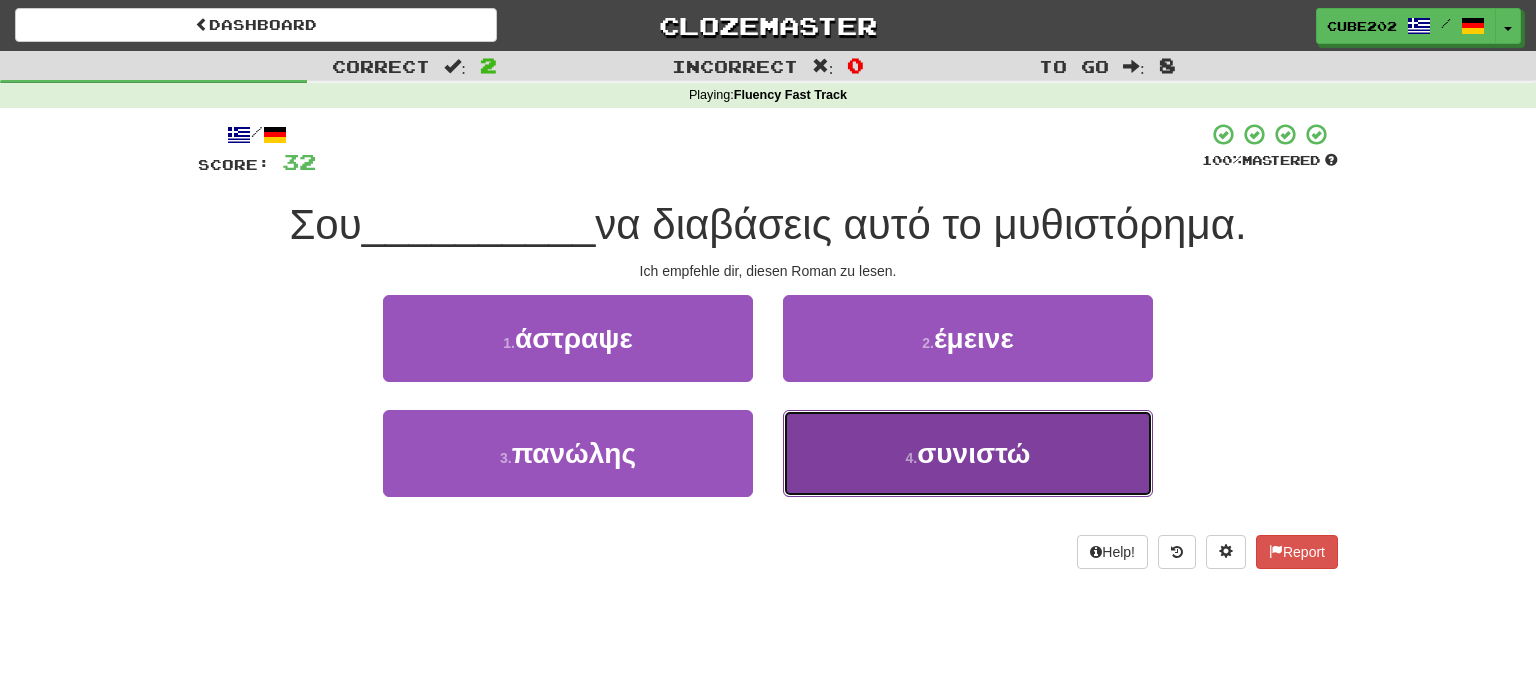 click on "4 .  συνιστώ" at bounding box center (968, 453) 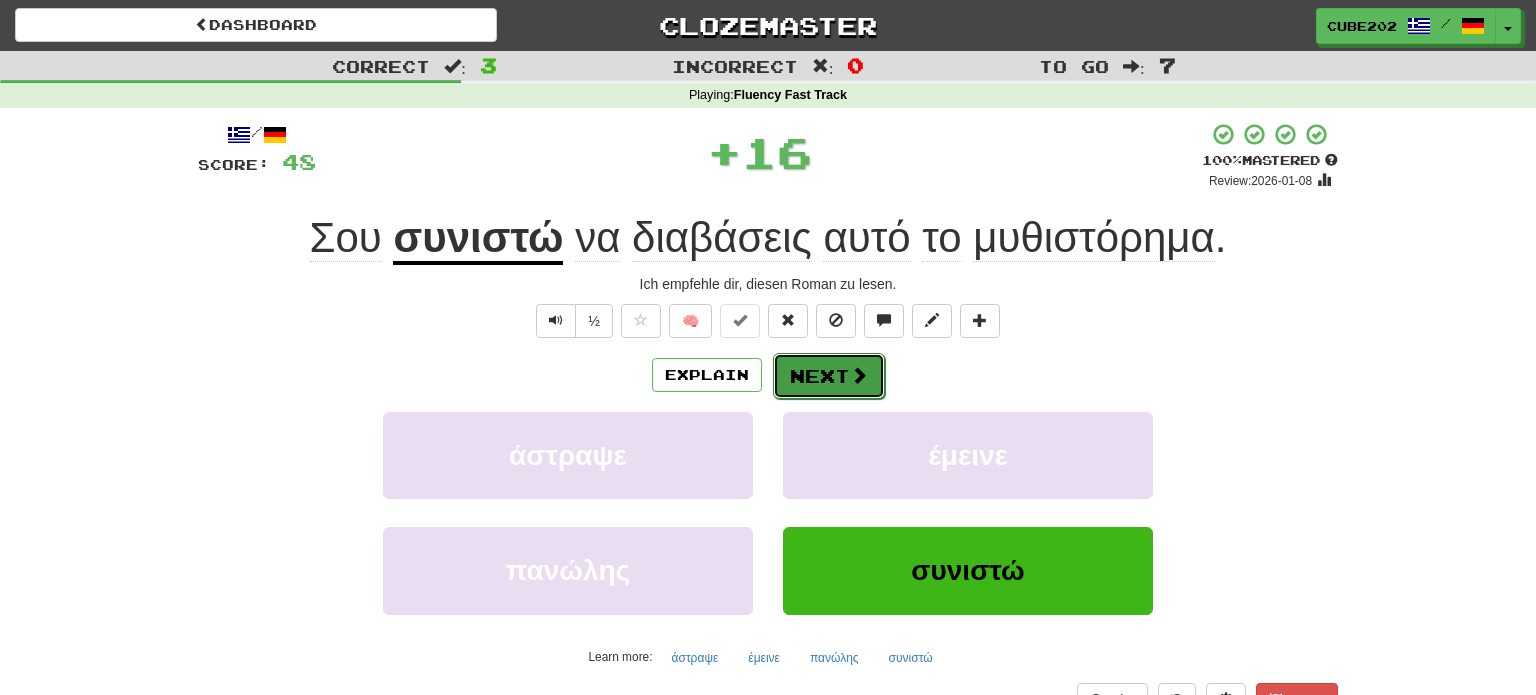 click on "Next" at bounding box center (829, 376) 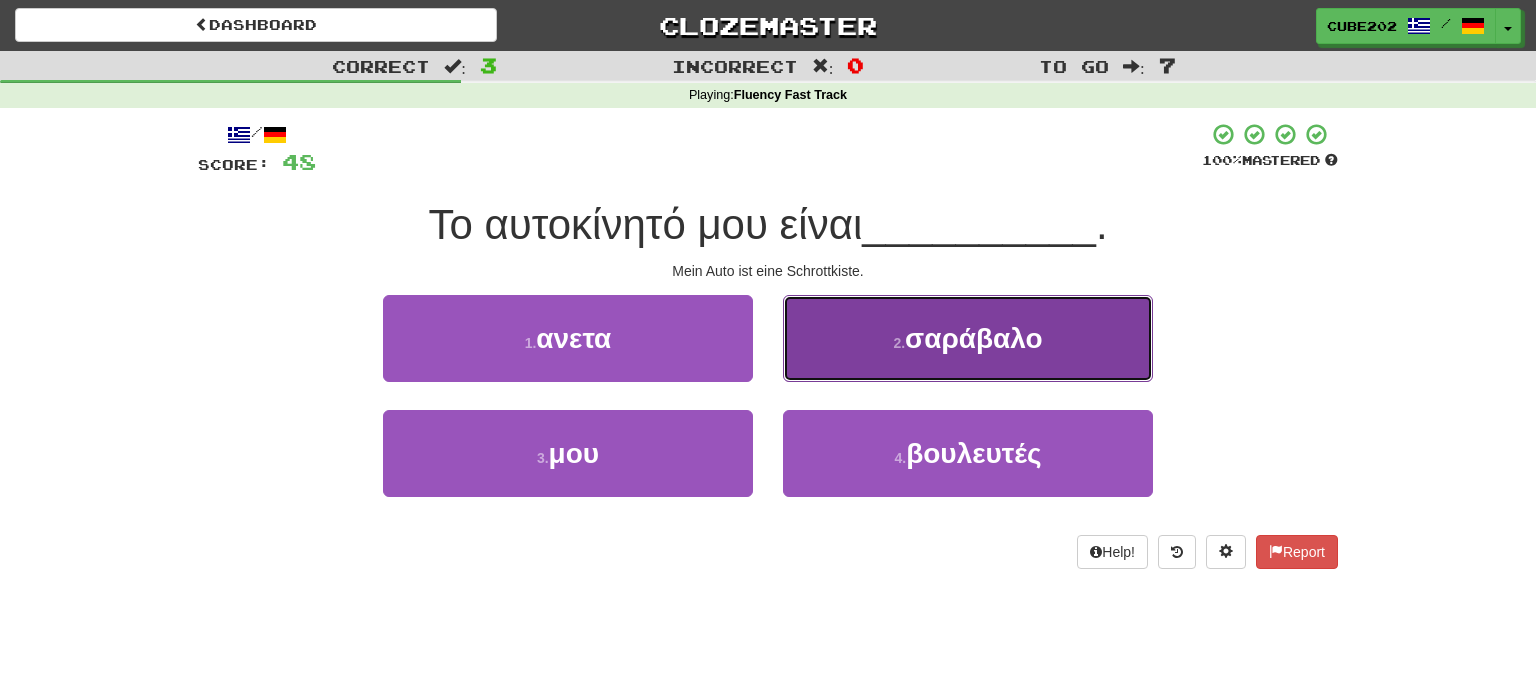 click on "2 .  σαράβαλο" at bounding box center (968, 338) 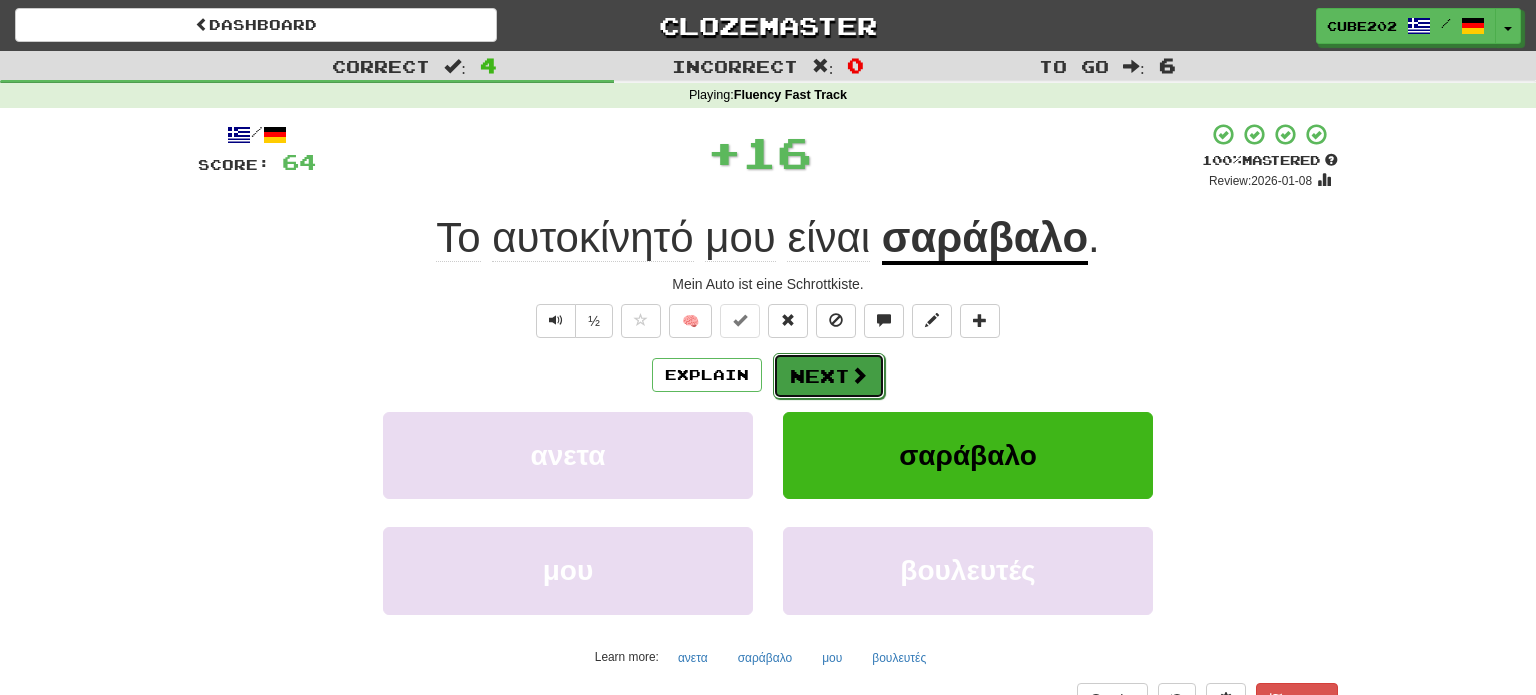 click on "Next" at bounding box center [829, 376] 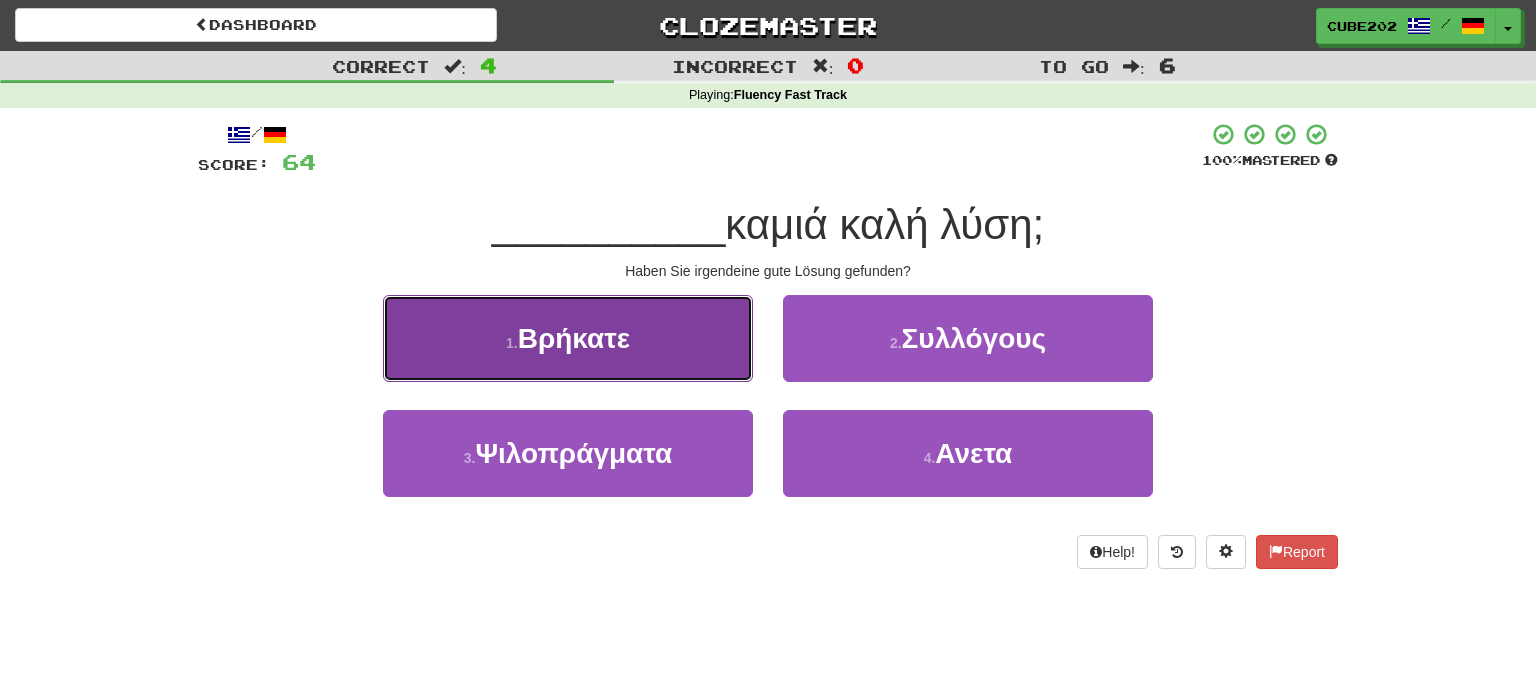 click on "1 .  Βρήκατε" at bounding box center (568, 338) 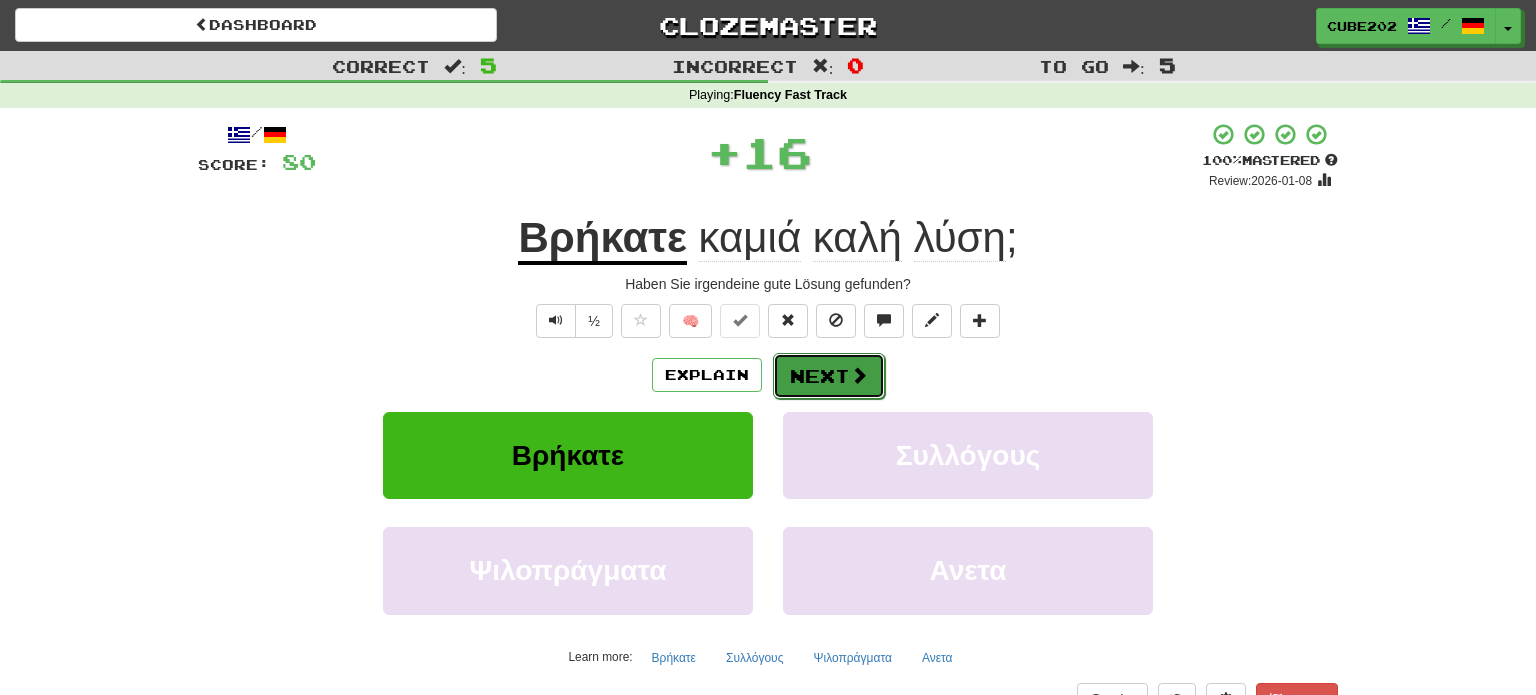 click on "Next" at bounding box center (829, 376) 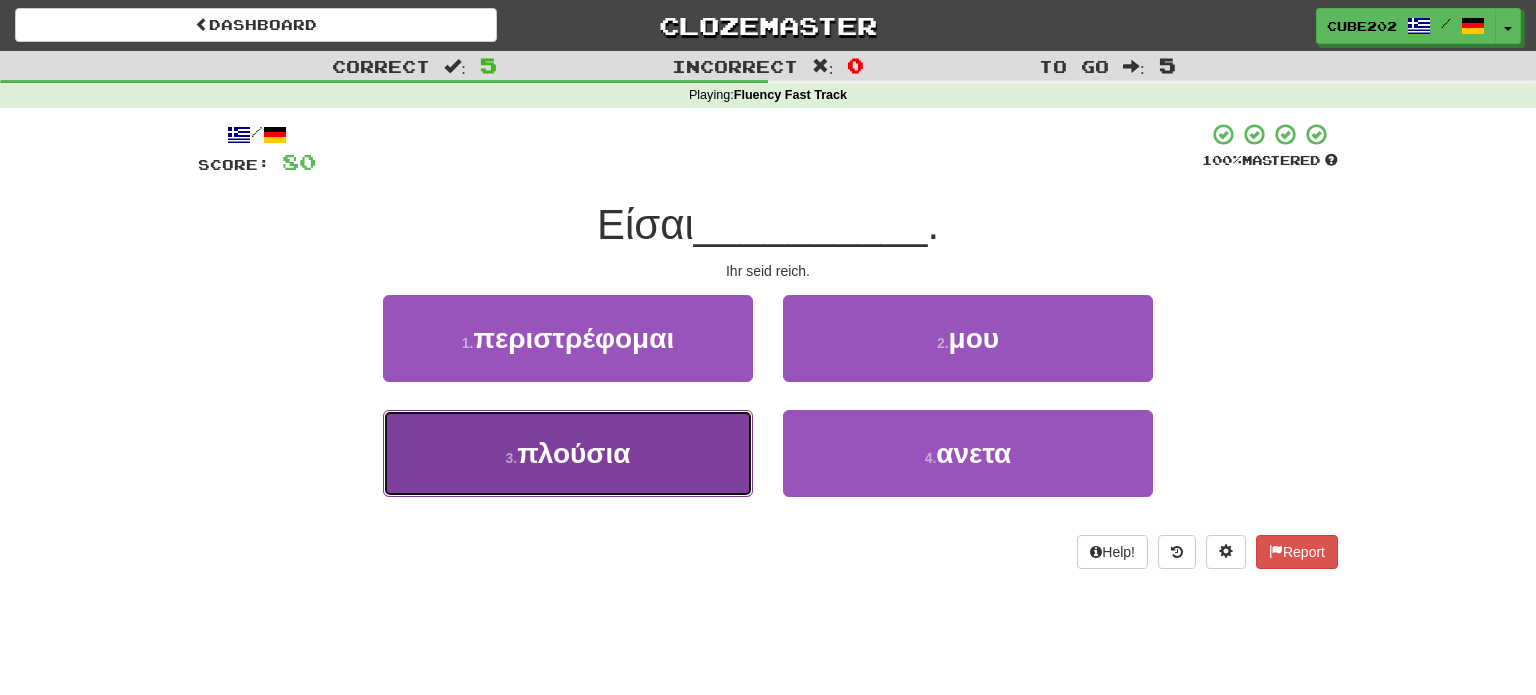 click on "3 .  πλούσια" at bounding box center [568, 453] 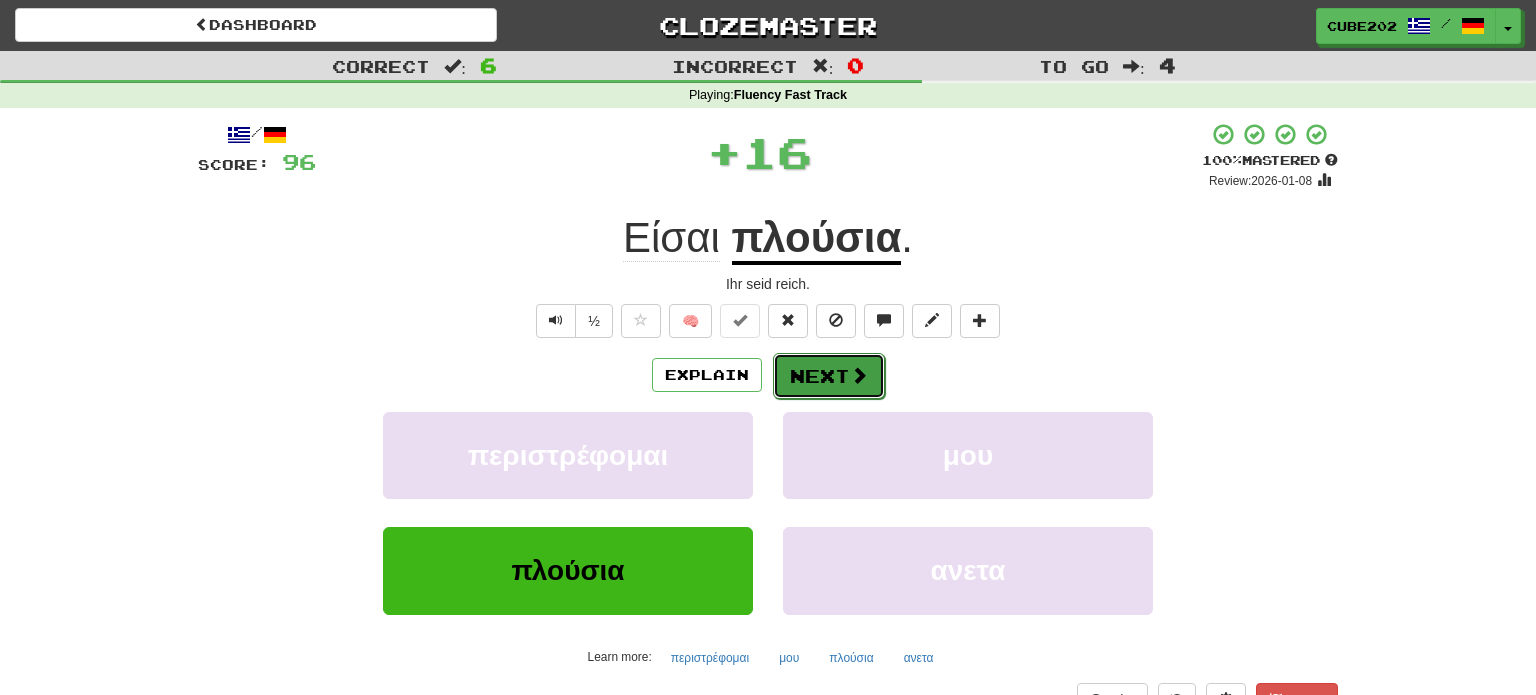 click on "Next" at bounding box center (829, 376) 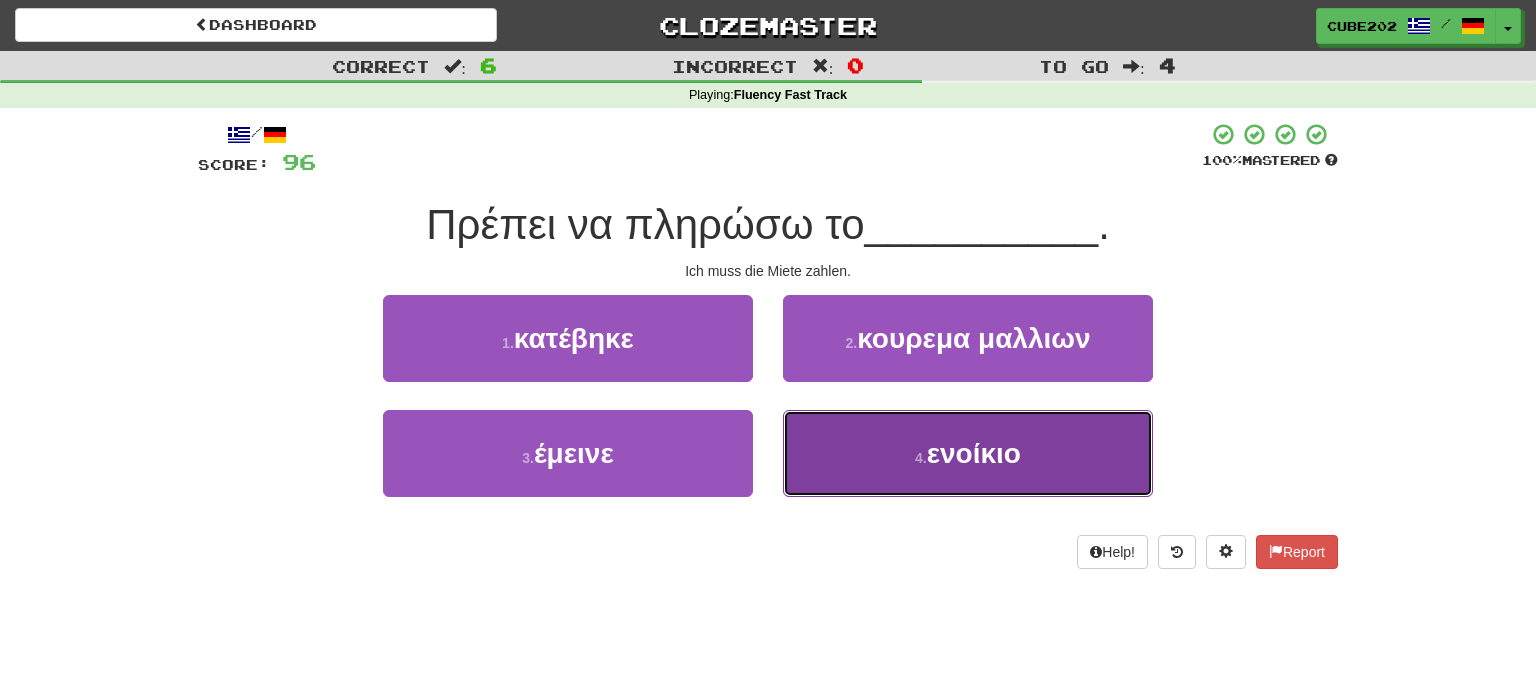 click on "4 .  ενοίκιο" at bounding box center (968, 453) 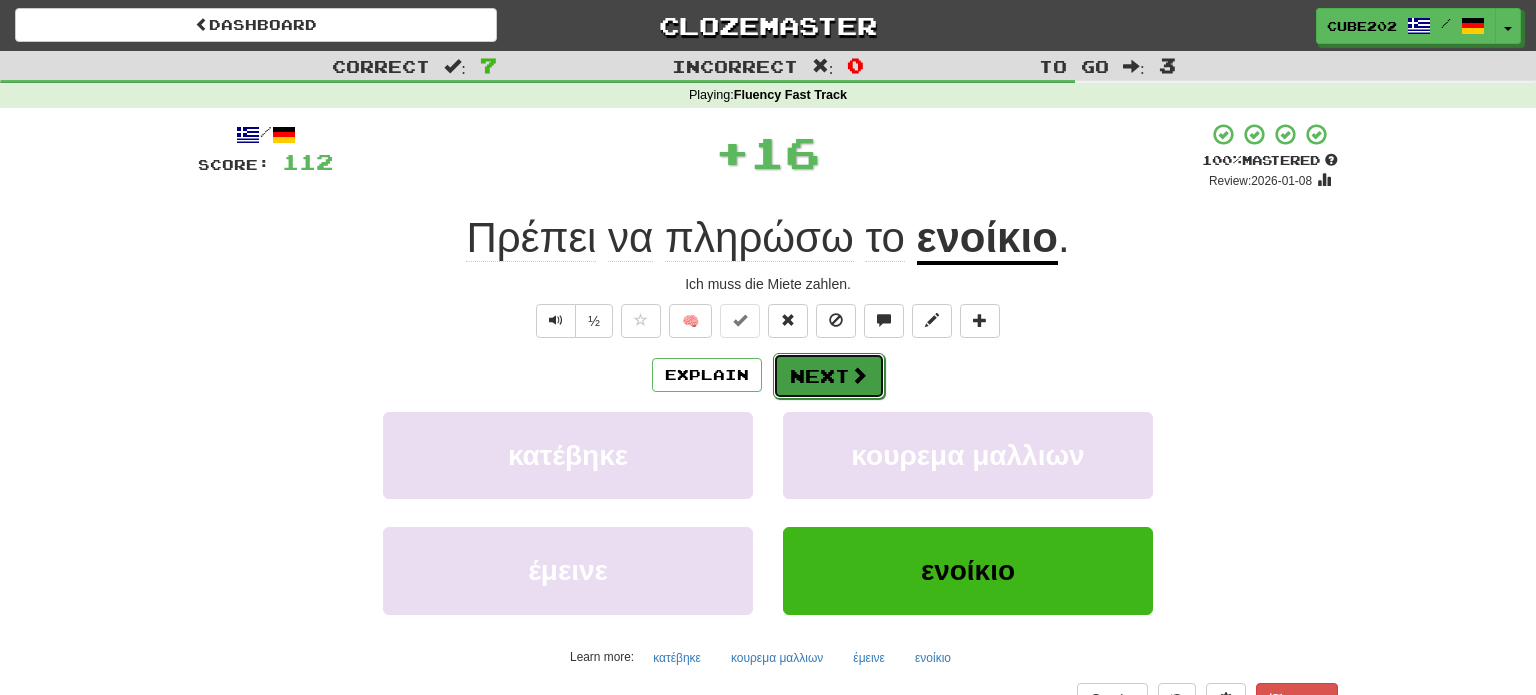 click on "Next" at bounding box center [829, 376] 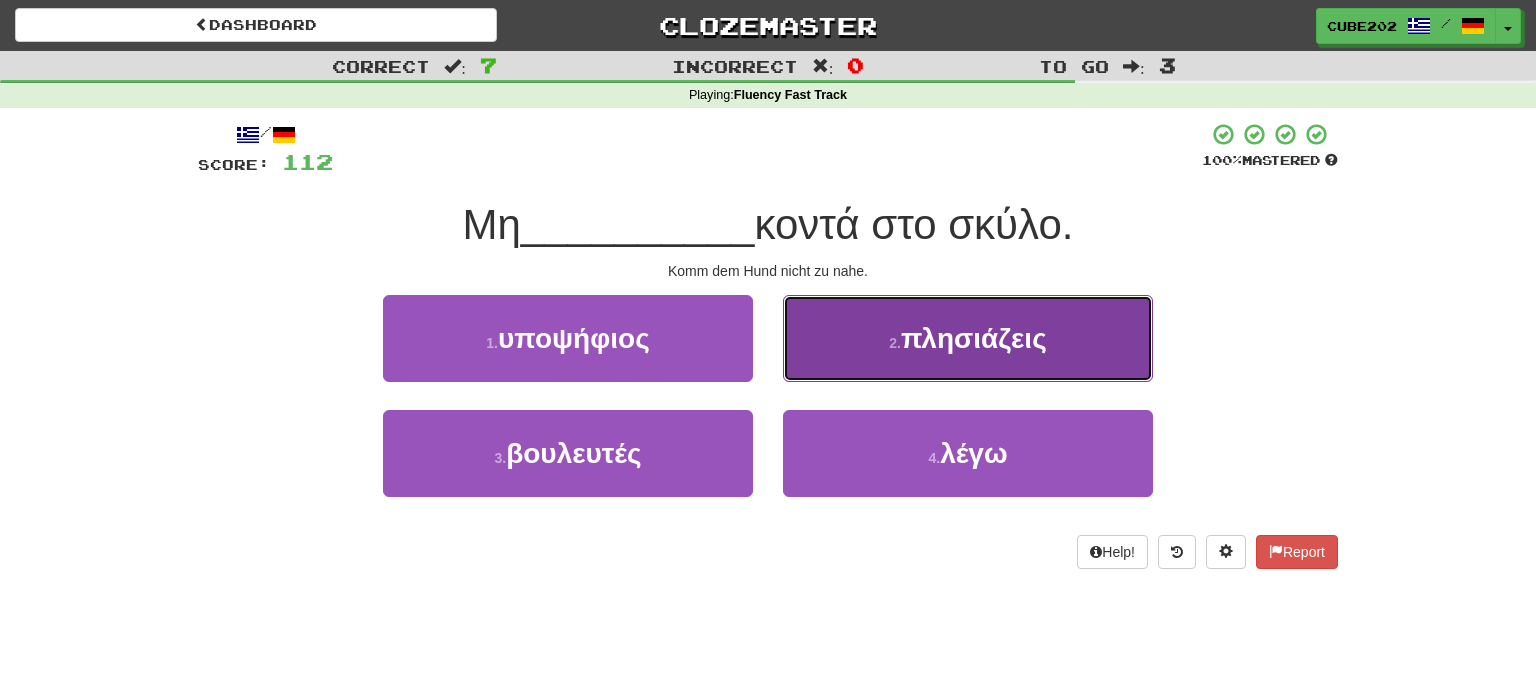click on "πλησιάζεις" at bounding box center [974, 338] 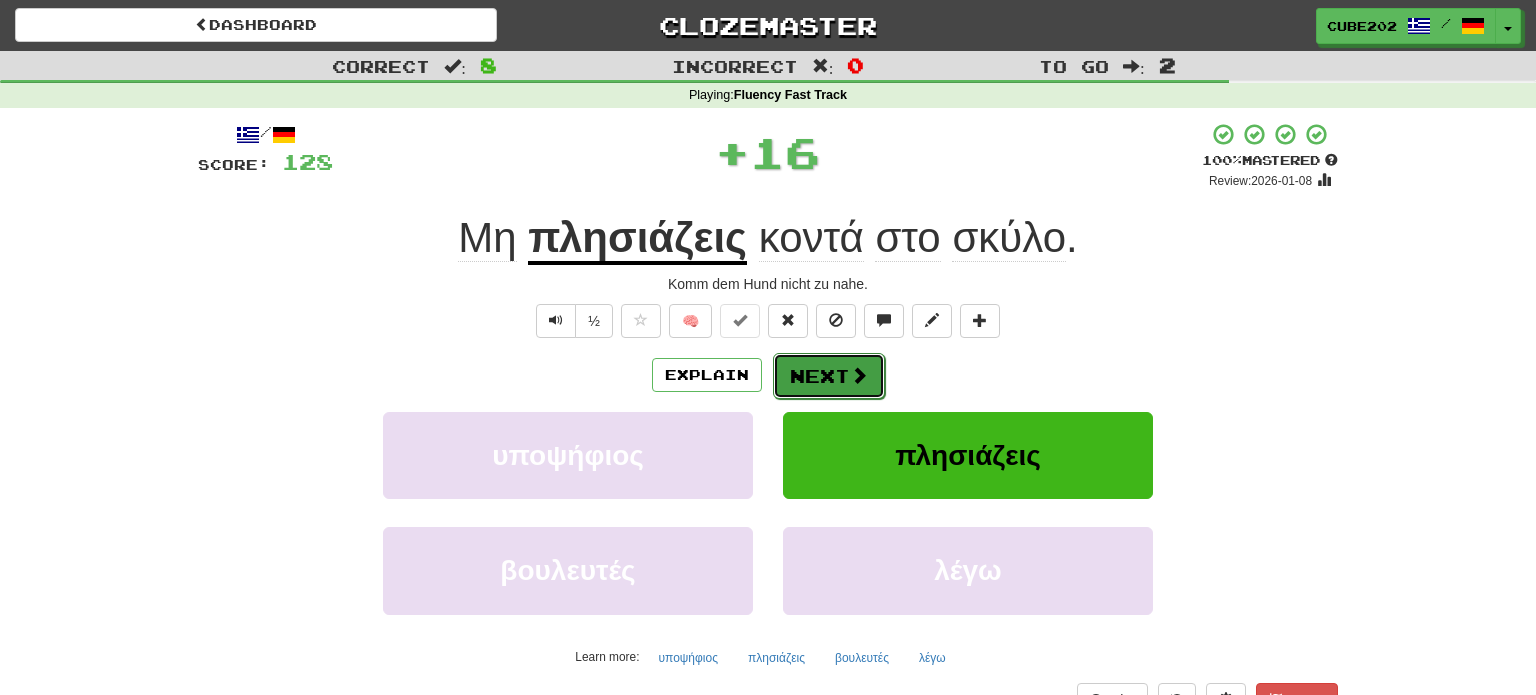 click on "Next" at bounding box center (829, 376) 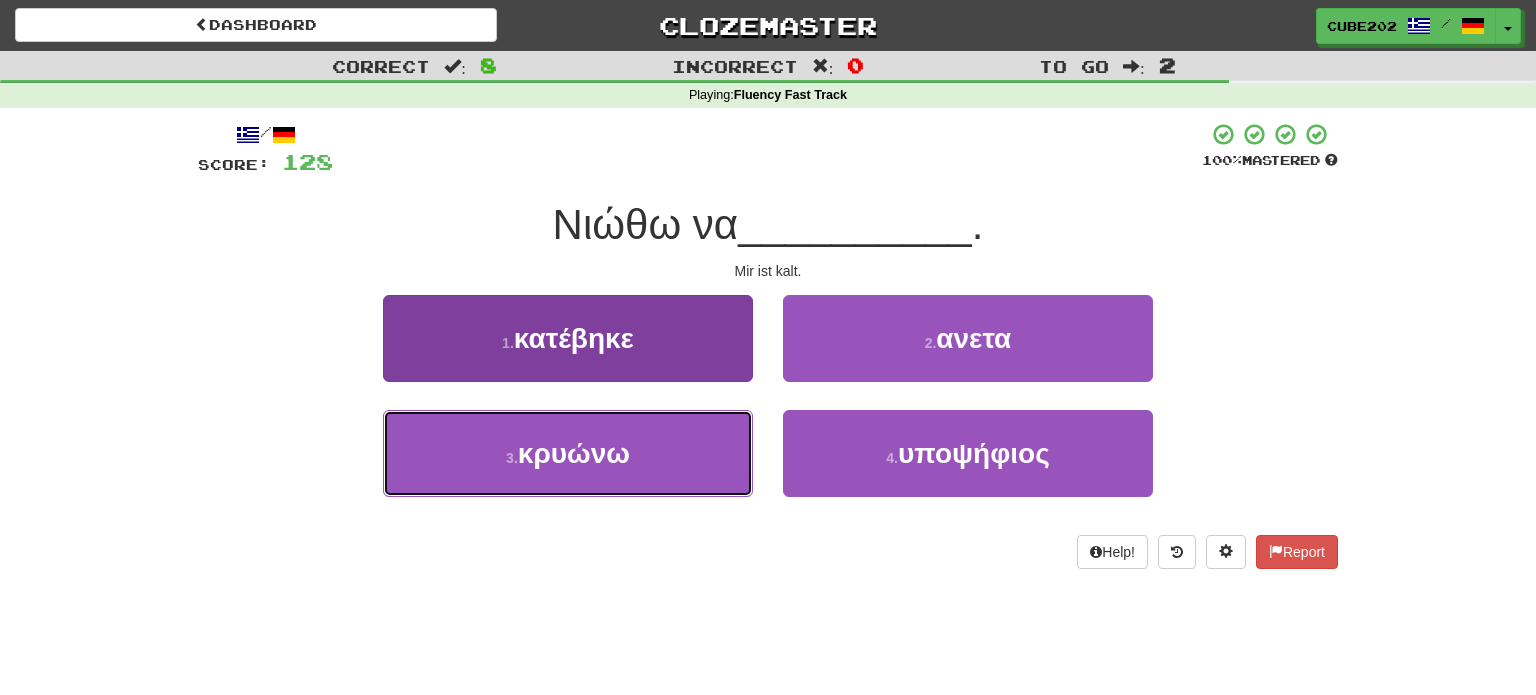 click on "3 .  κρυώνω" at bounding box center (568, 453) 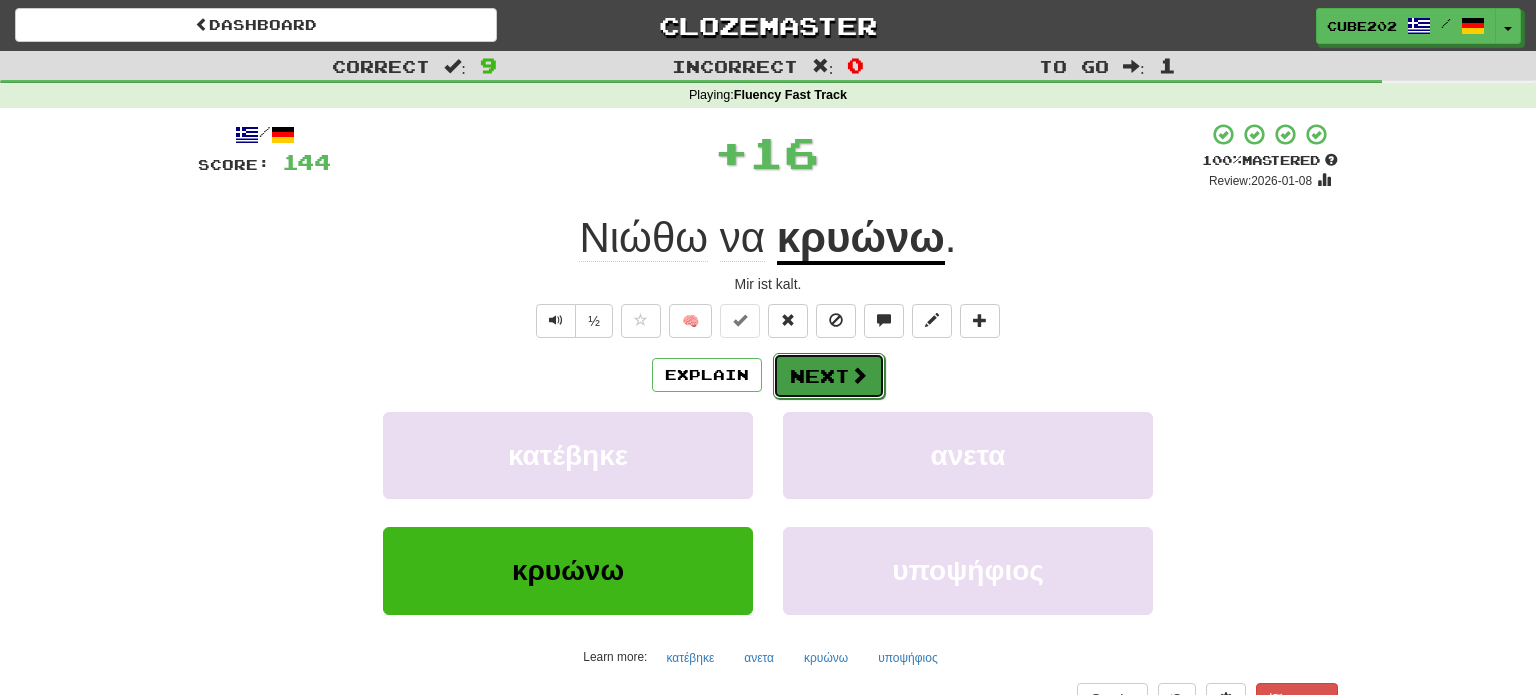 click on "Next" at bounding box center (829, 376) 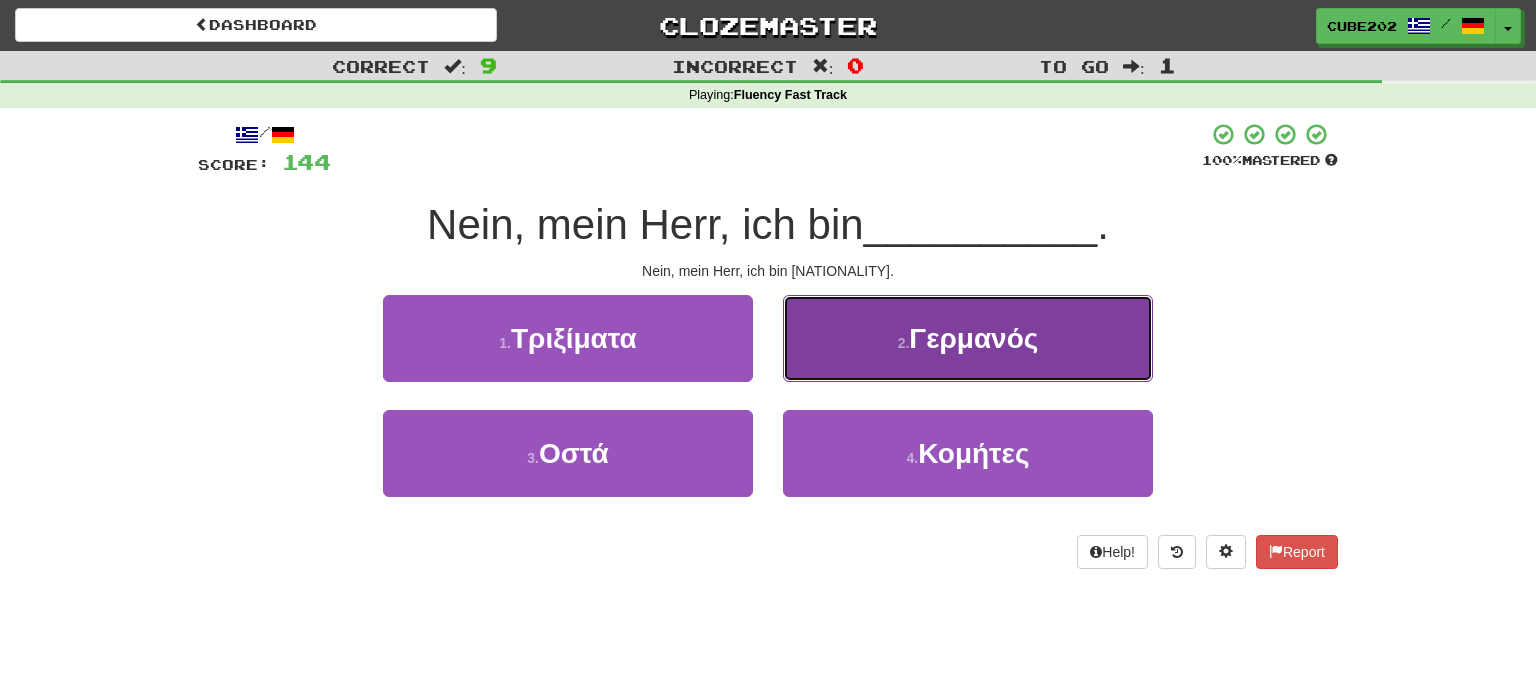 click on "2 .  Γερμανός" at bounding box center [968, 338] 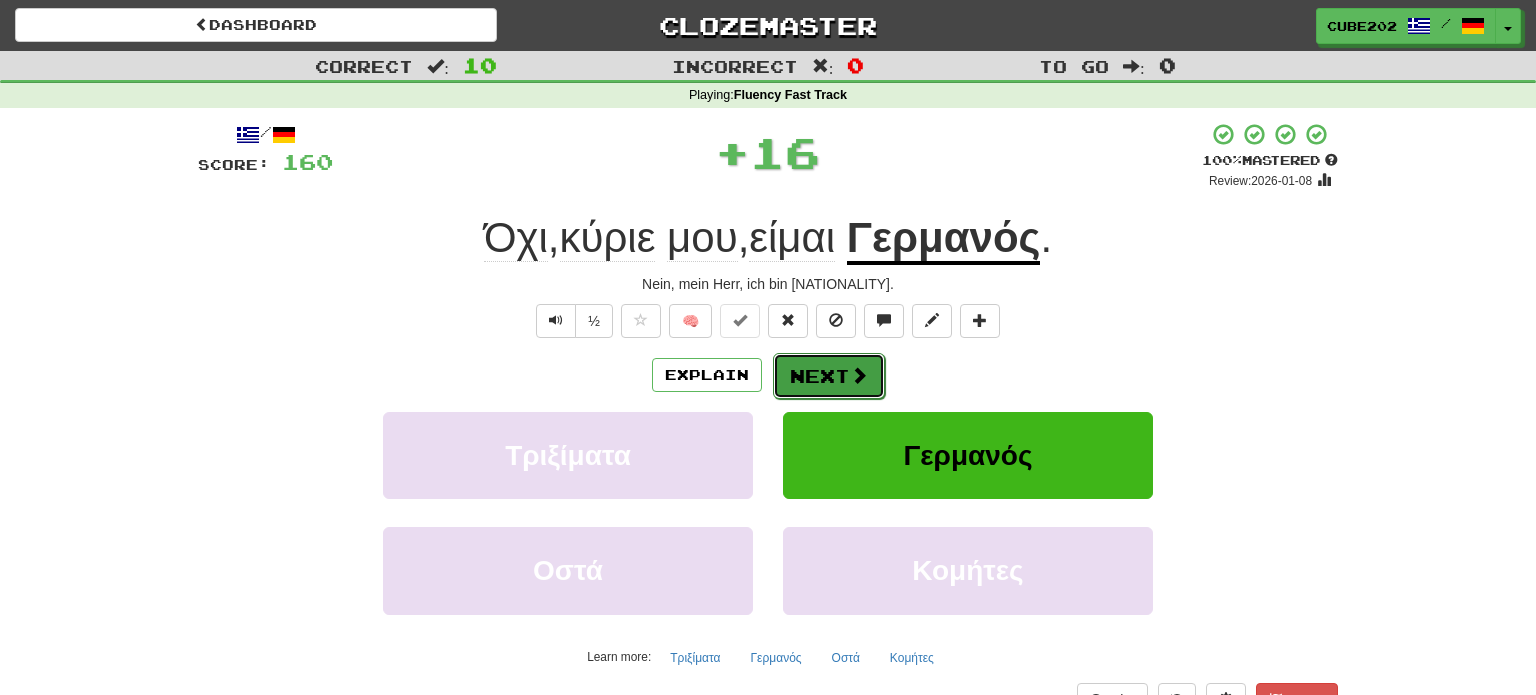 click on "Next" at bounding box center [829, 376] 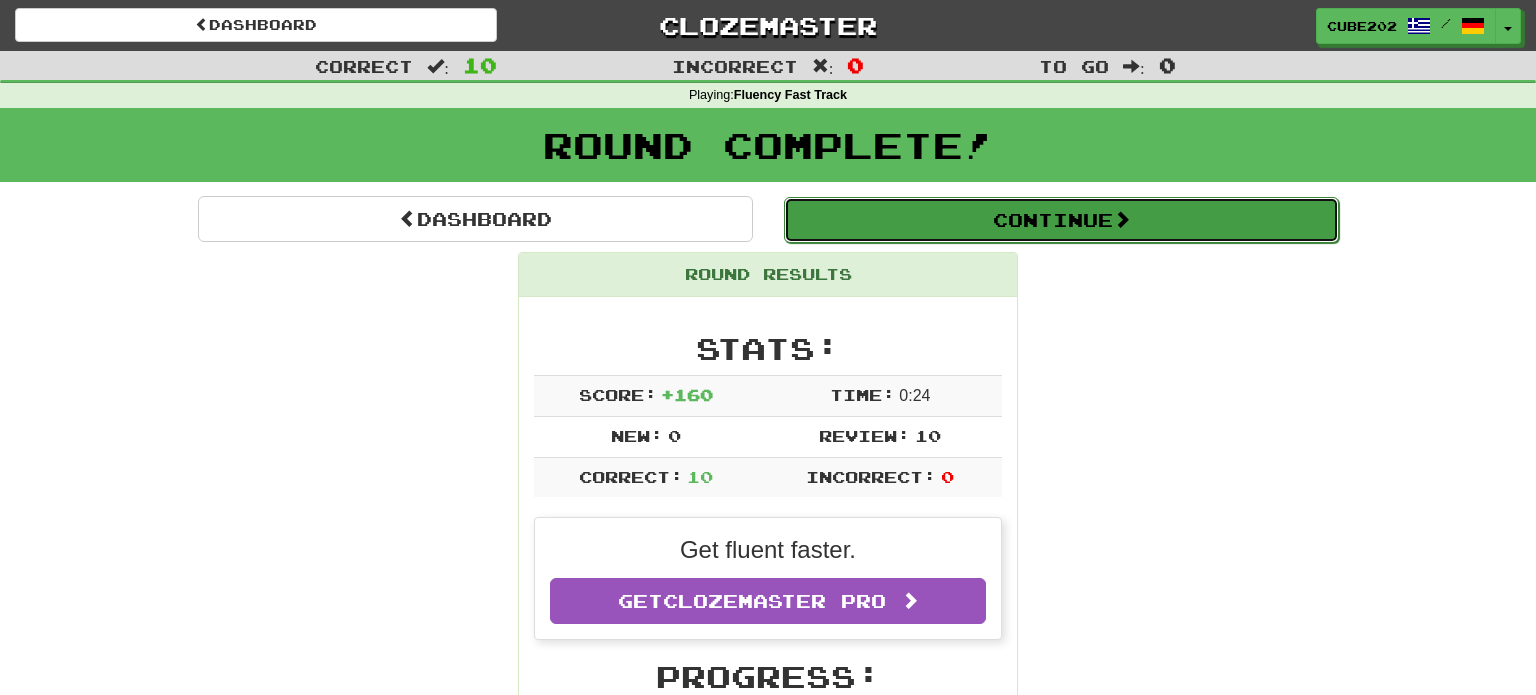 click on "Continue" at bounding box center [1061, 220] 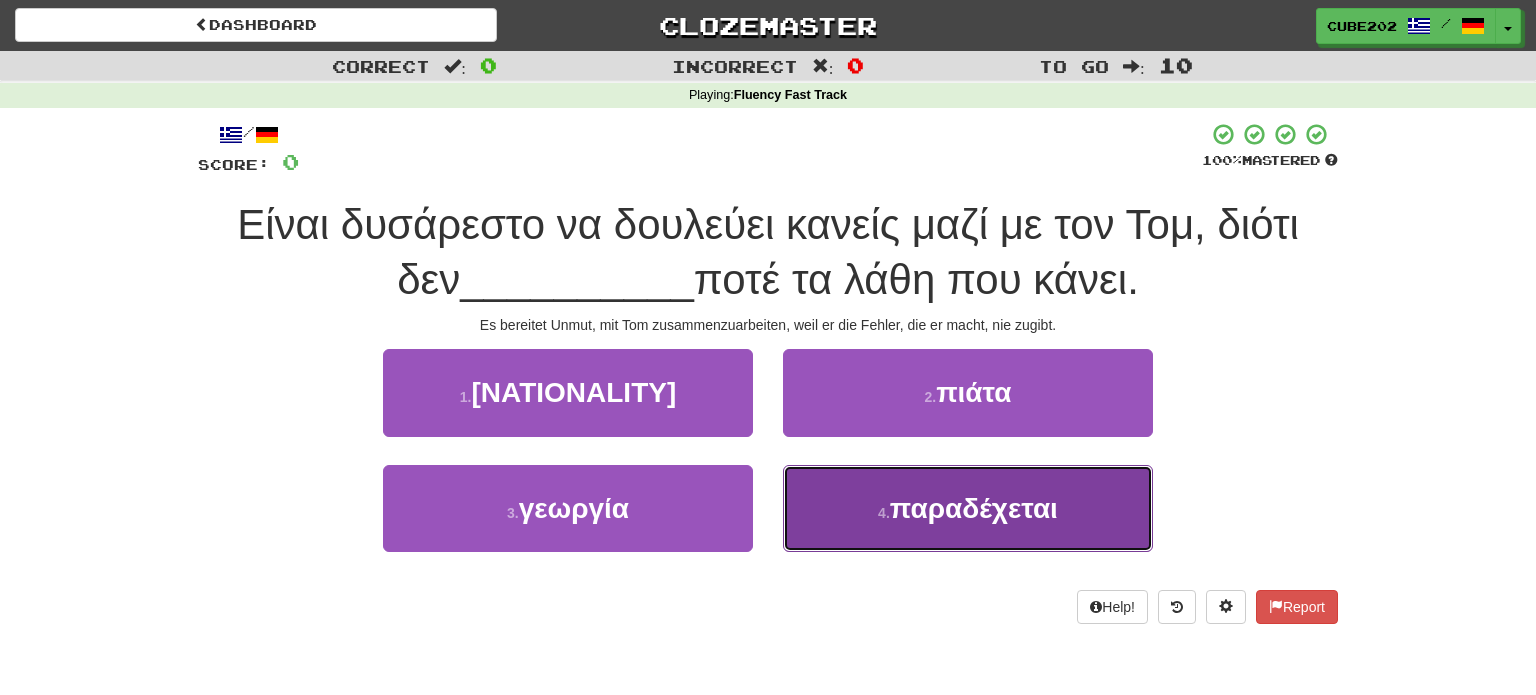 click on "παραδέχεται" at bounding box center (974, 508) 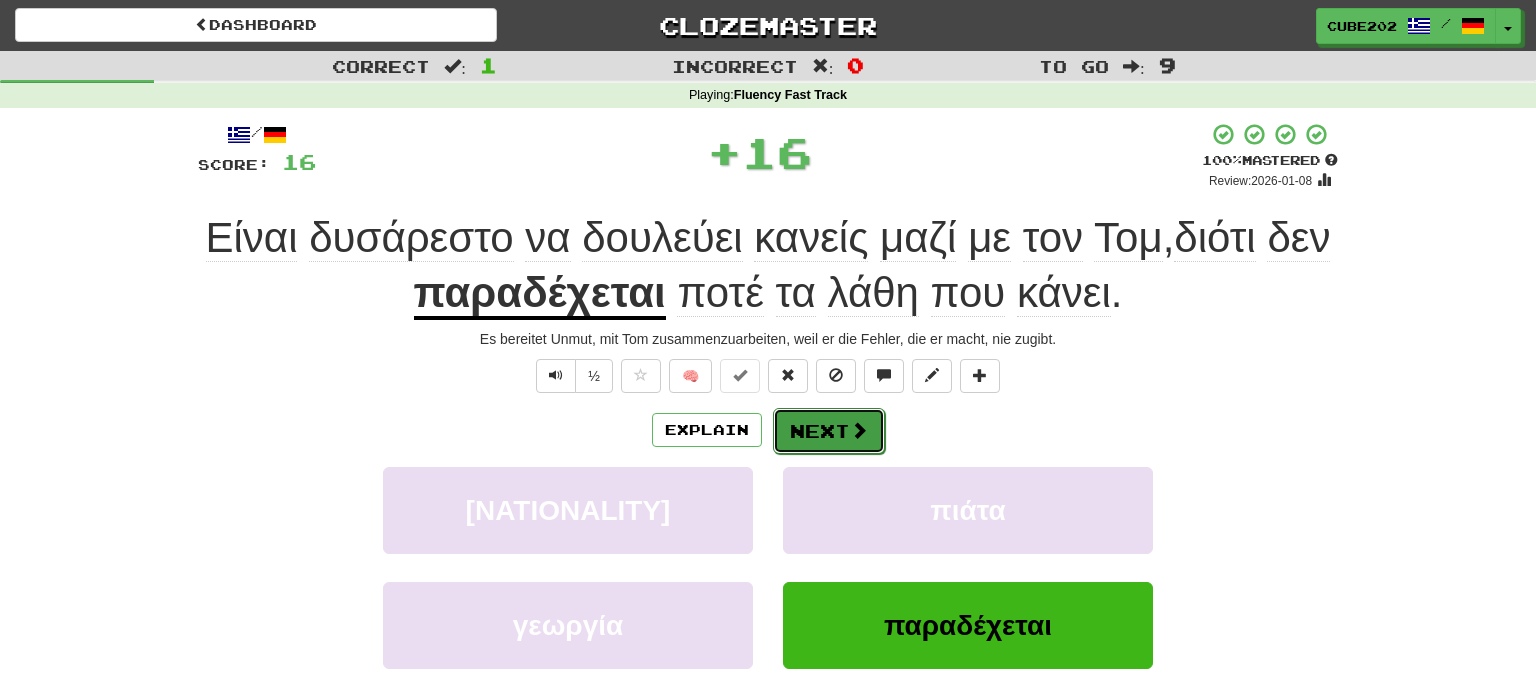 click at bounding box center (859, 430) 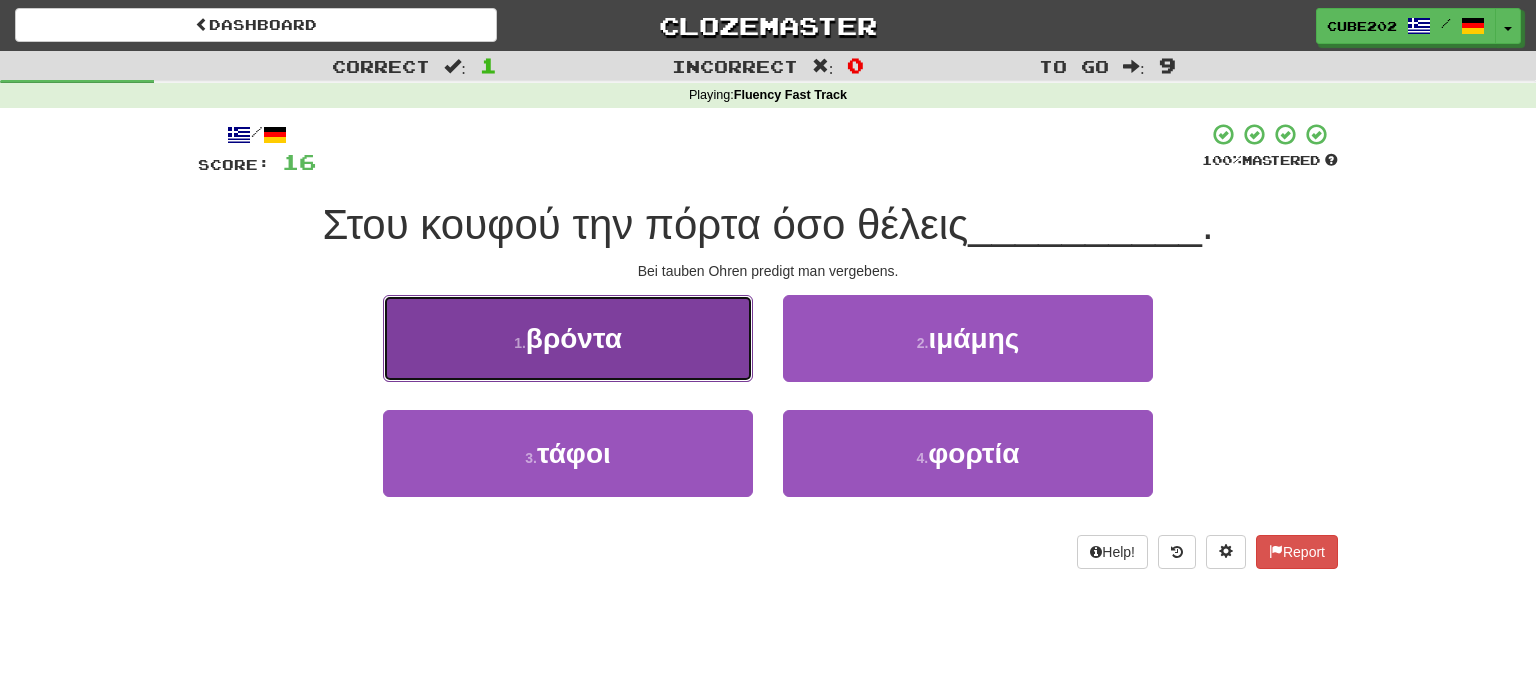 click on "1 .  βρόντα" at bounding box center (568, 338) 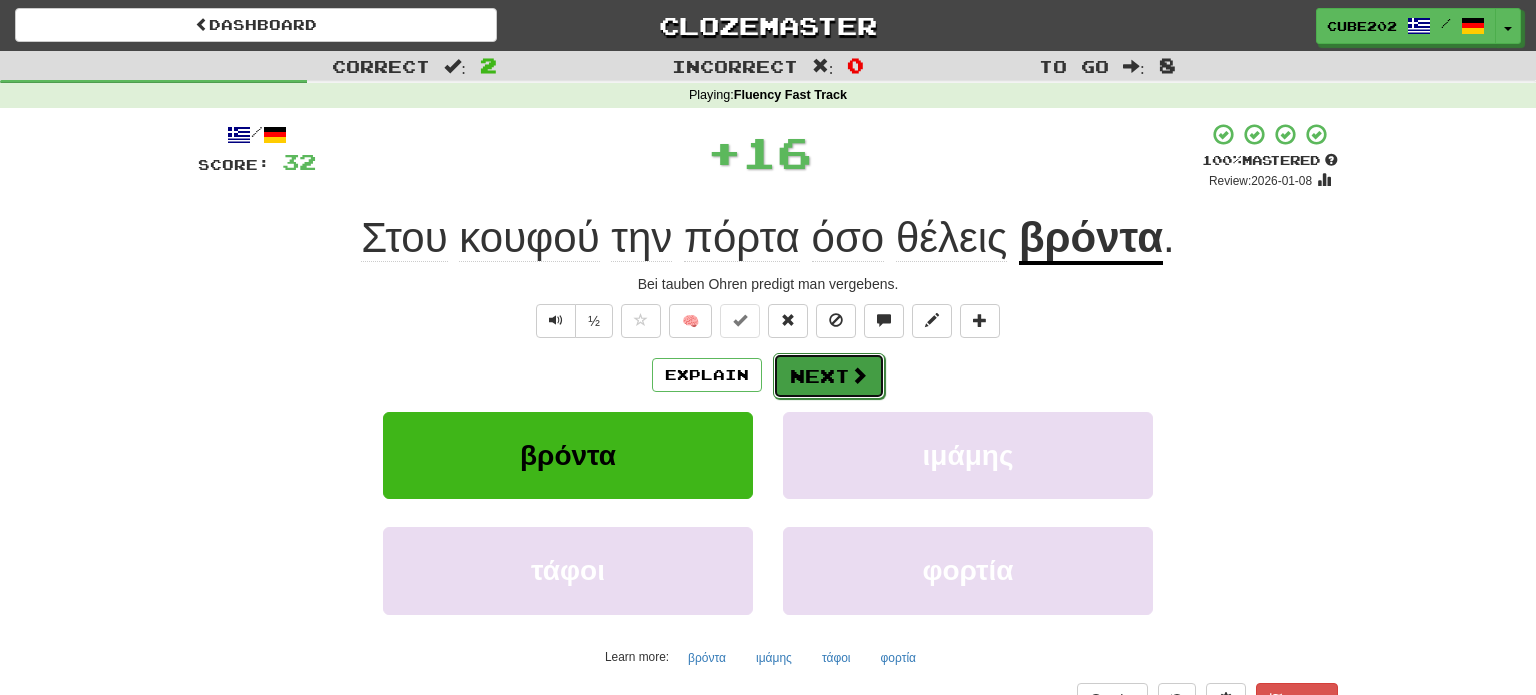 click on "Next" at bounding box center (829, 376) 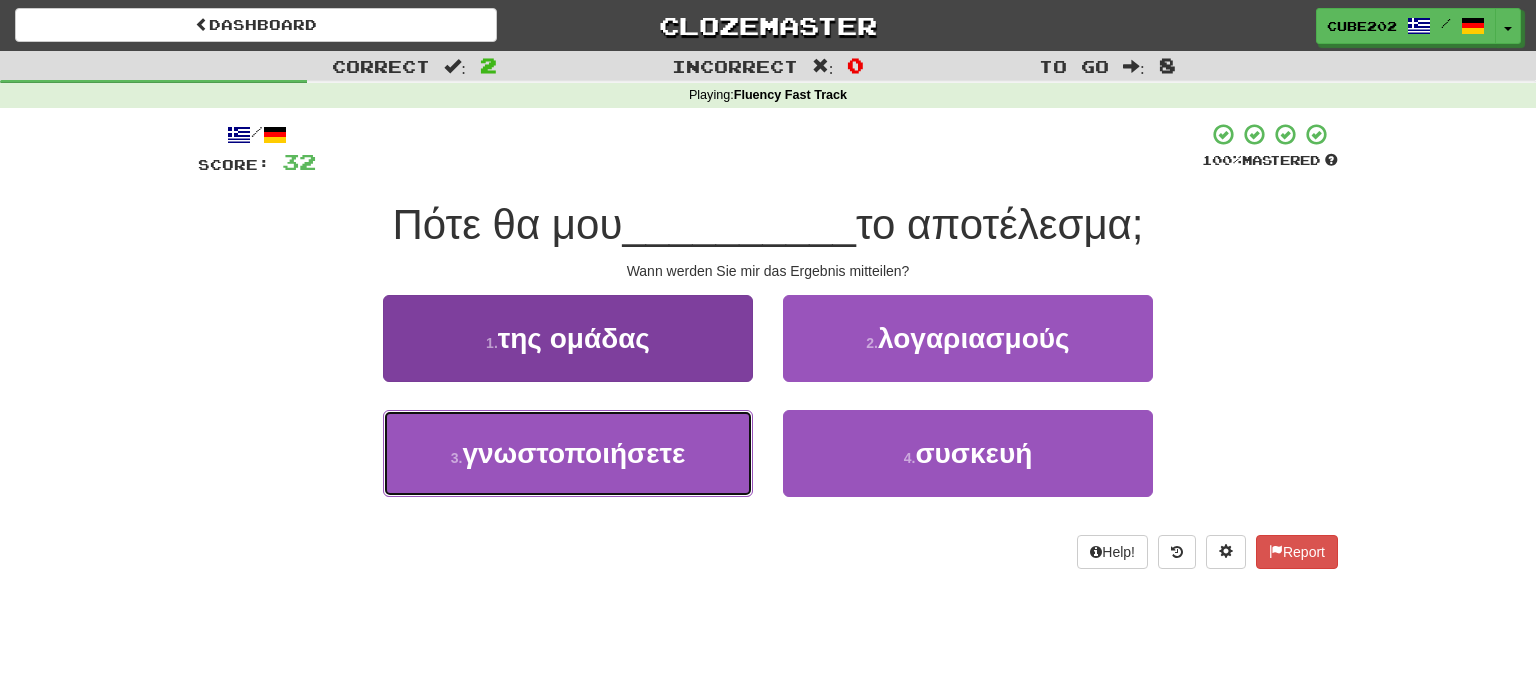click on "3 .  γνωστοποιήσετε" at bounding box center (568, 453) 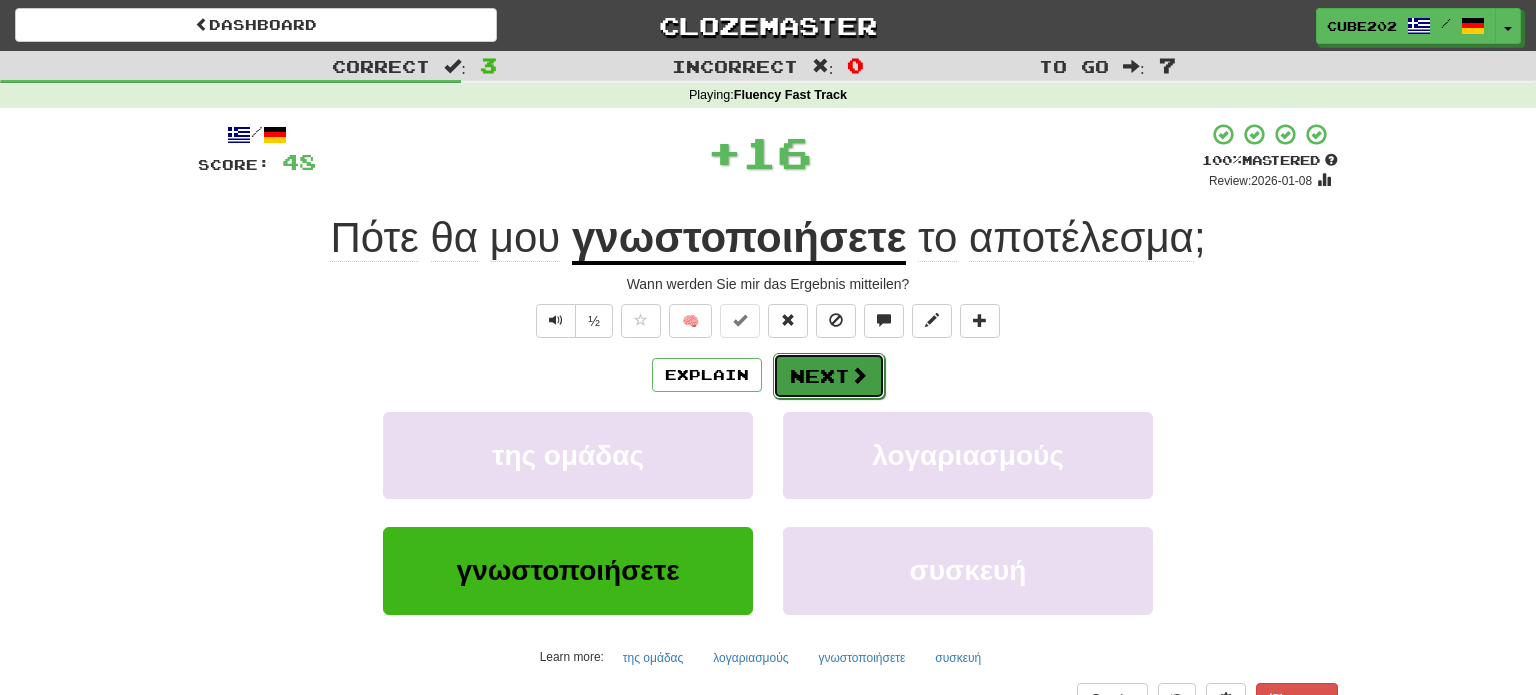click on "Next" at bounding box center (829, 376) 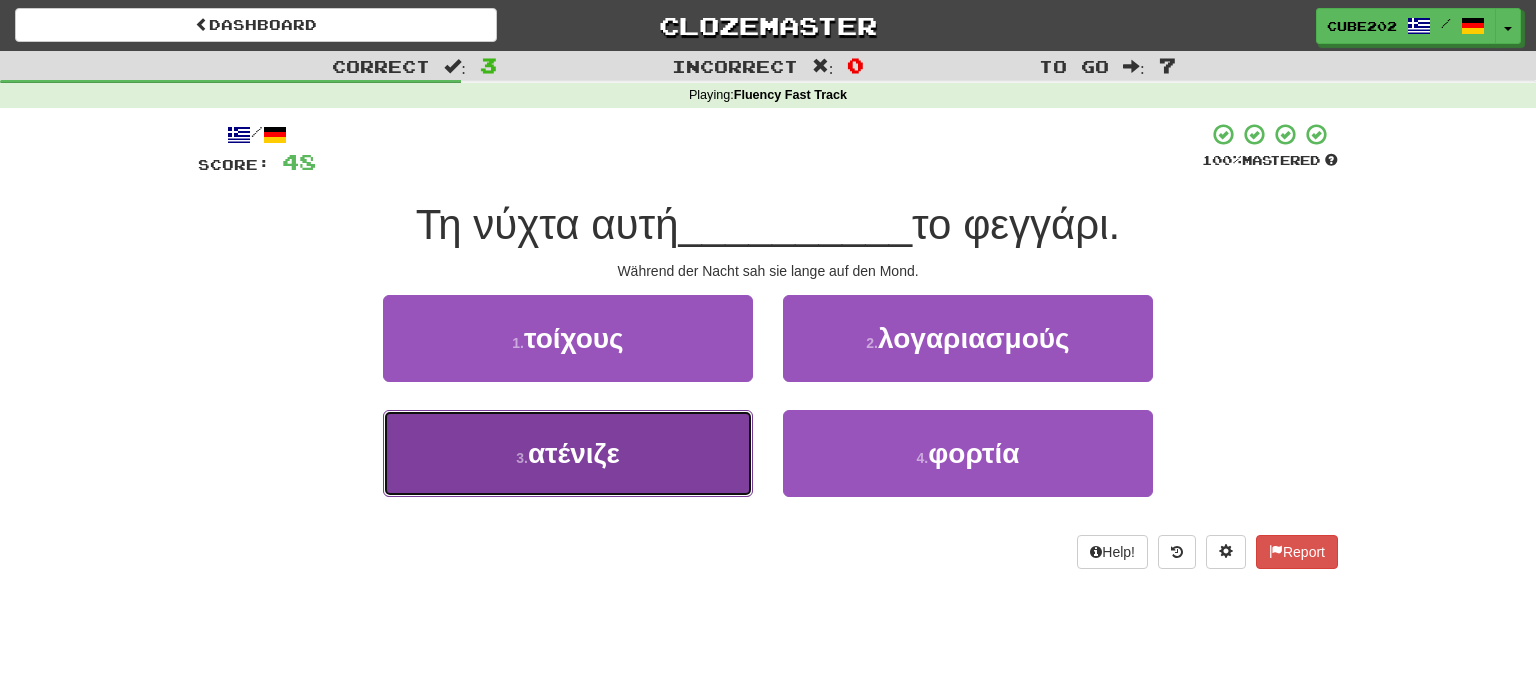 click on "3 .  ατένιζε" at bounding box center [568, 453] 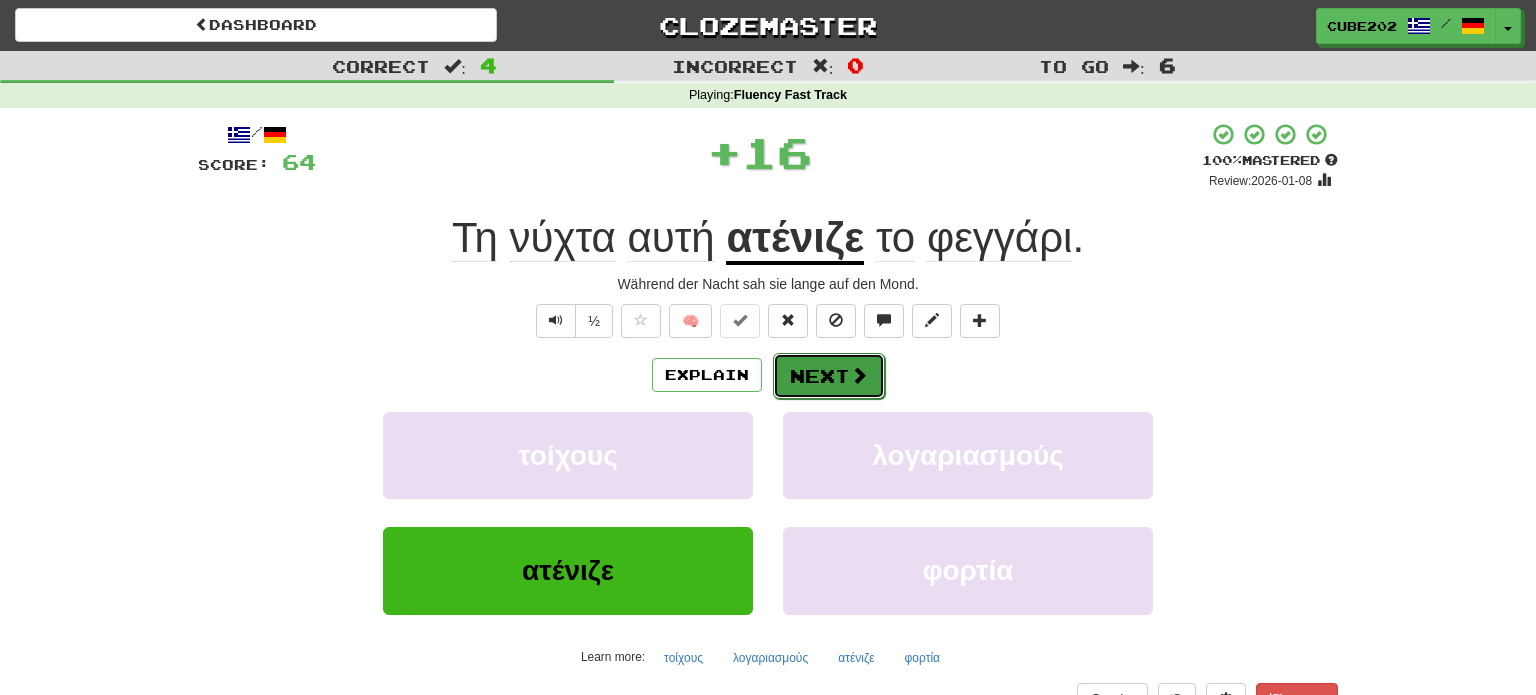 click on "Next" at bounding box center (829, 376) 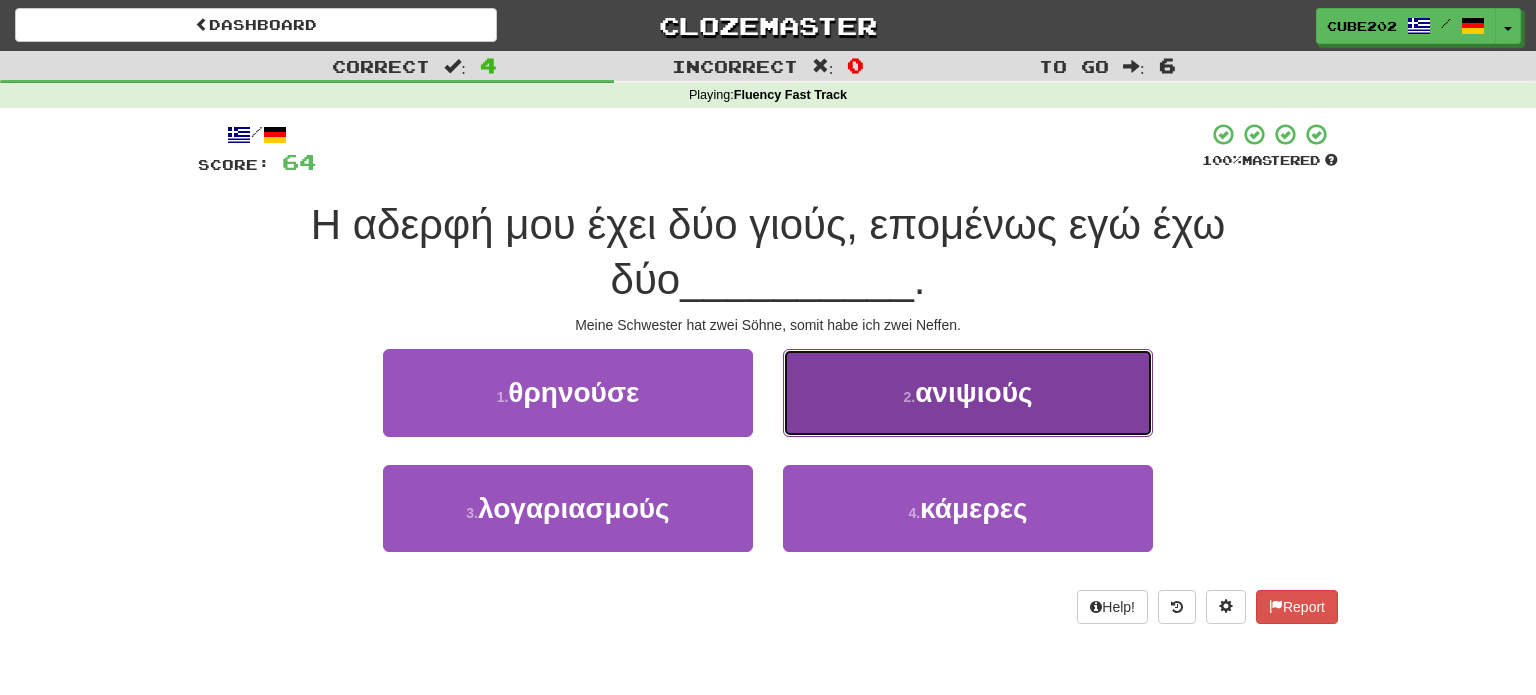 click on "2 .  ανιψιούς" at bounding box center [968, 392] 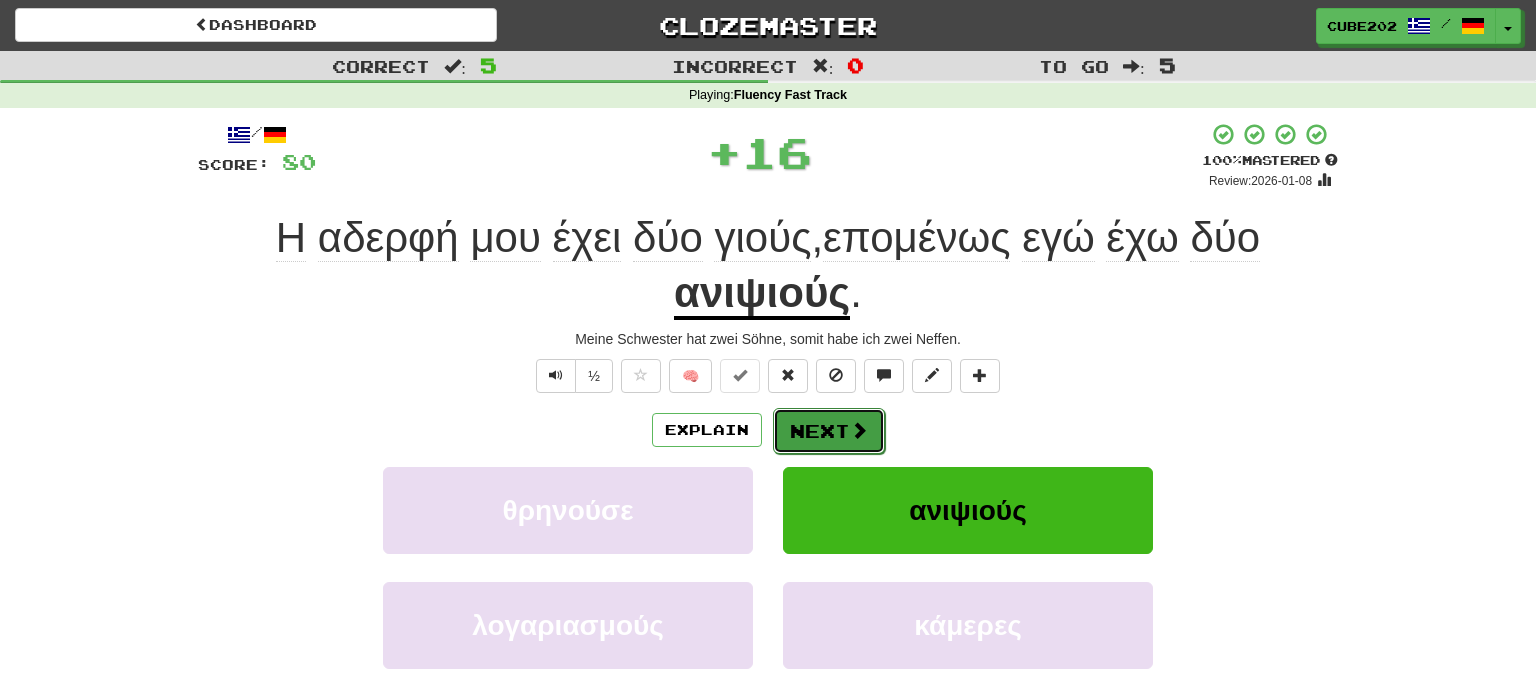 click on "Next" at bounding box center (829, 431) 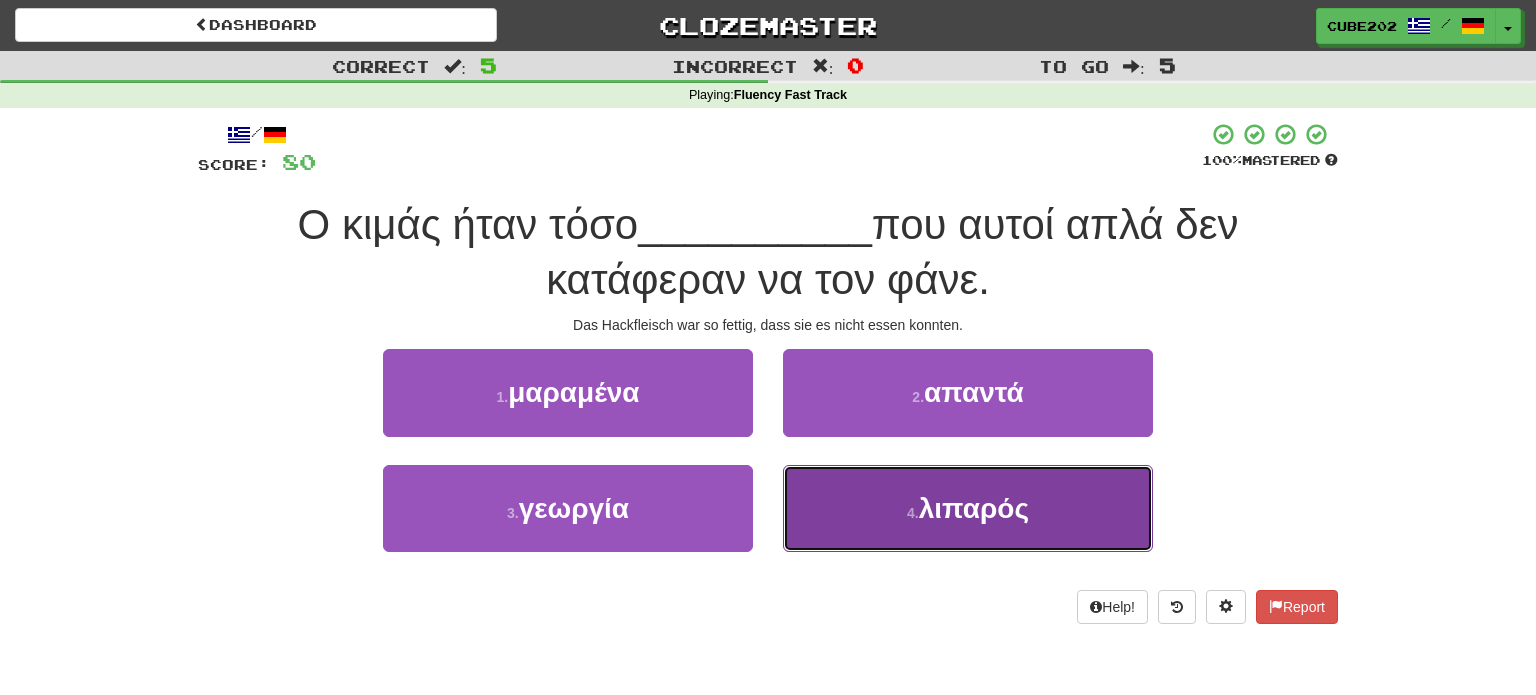 click on "4 .  λιπαρός" at bounding box center [968, 508] 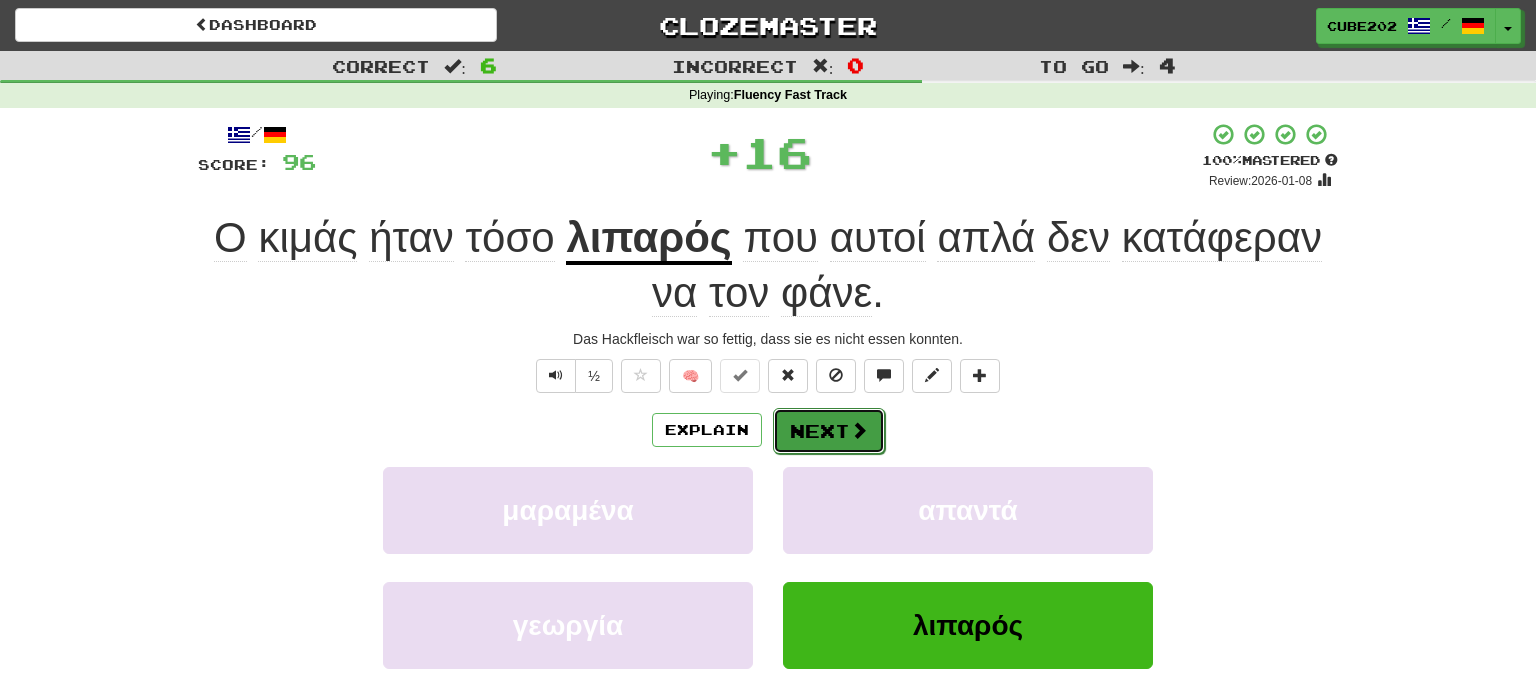 click on "Next" at bounding box center (829, 431) 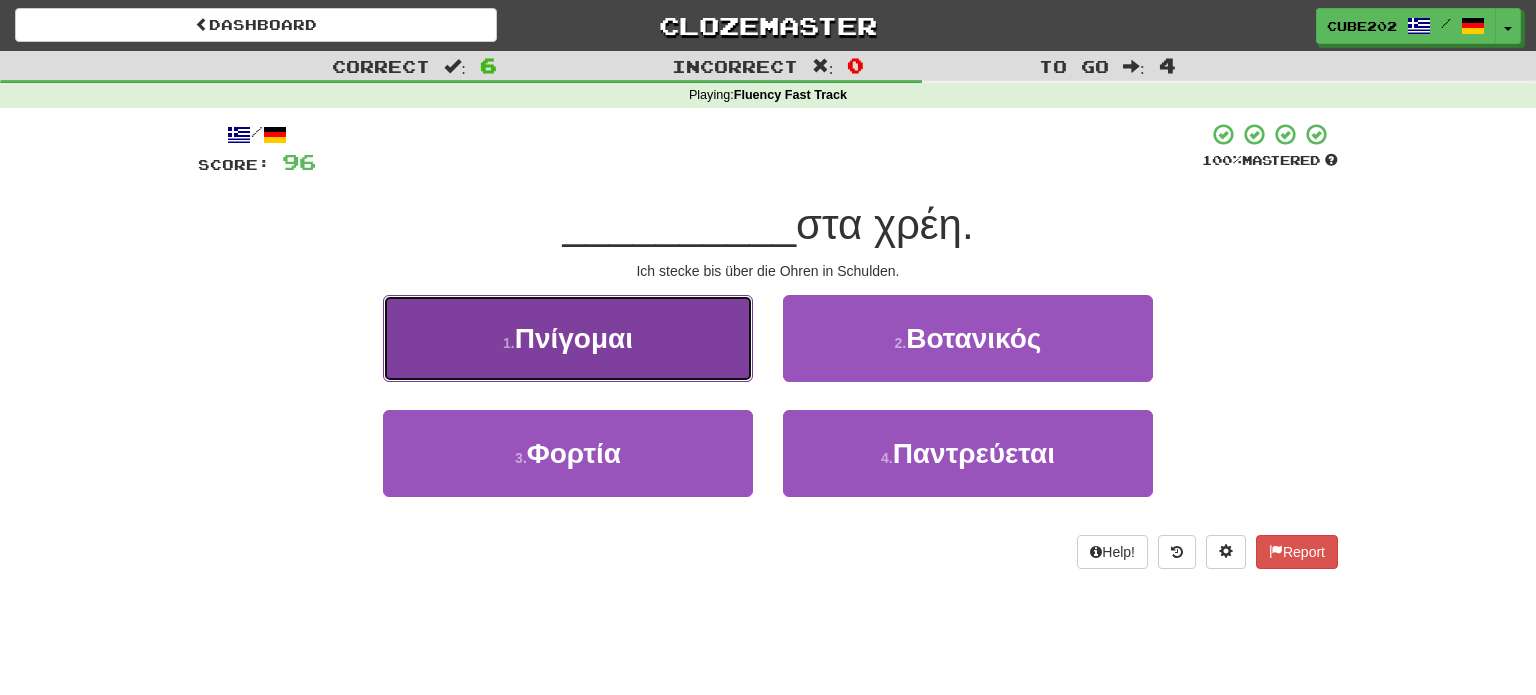 click on "1 .  Πνίγομαι" at bounding box center (568, 338) 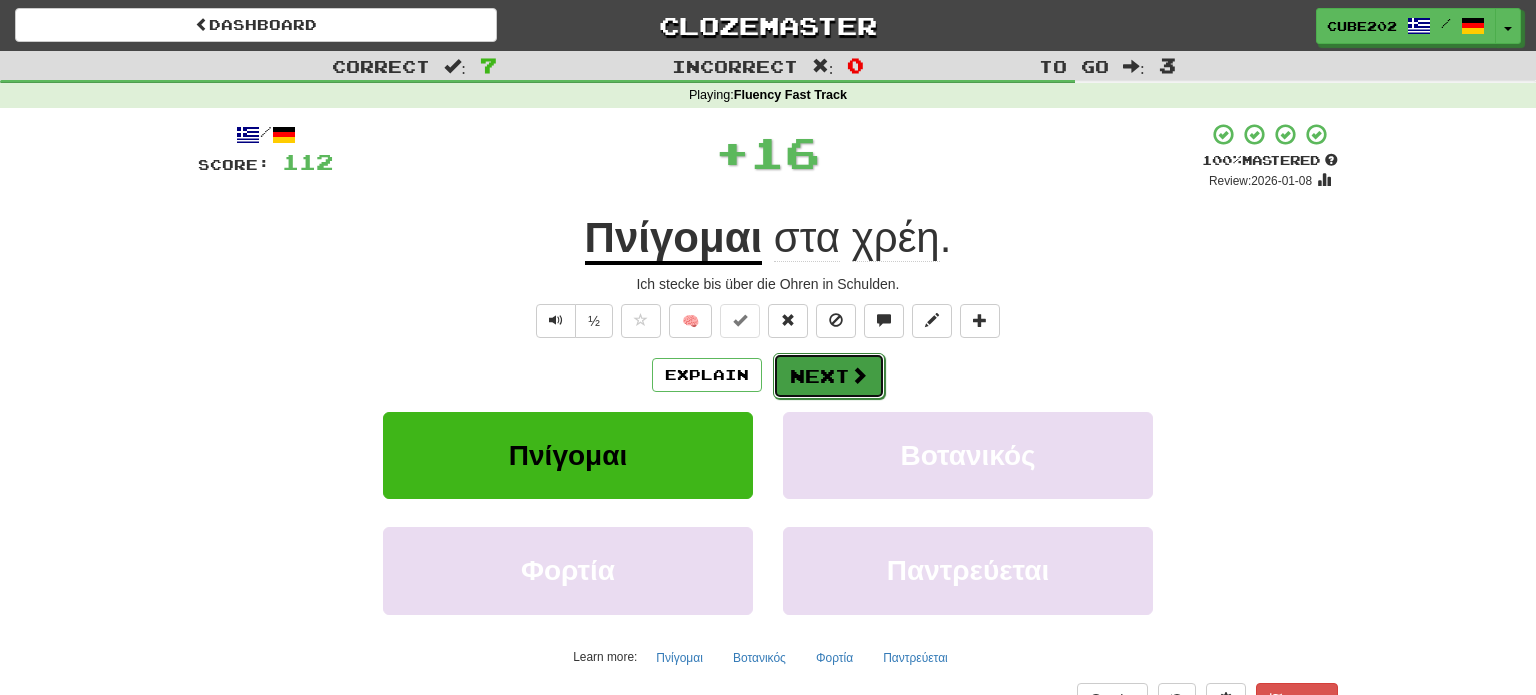 click on "Next" at bounding box center [829, 376] 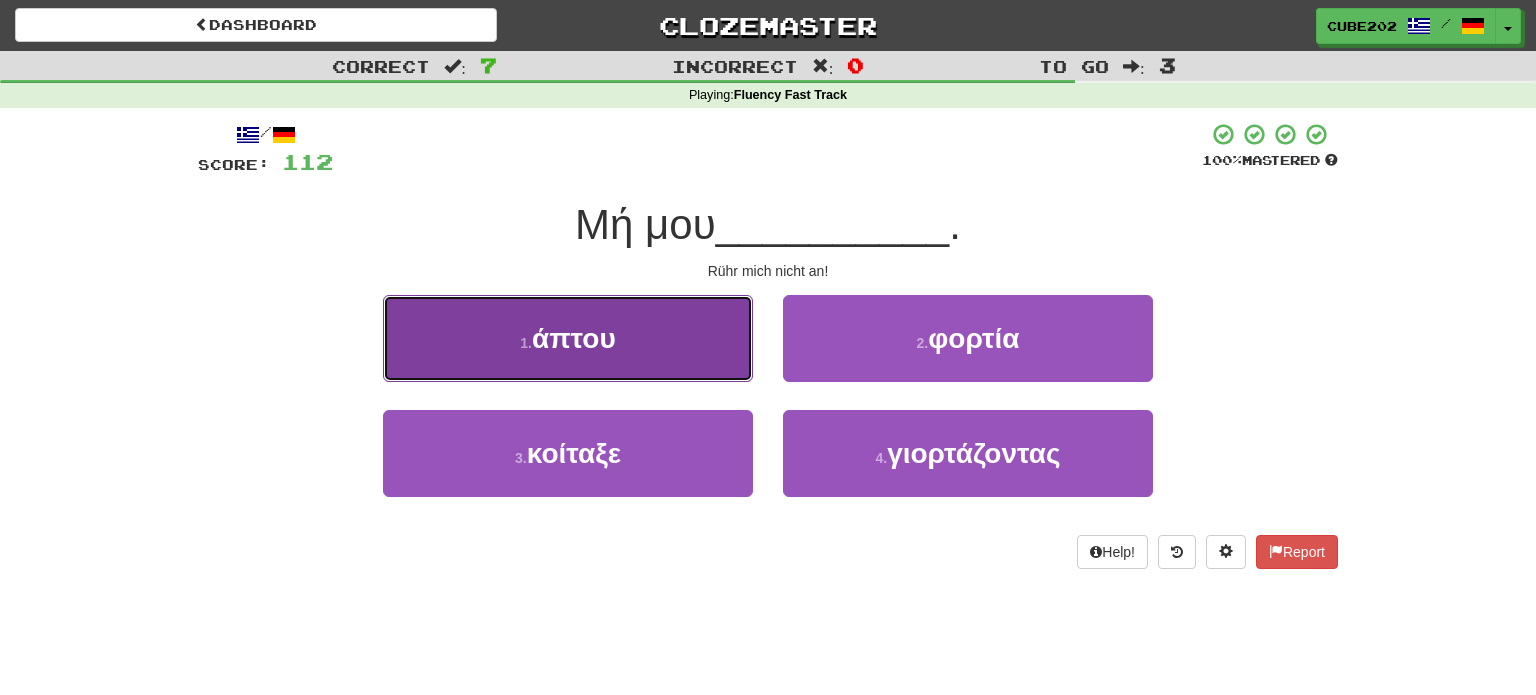 click on "1 .  άπτου" at bounding box center (568, 338) 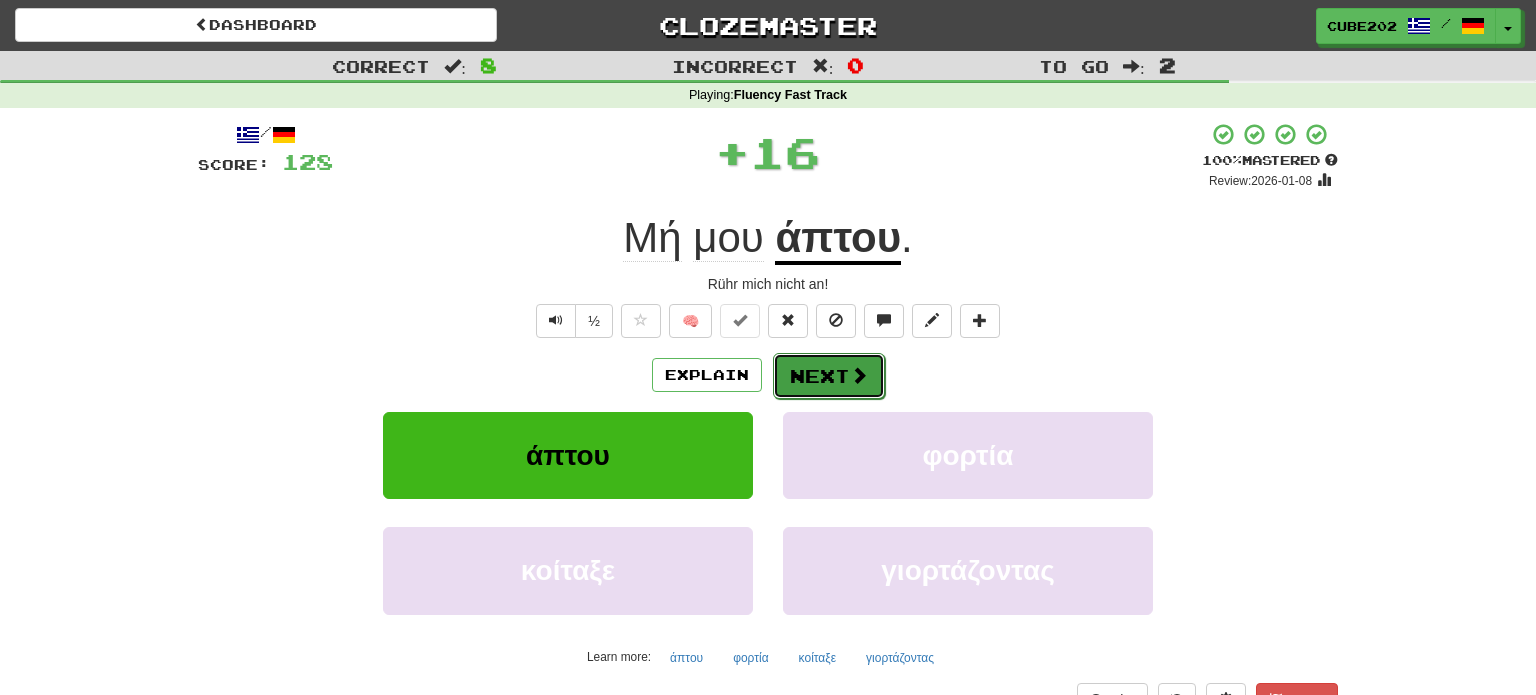 click on "Next" at bounding box center (829, 376) 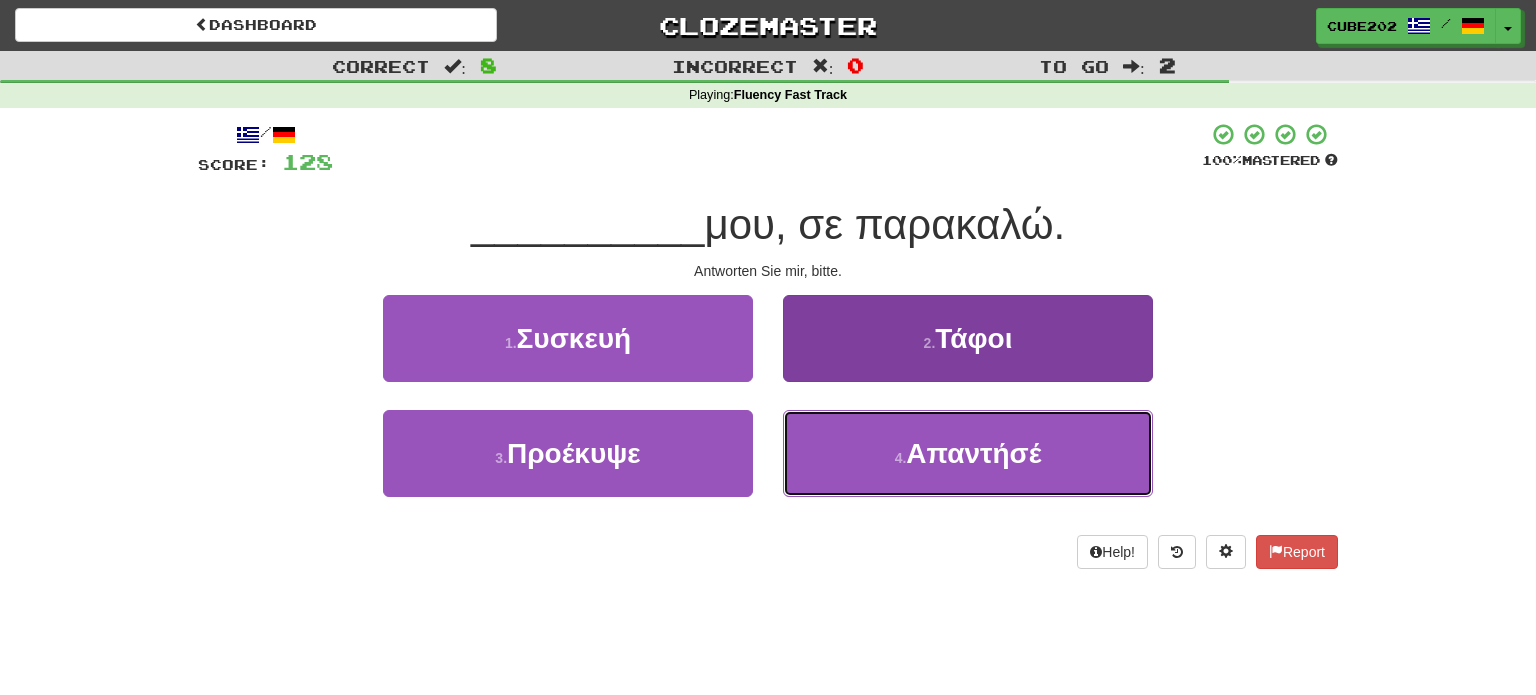 click on "Απαντήσέ" at bounding box center (973, 453) 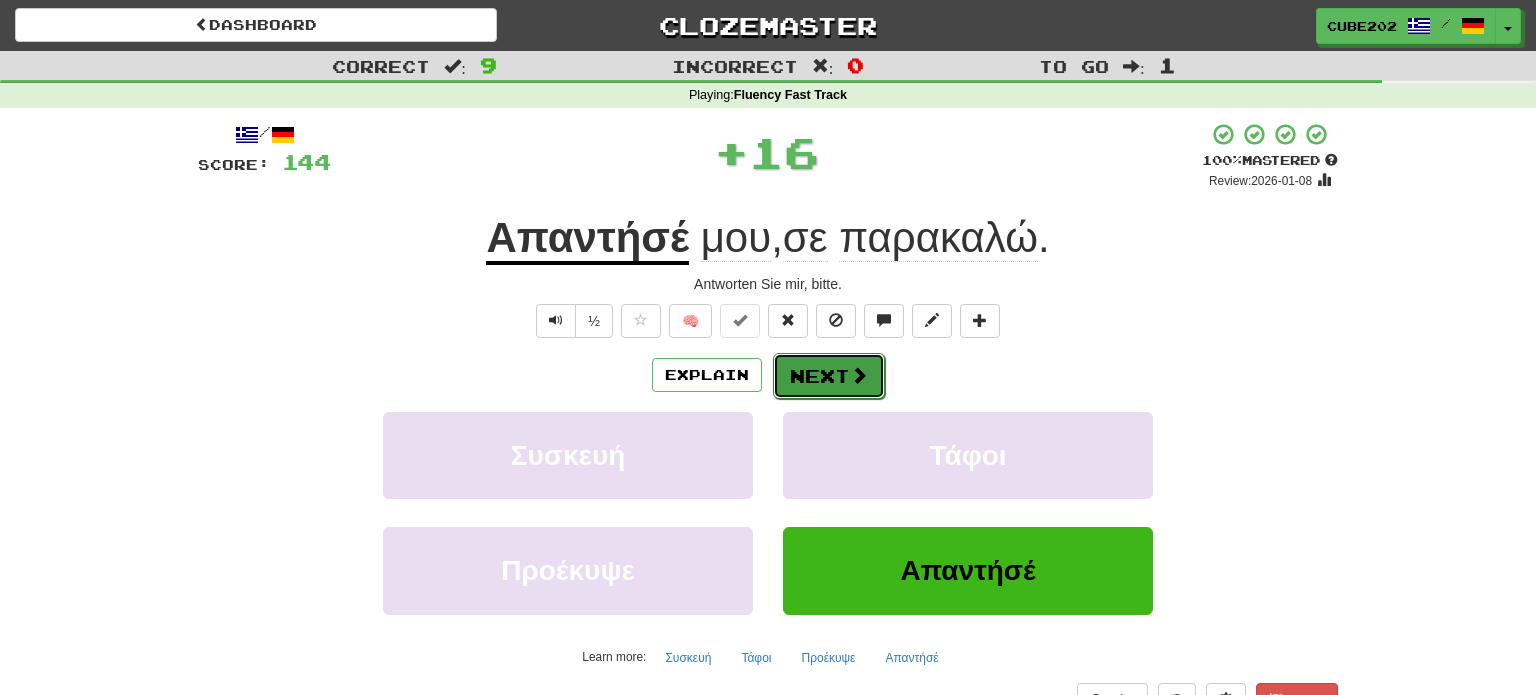 click on "Next" at bounding box center (829, 376) 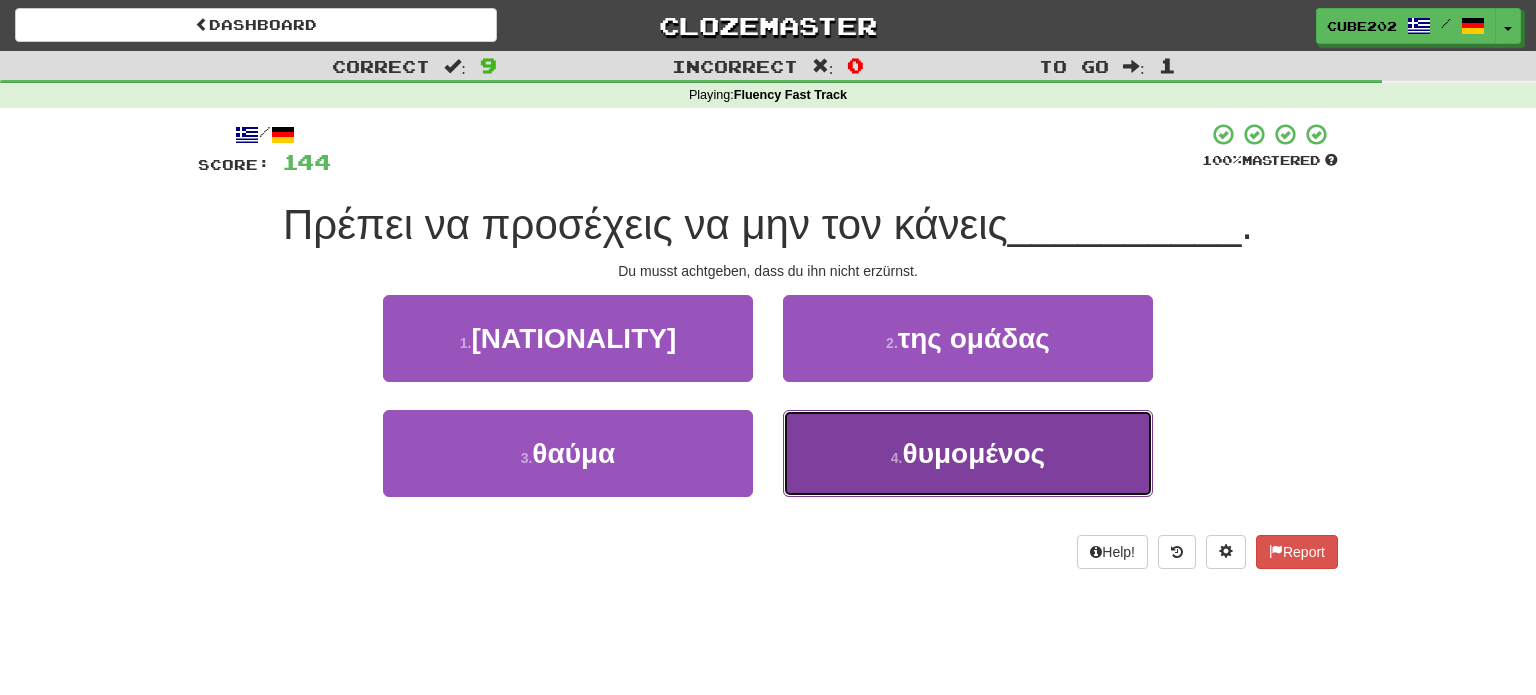 click on "4 .  θυμομένος" at bounding box center [968, 453] 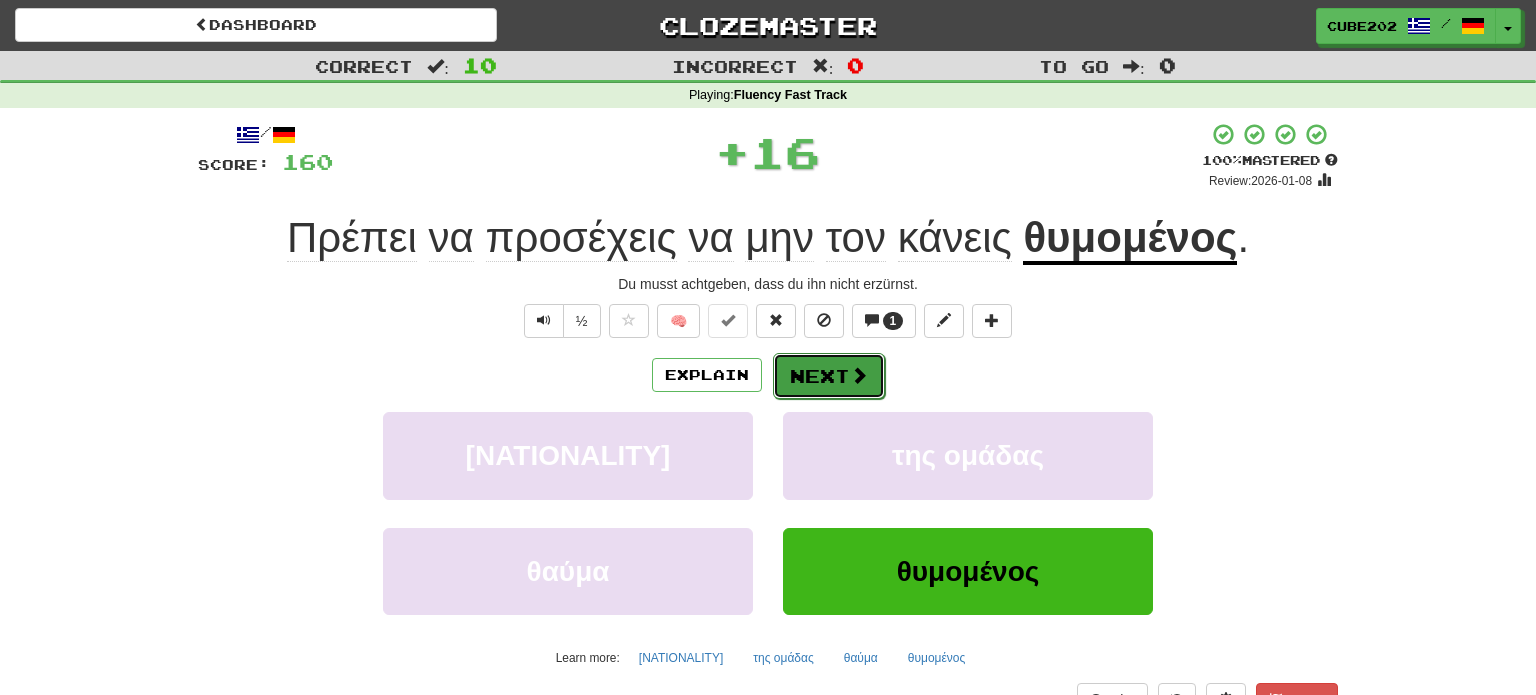 click on "Next" at bounding box center [829, 376] 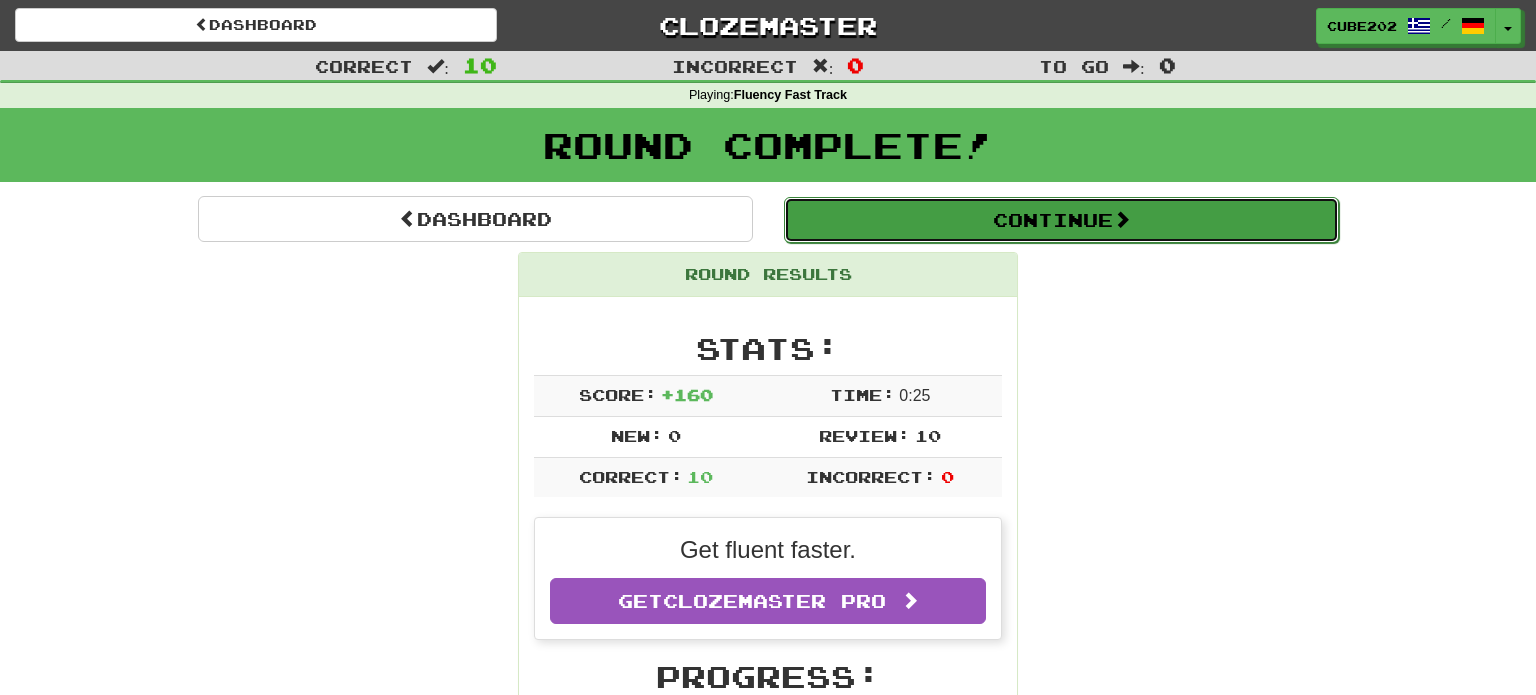 click on "Continue" at bounding box center (1061, 220) 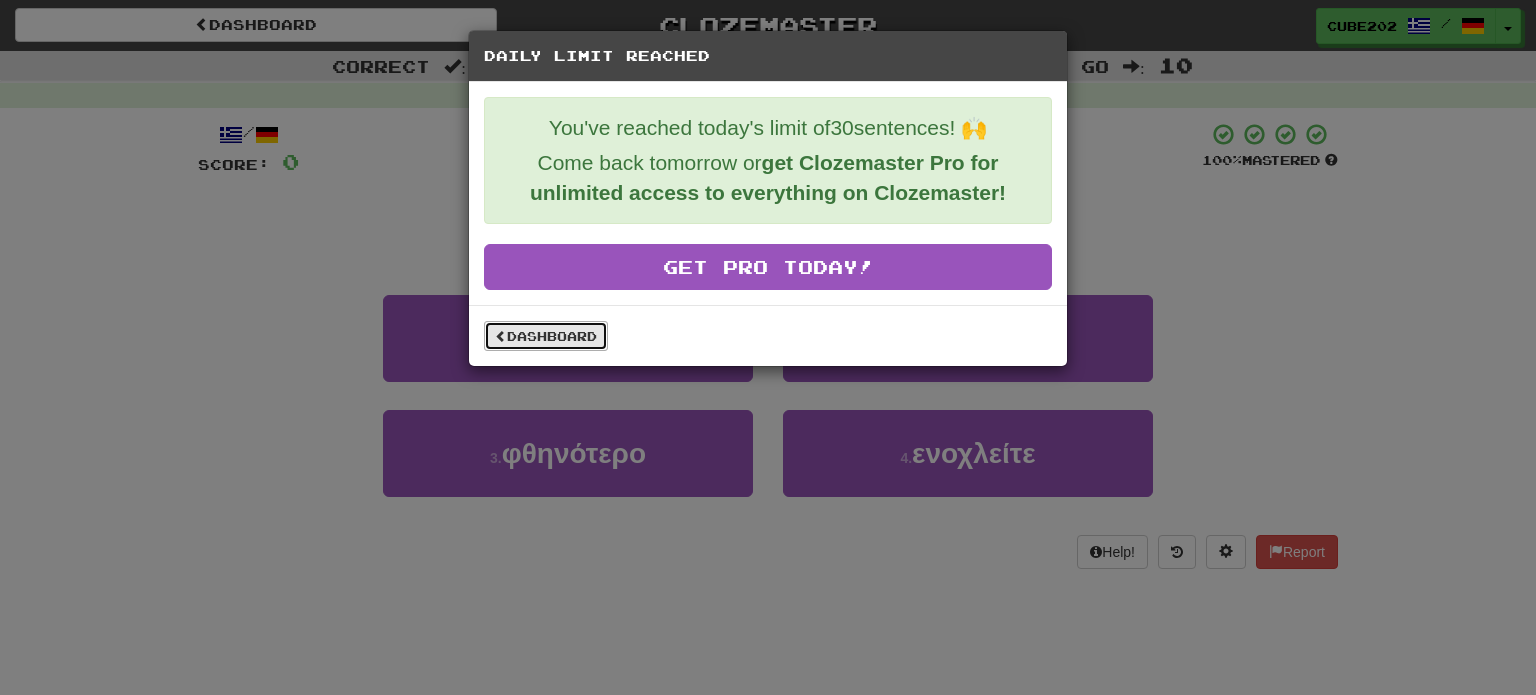 click on "Dashboard" at bounding box center [546, 336] 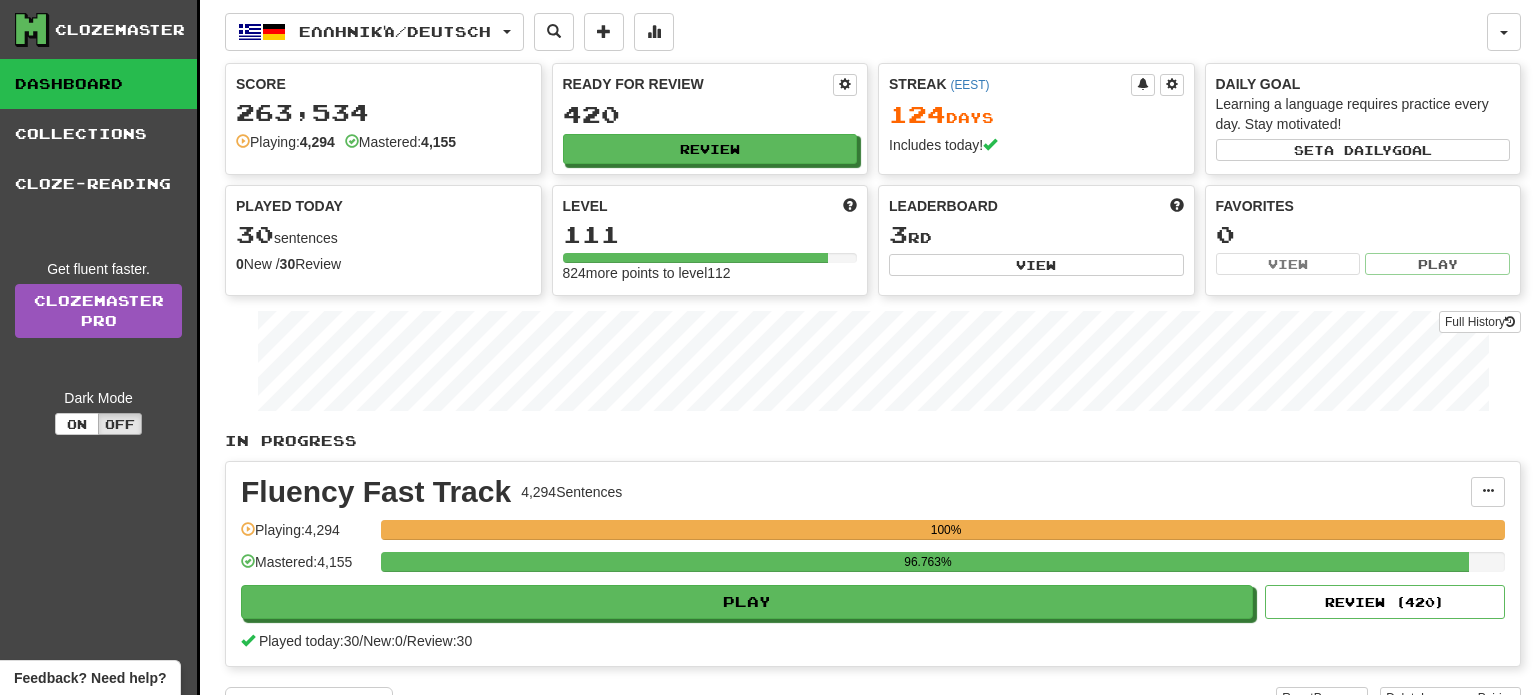 scroll, scrollTop: 0, scrollLeft: 0, axis: both 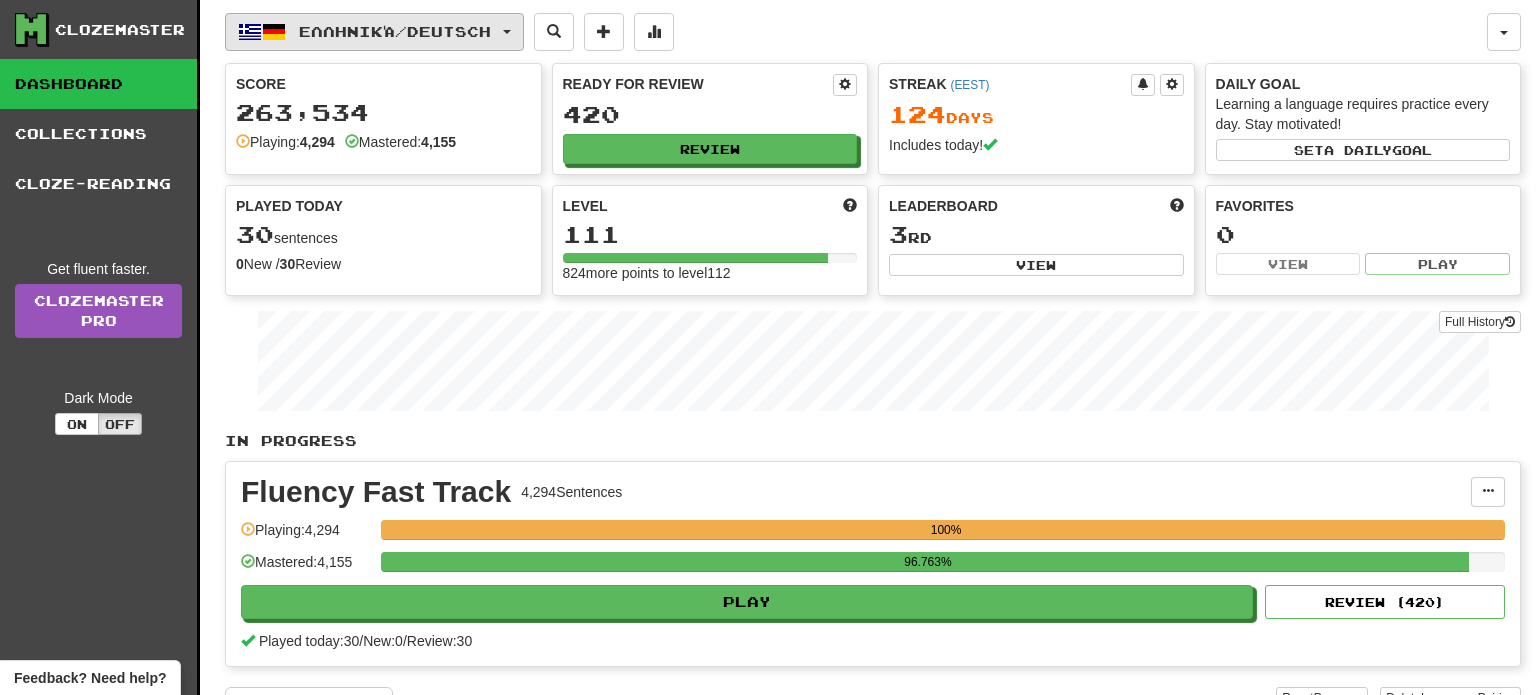 click on "Ελληνικά  /  Deutsch" at bounding box center (374, 32) 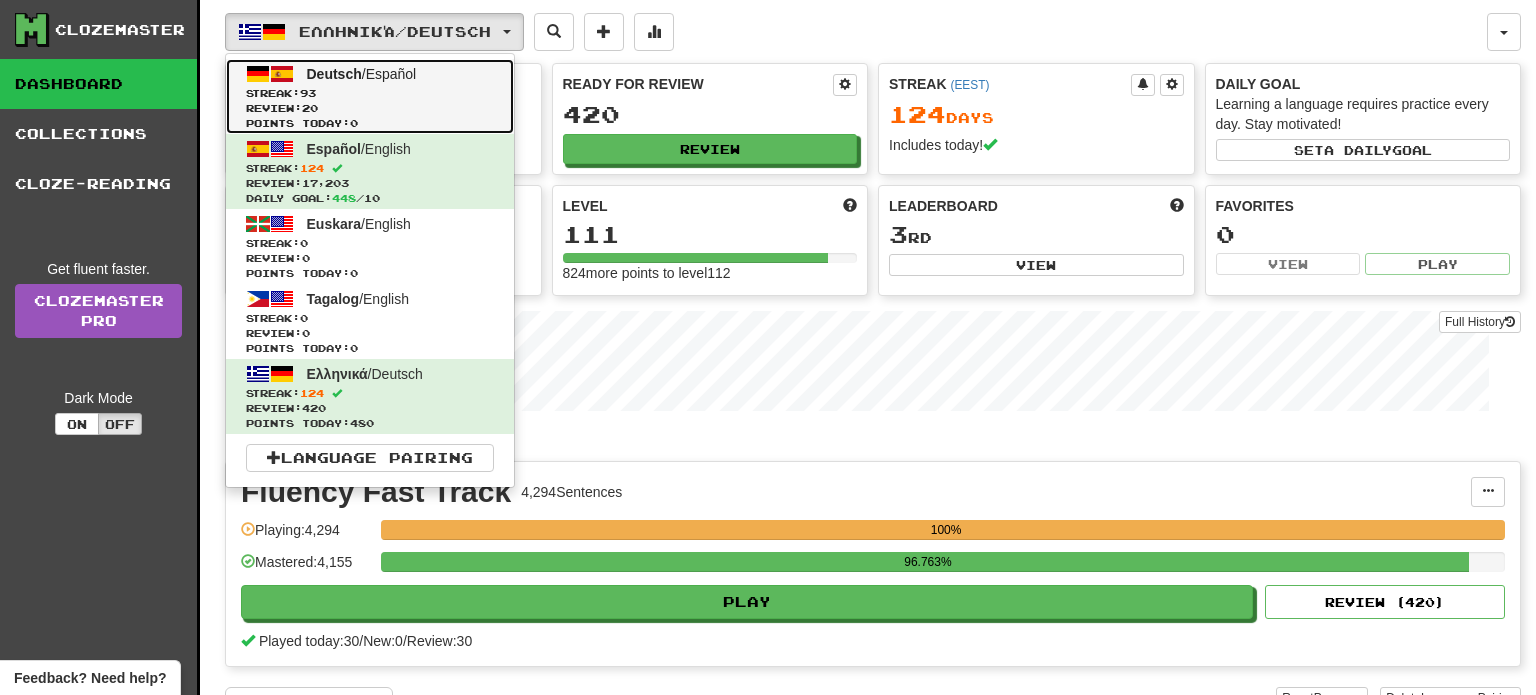 click on "Review:  20" at bounding box center (370, 108) 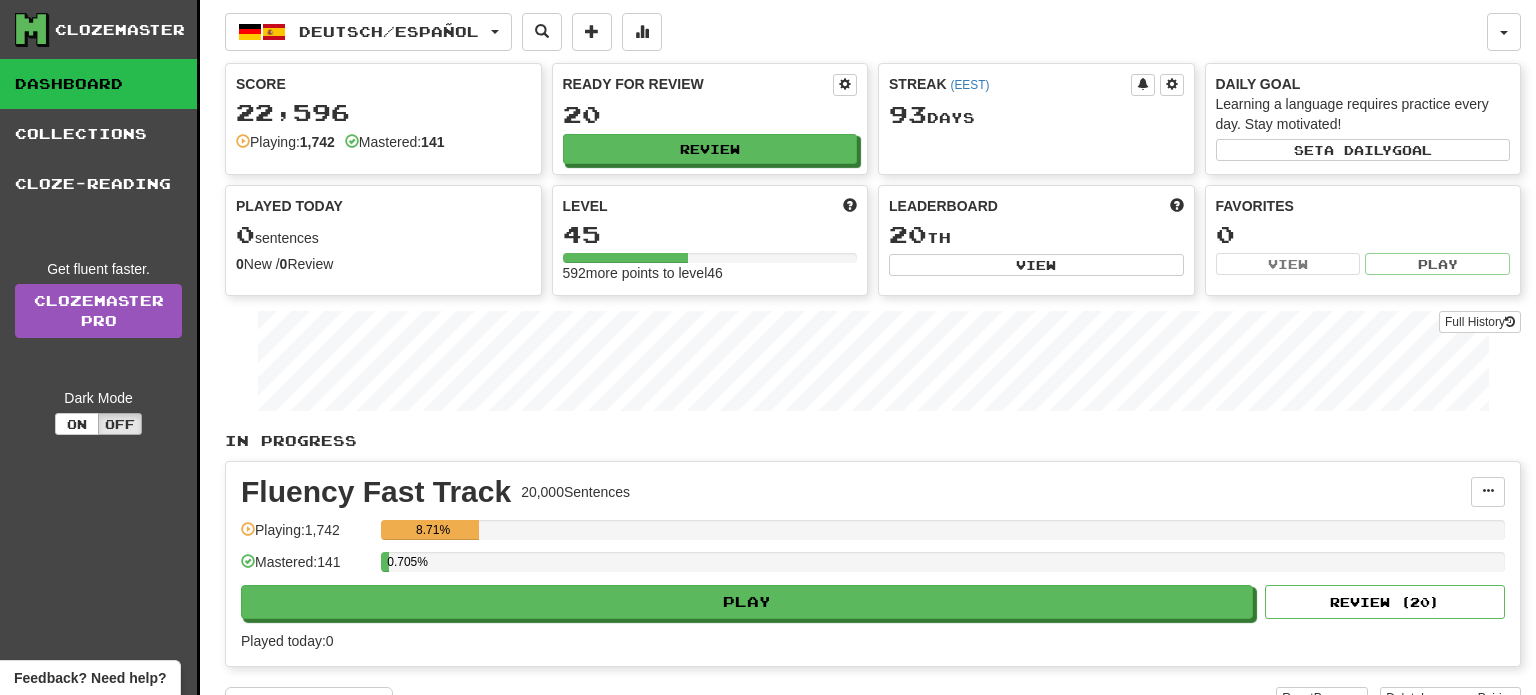 scroll, scrollTop: 0, scrollLeft: 0, axis: both 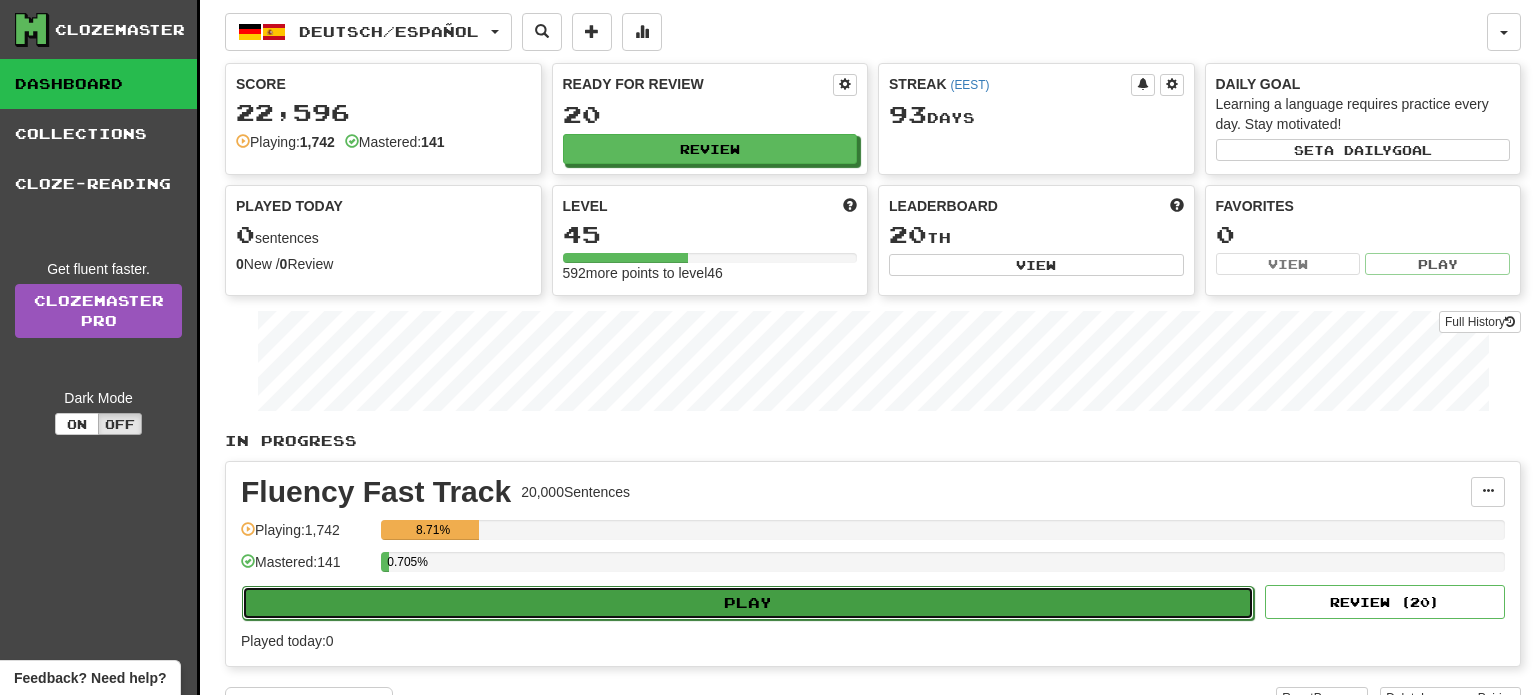 click on "Play" at bounding box center (748, 603) 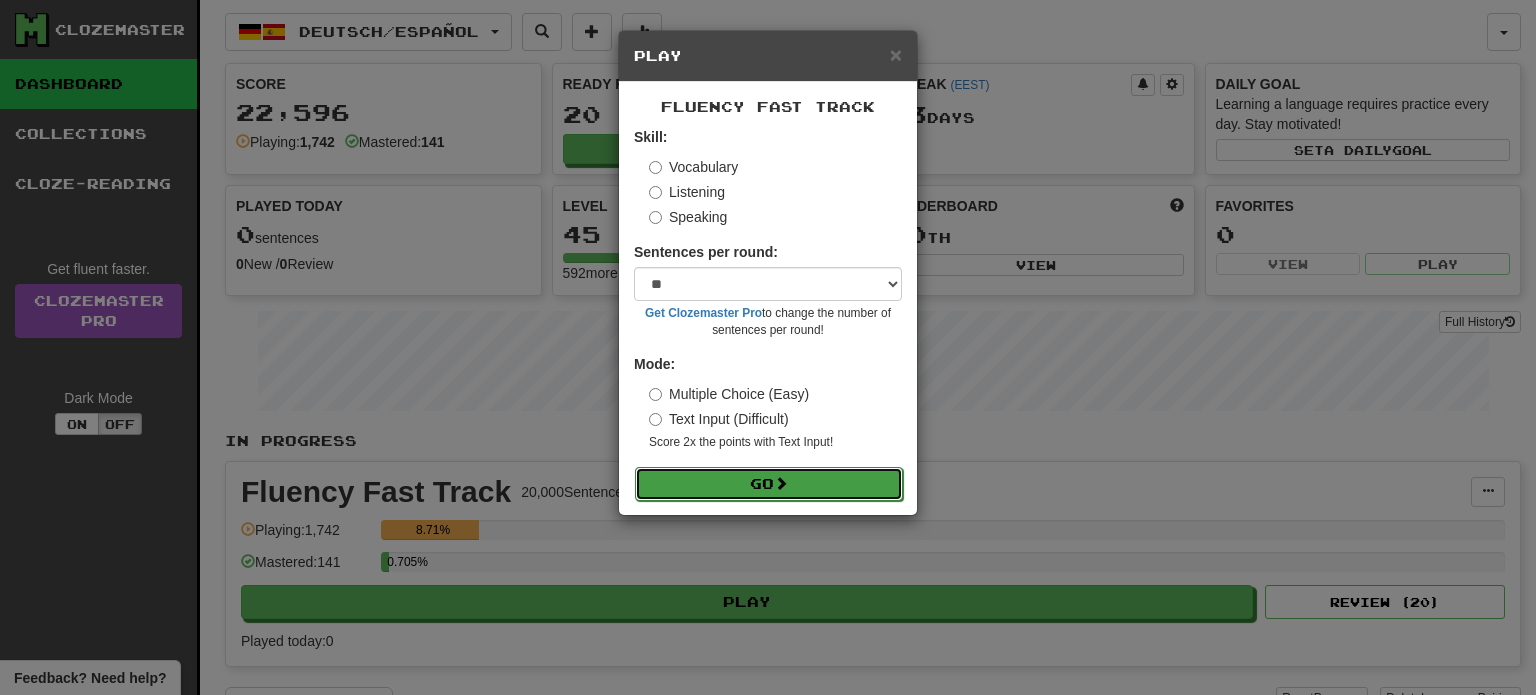 click on "Go" at bounding box center (769, 484) 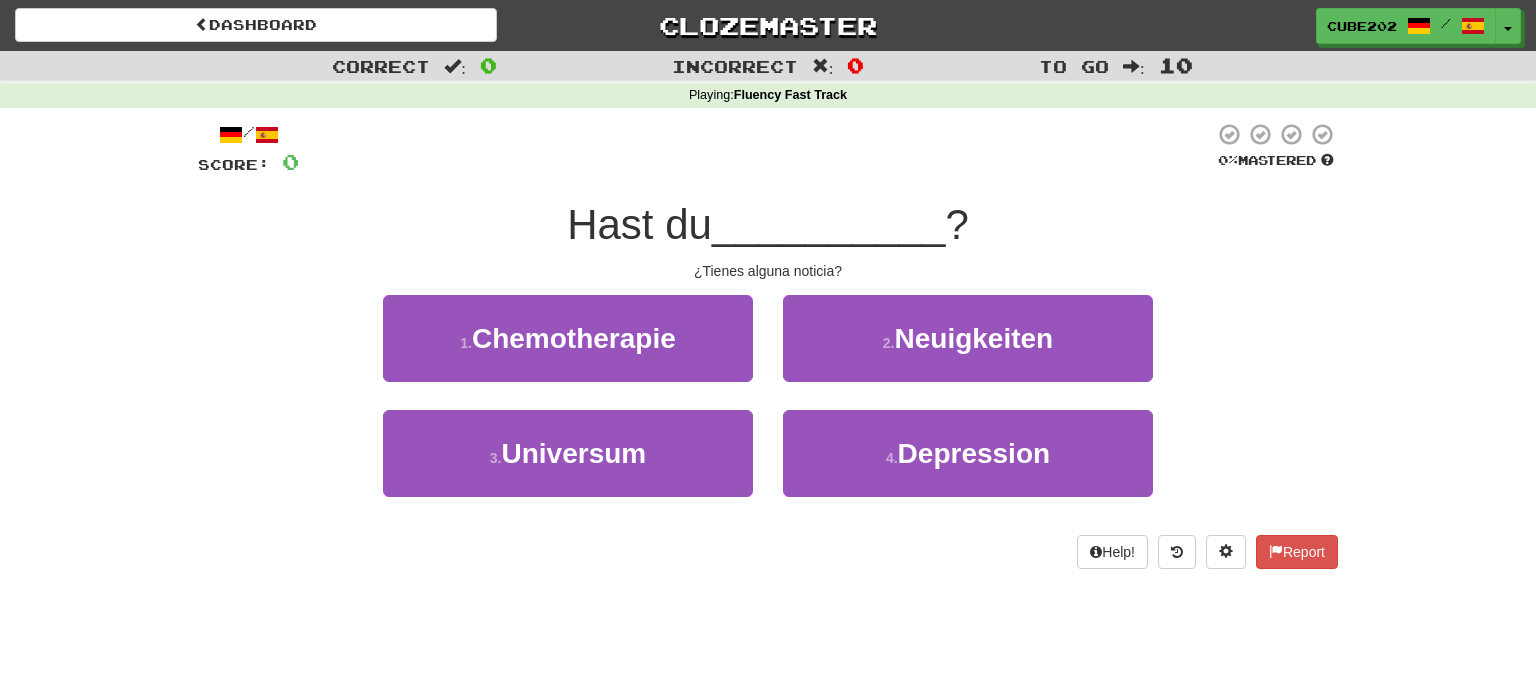 scroll, scrollTop: 0, scrollLeft: 0, axis: both 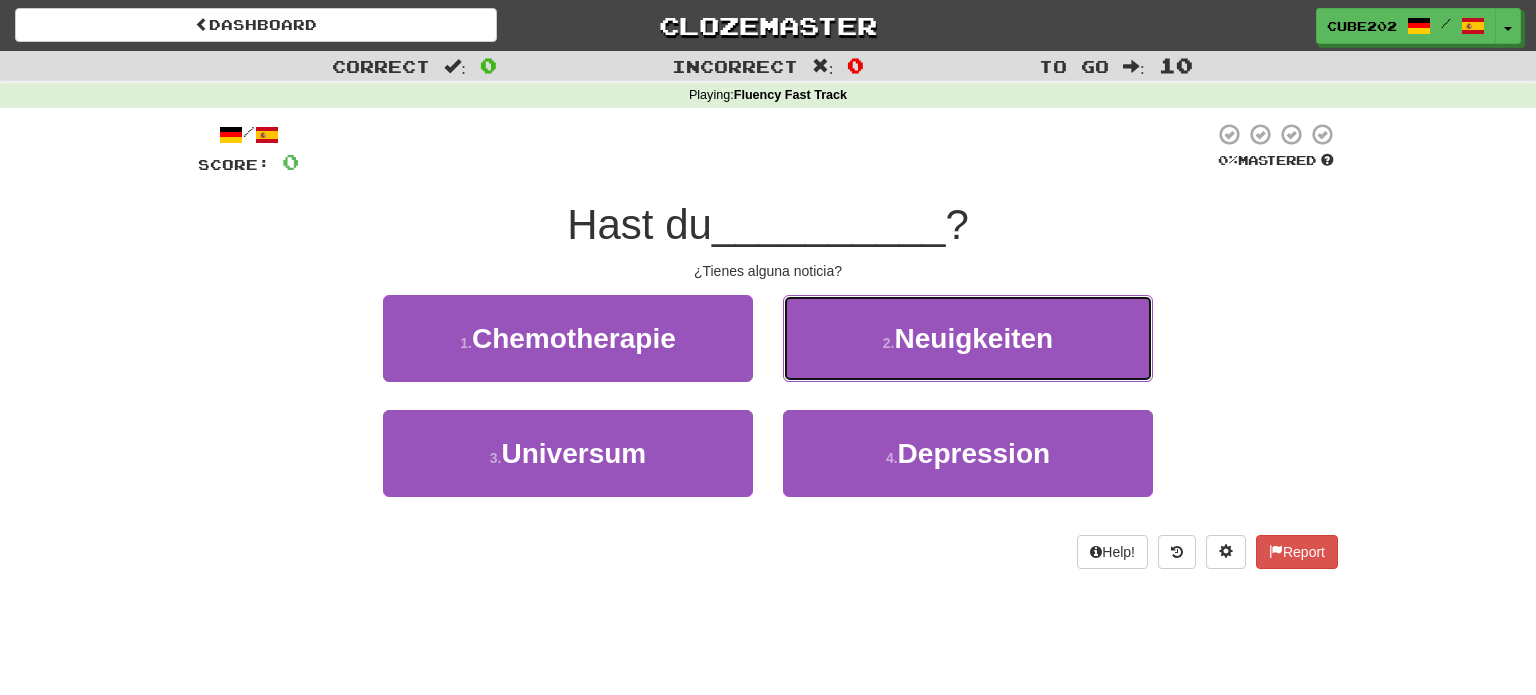 click on "2 ." at bounding box center [889, 343] 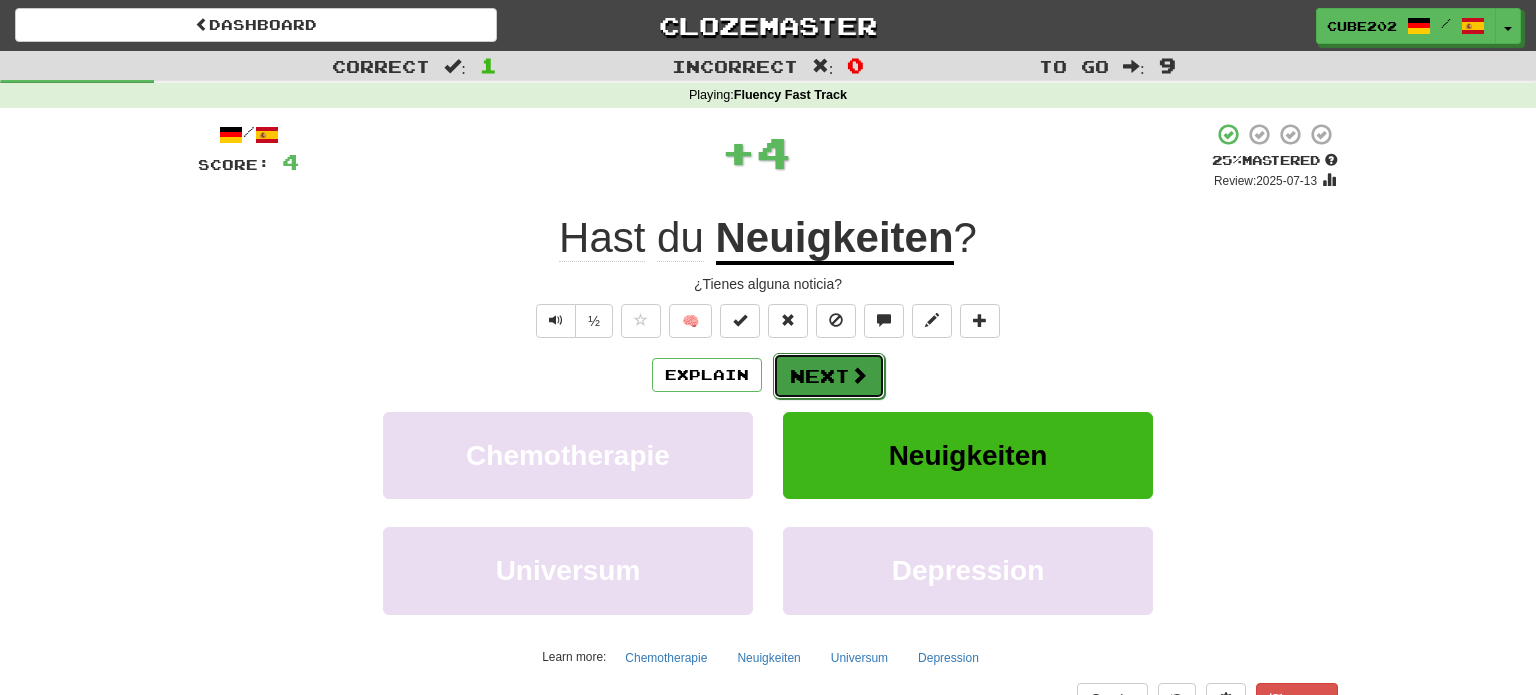 click on "Next" at bounding box center (829, 376) 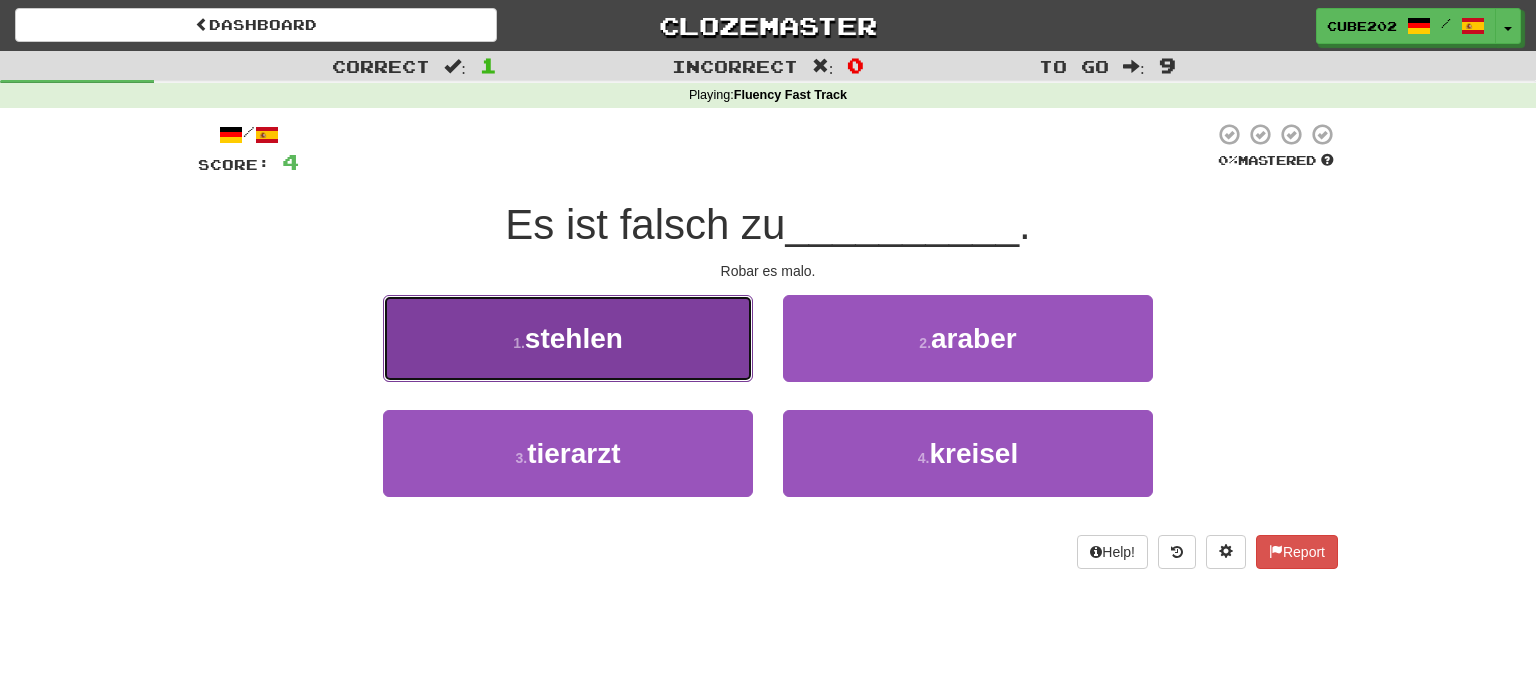click on "1 .  stehlen" at bounding box center [568, 338] 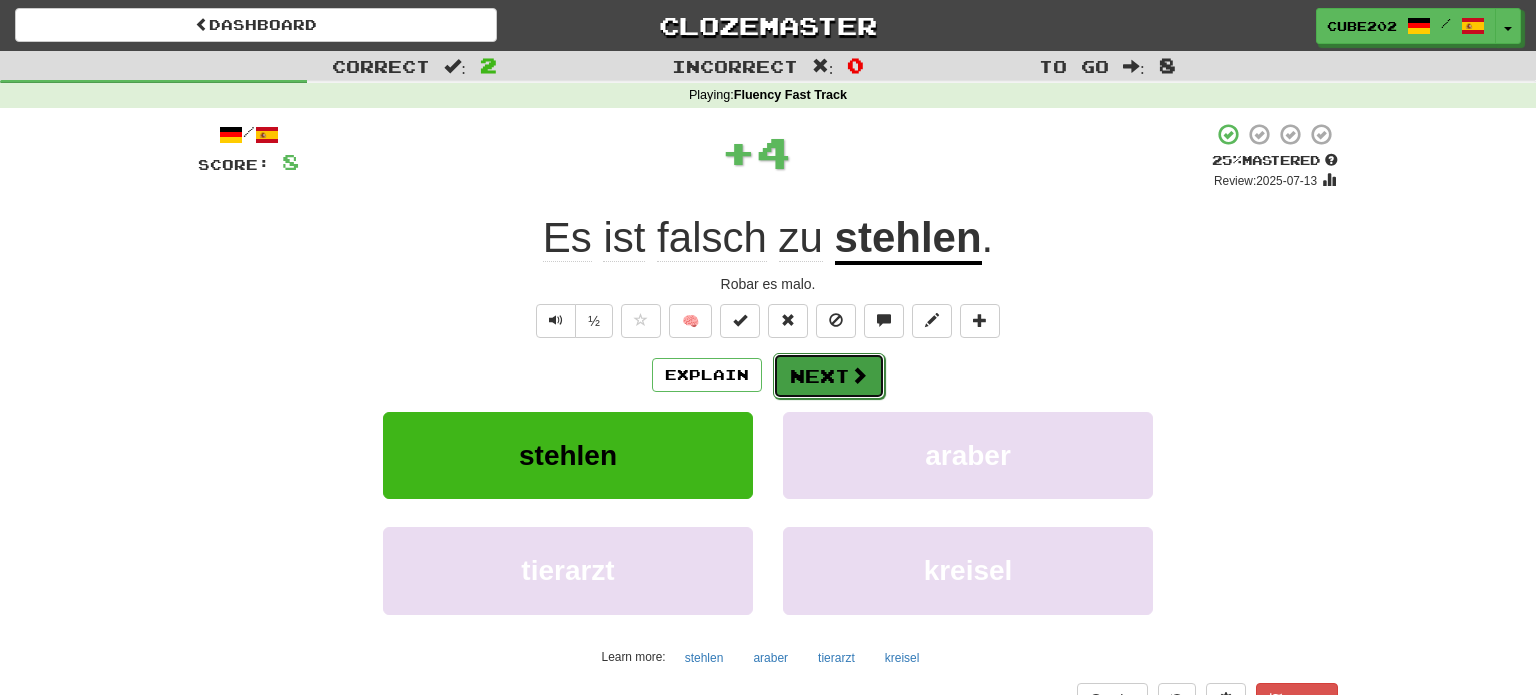 click on "Next" at bounding box center [829, 376] 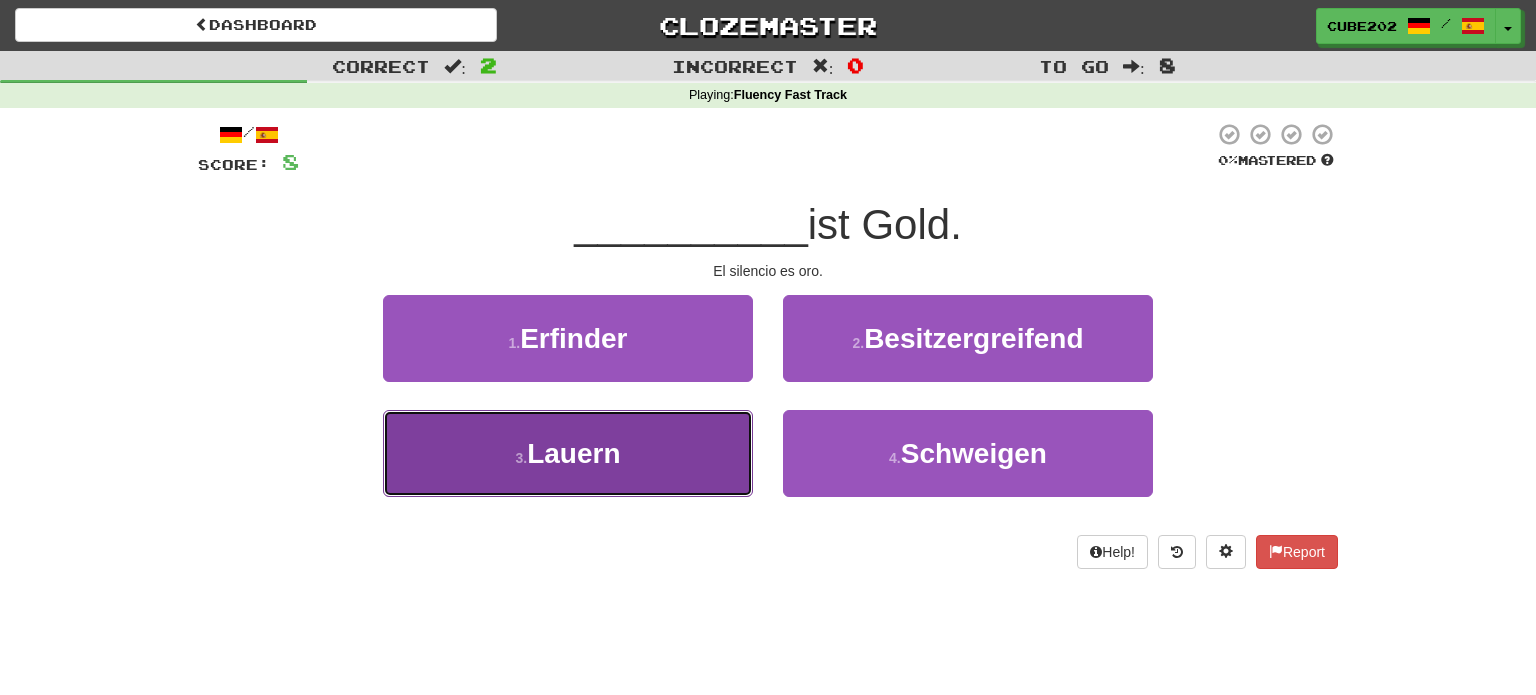 click on "3 .  Lauern" at bounding box center (568, 453) 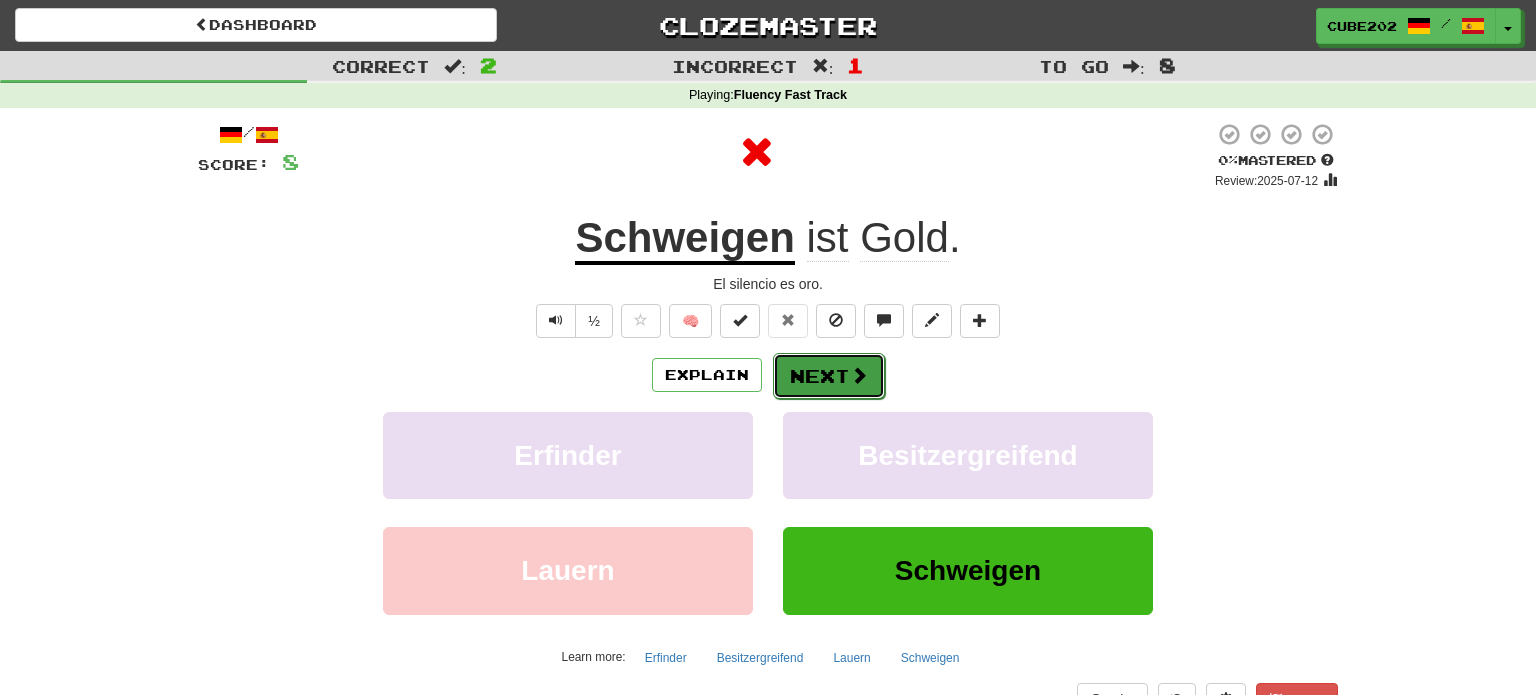 click on "Next" at bounding box center (829, 376) 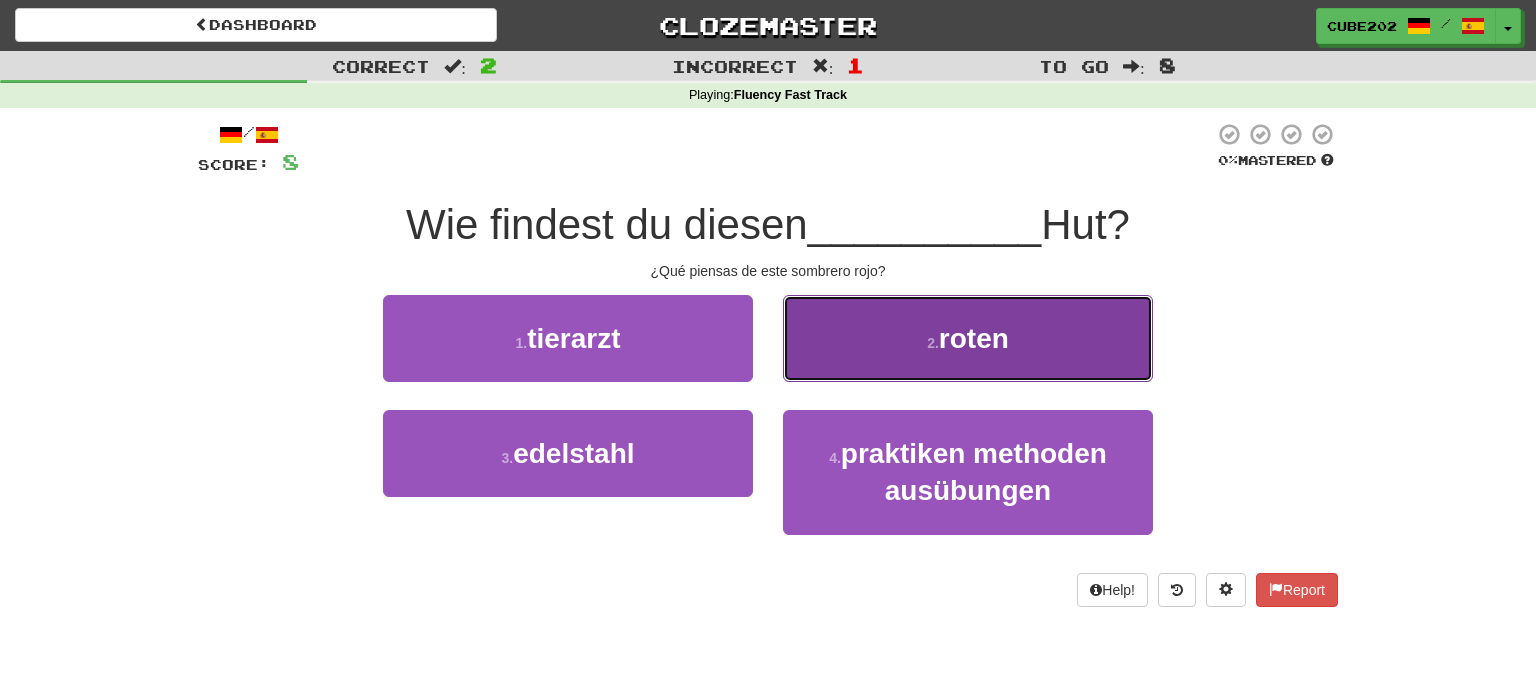 click on "2 .  roten" at bounding box center (968, 338) 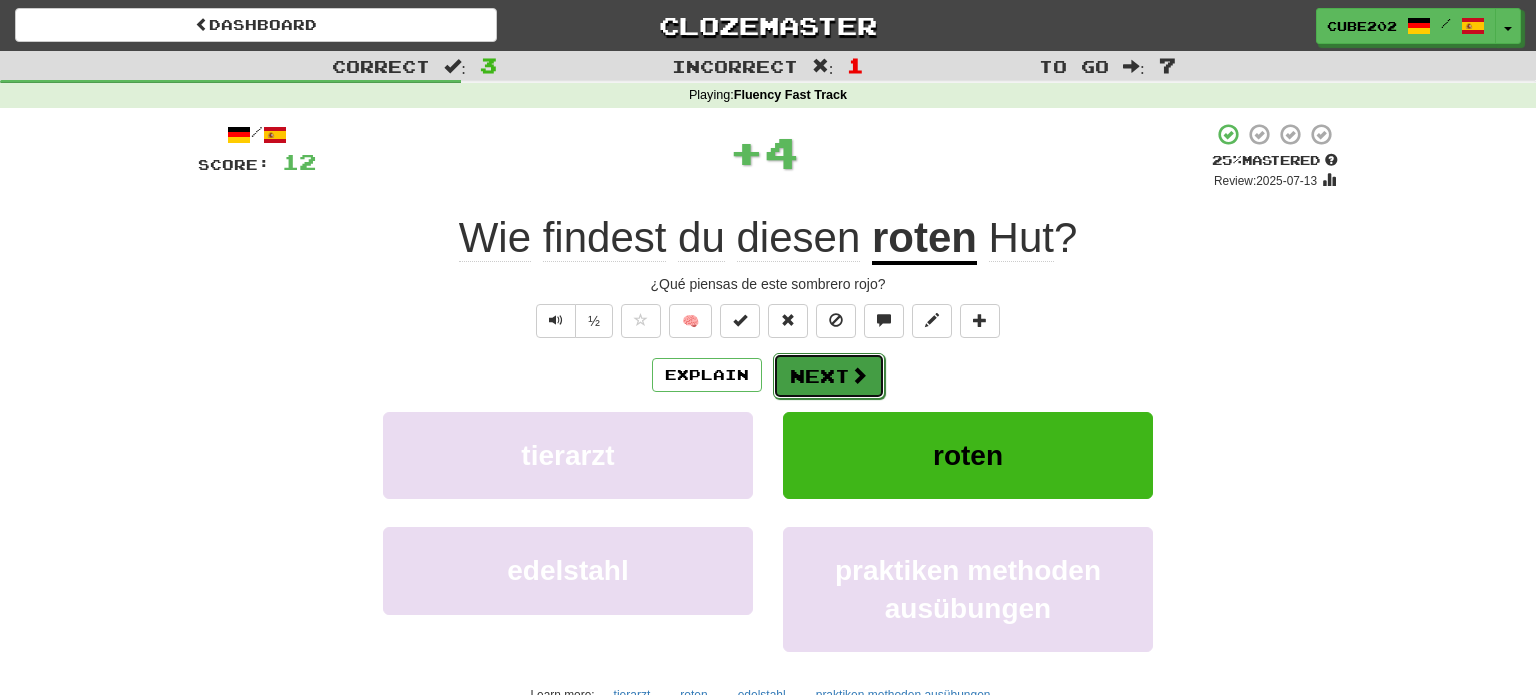 click on "Next" at bounding box center (829, 376) 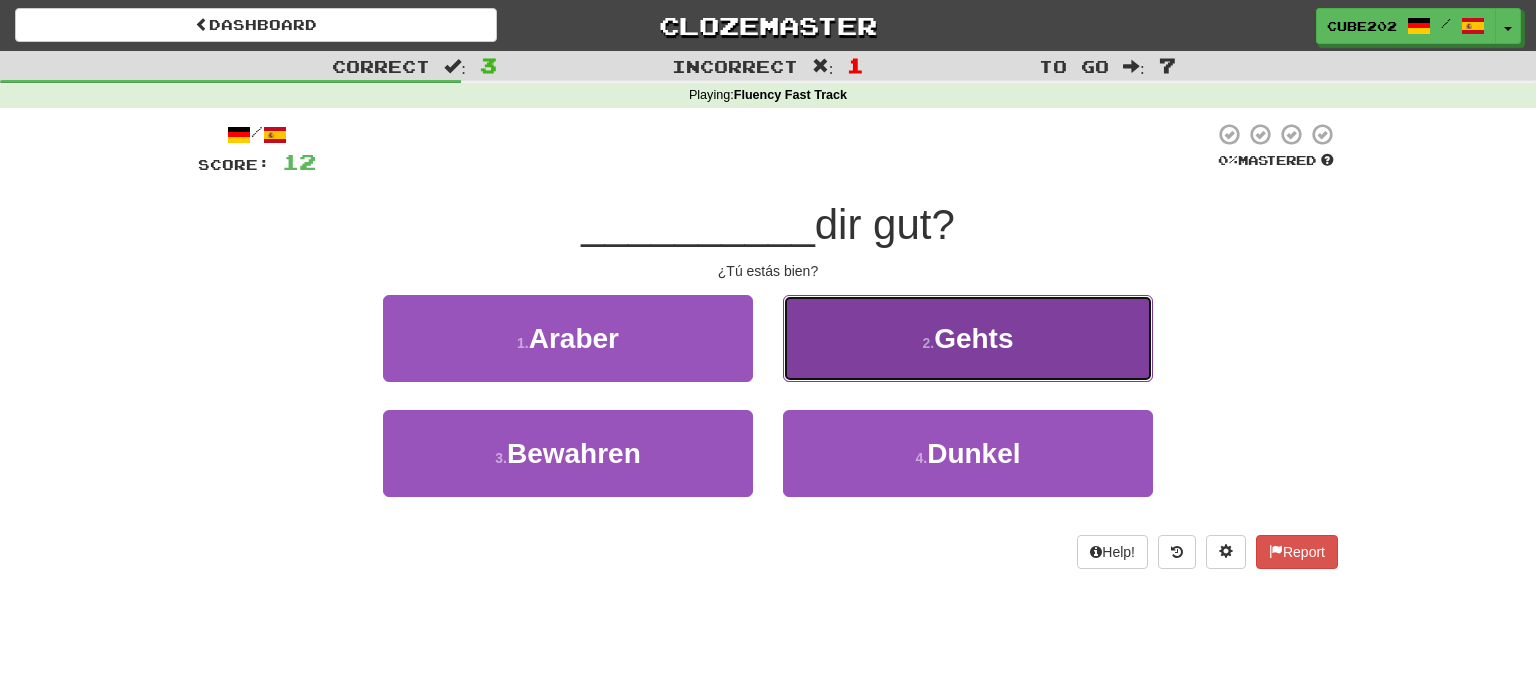 click on "2 .  Gehts" at bounding box center [968, 338] 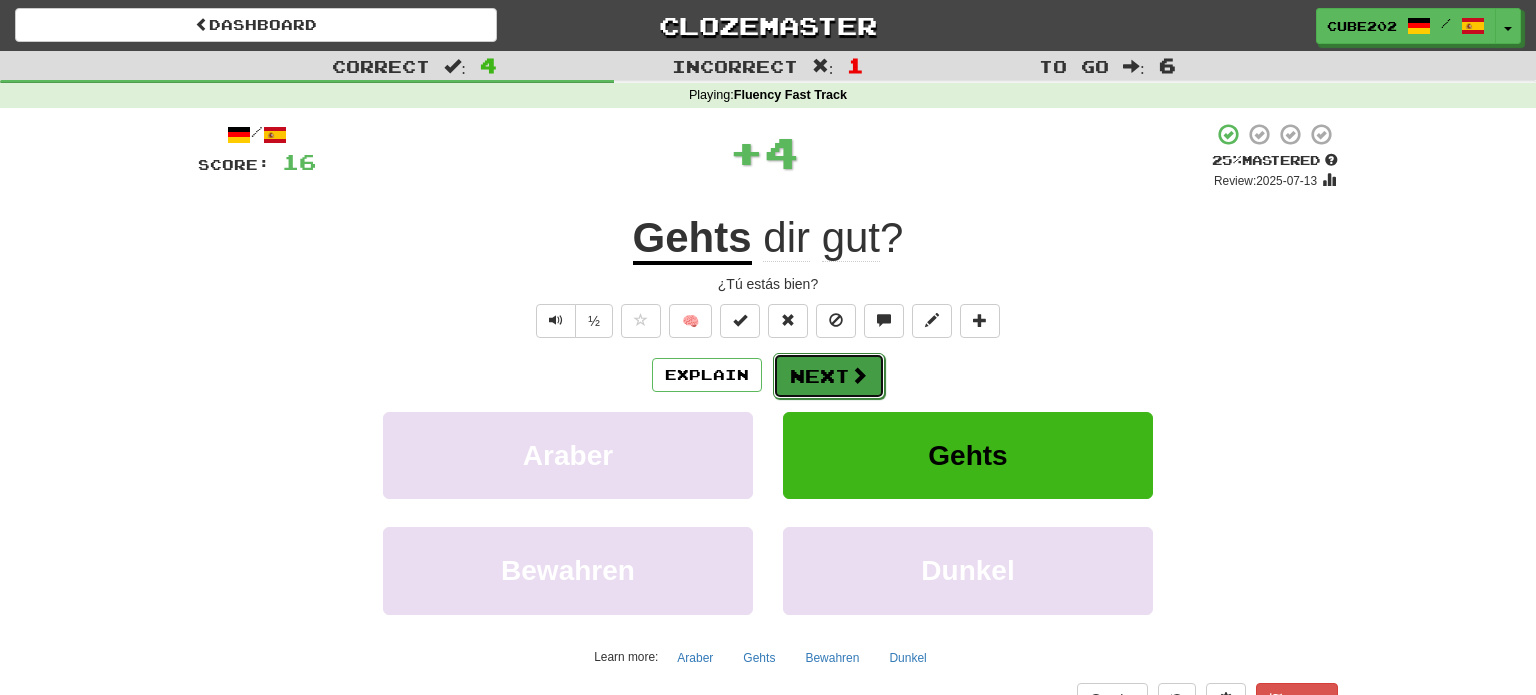 click on "Next" at bounding box center [829, 376] 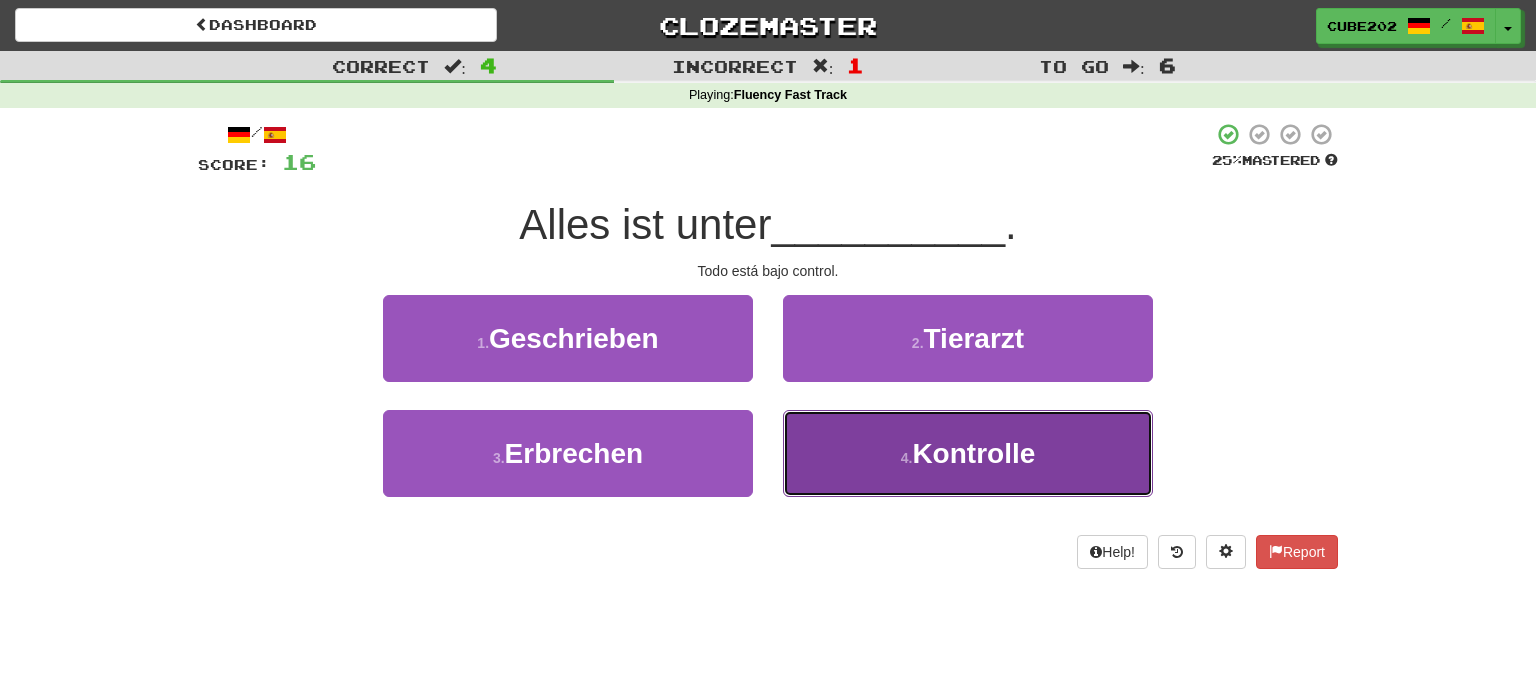 click on "4 .  Kontrolle" at bounding box center [968, 453] 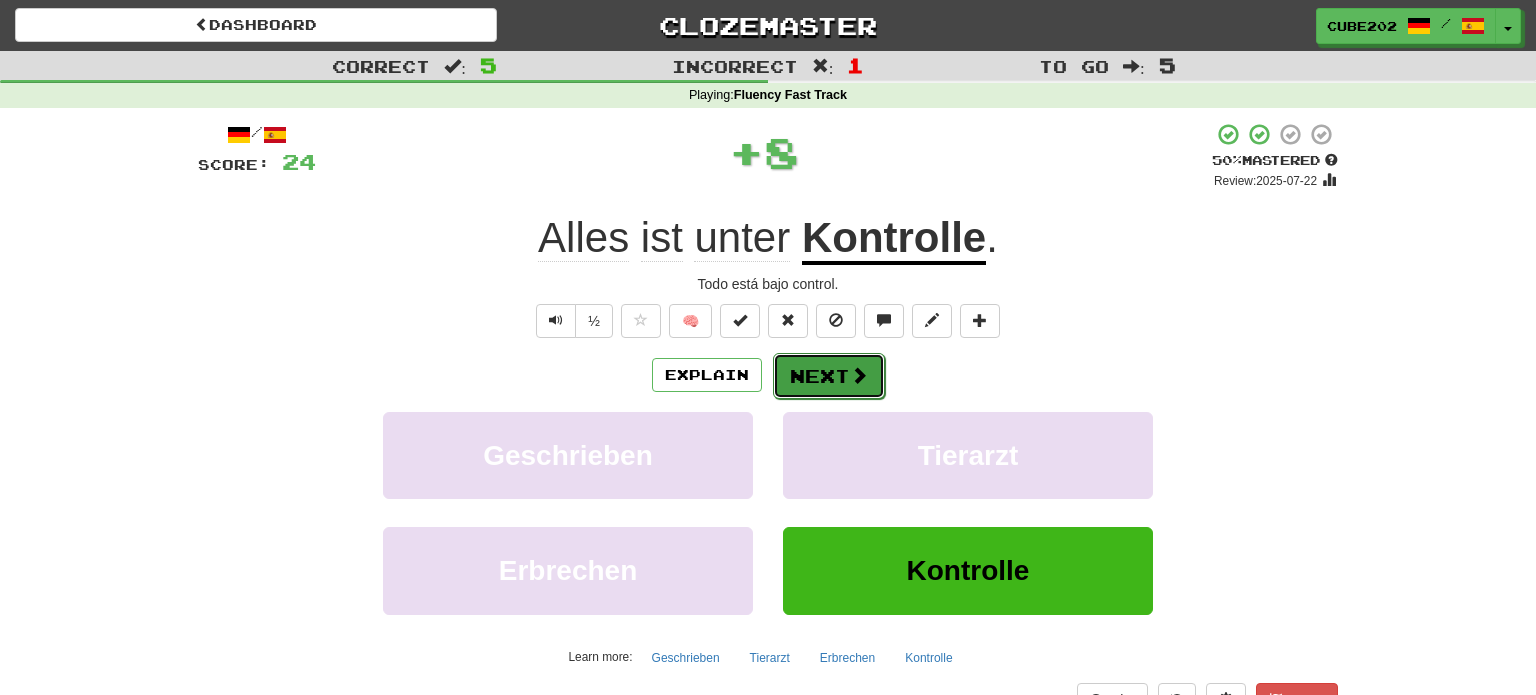 click on "Next" at bounding box center [829, 376] 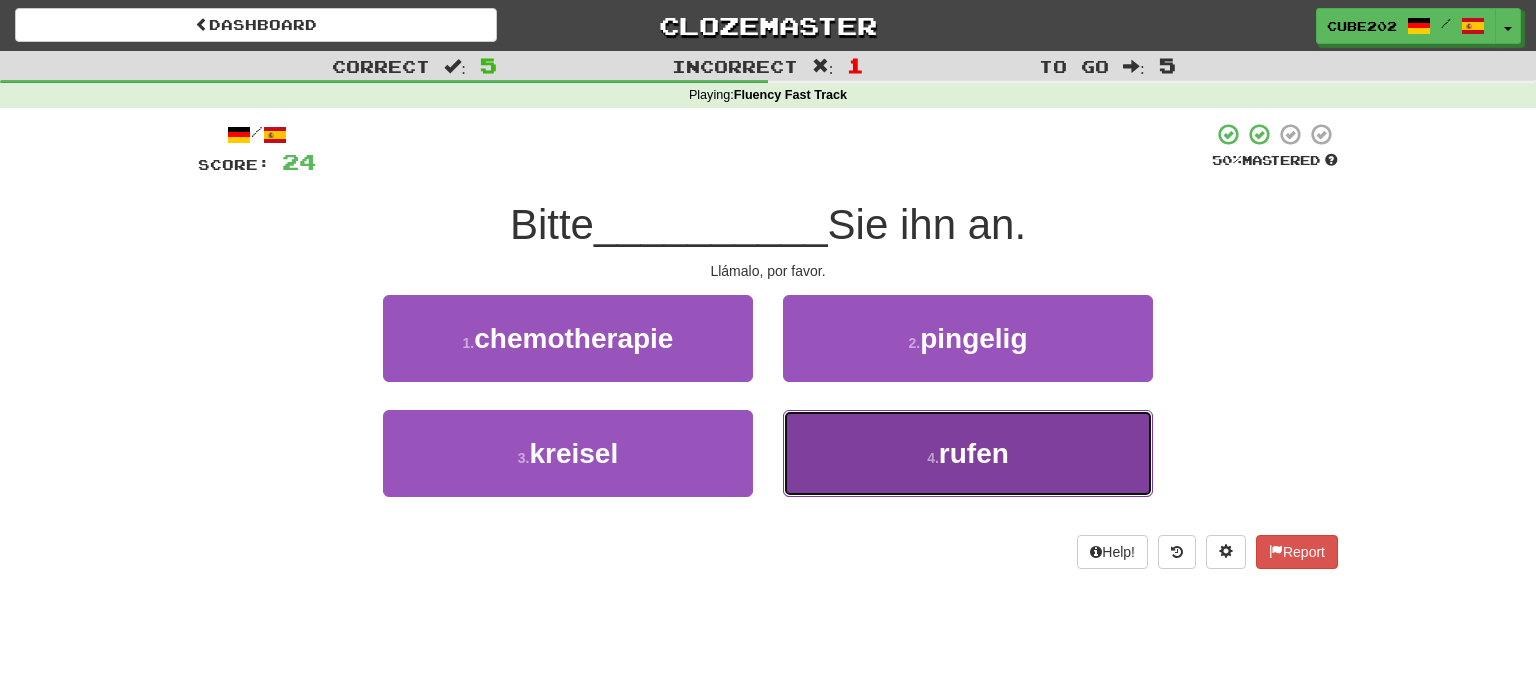 click on "4 .  rufen" at bounding box center [968, 453] 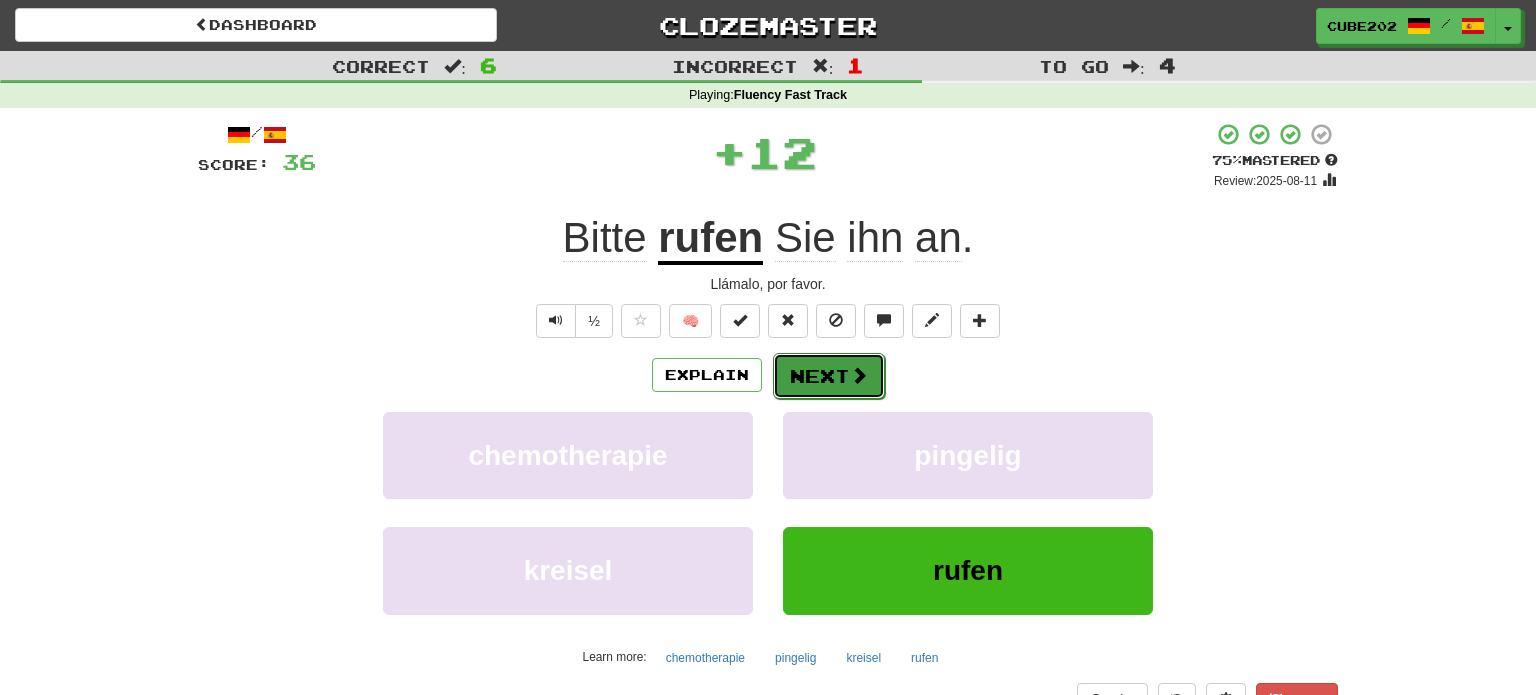 click on "Next" at bounding box center (829, 376) 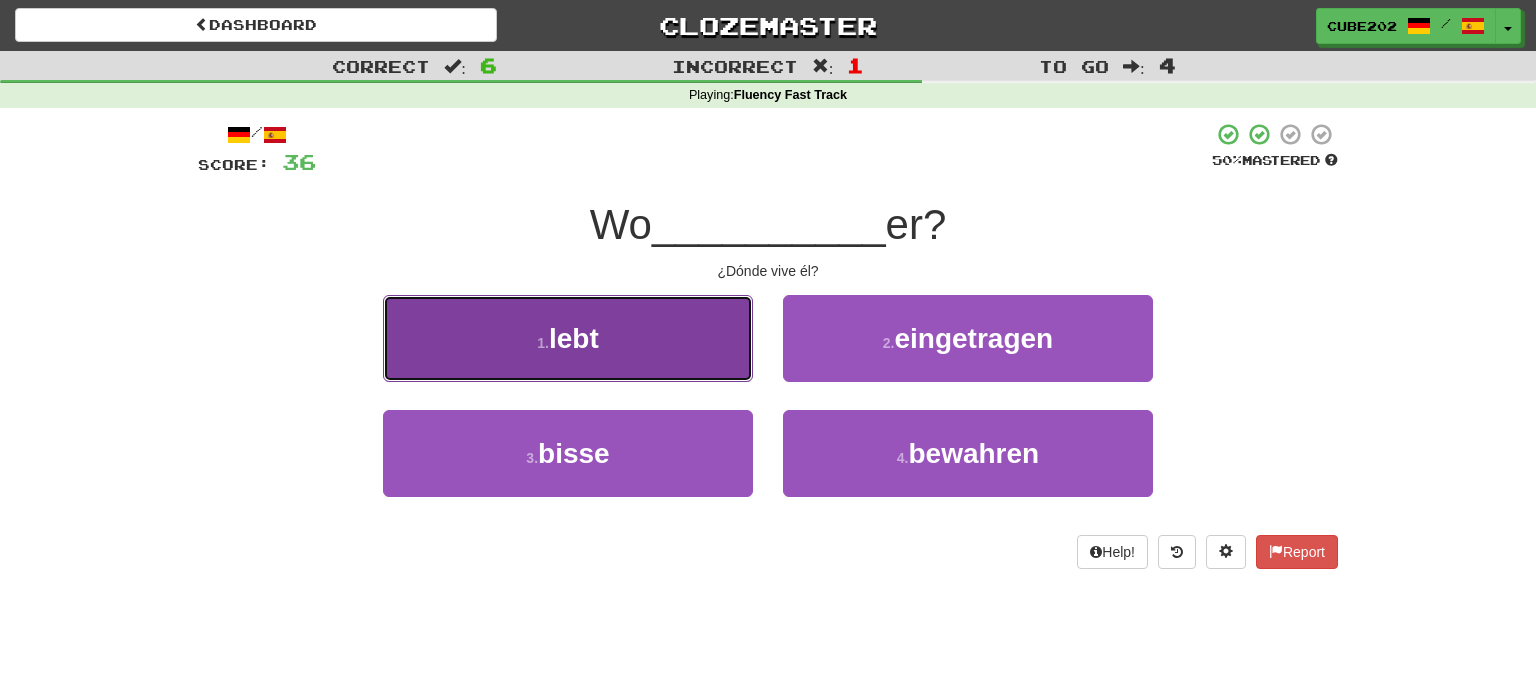 click on "1 .  lebt" at bounding box center [568, 338] 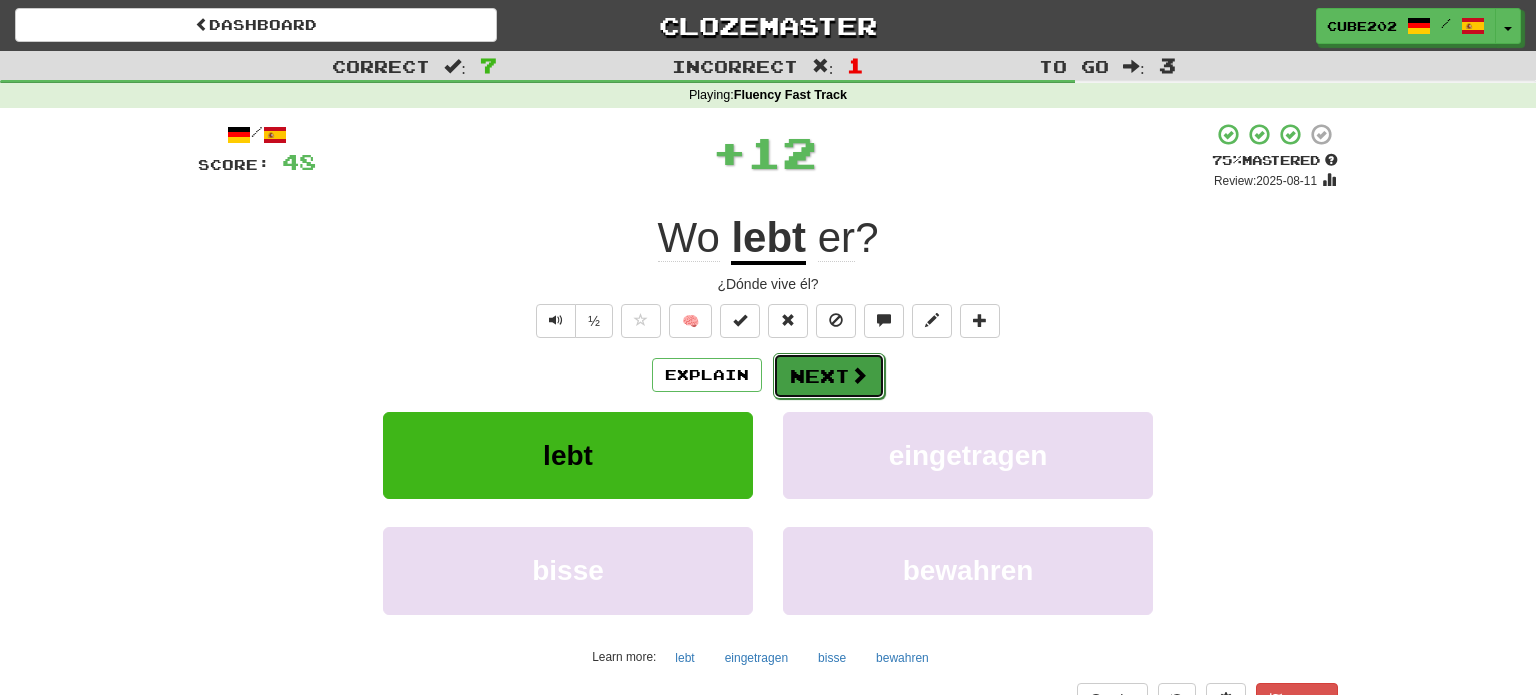 click on "Next" at bounding box center [829, 376] 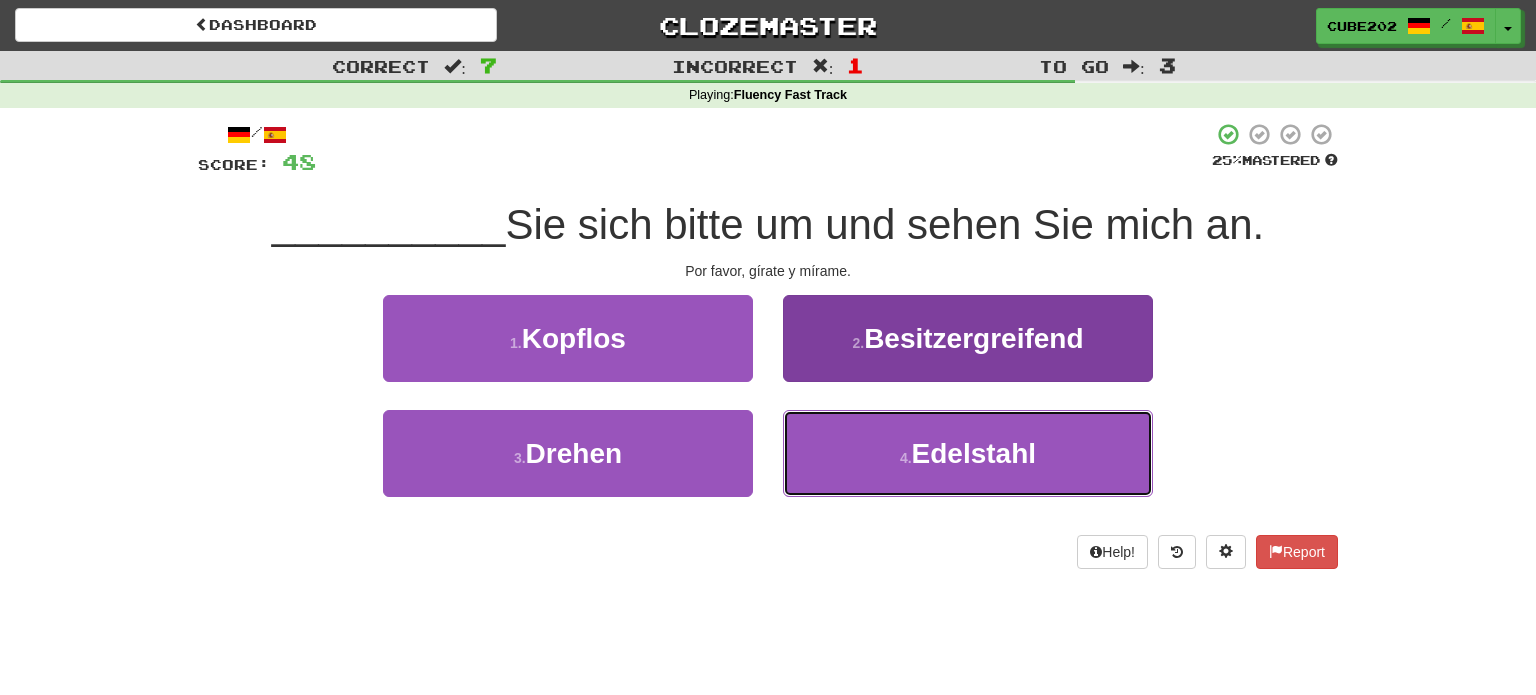 click on "4 ." at bounding box center (906, 458) 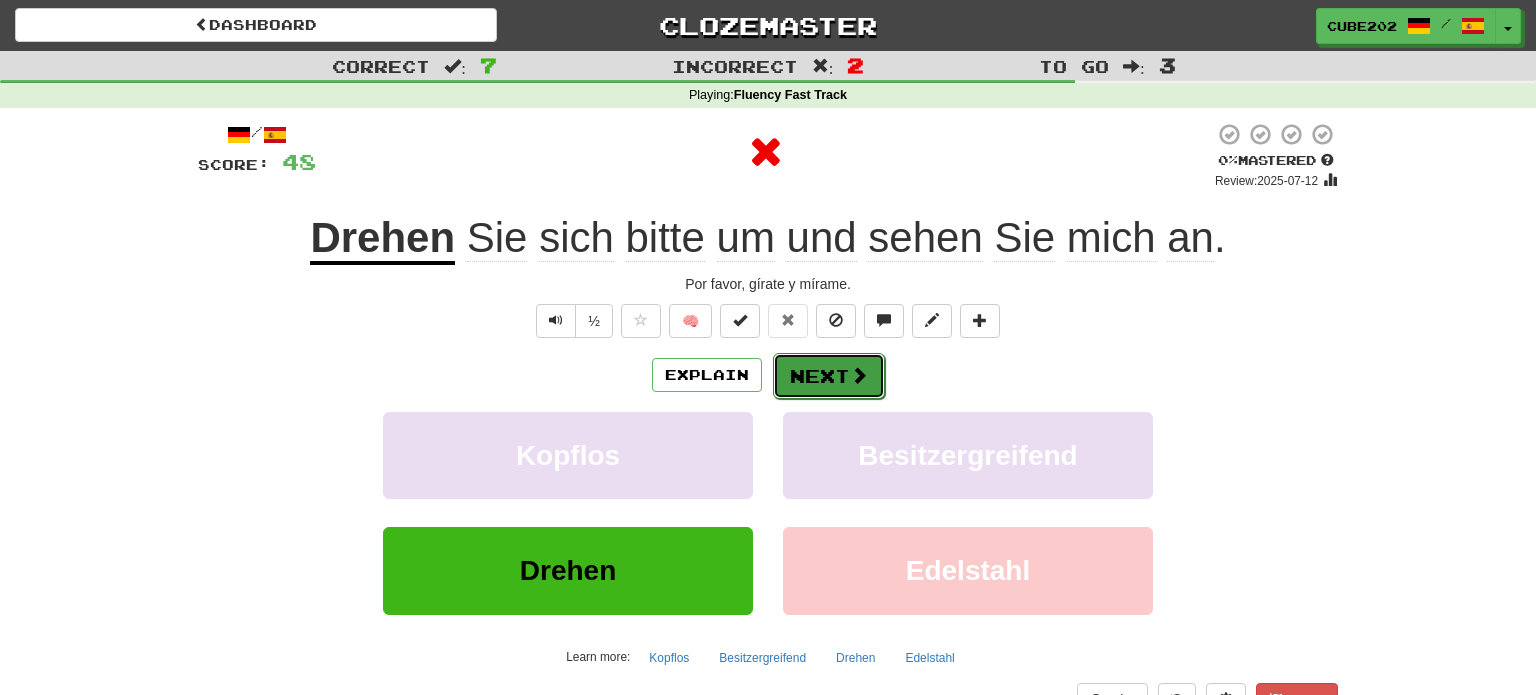 click on "Next" at bounding box center (829, 376) 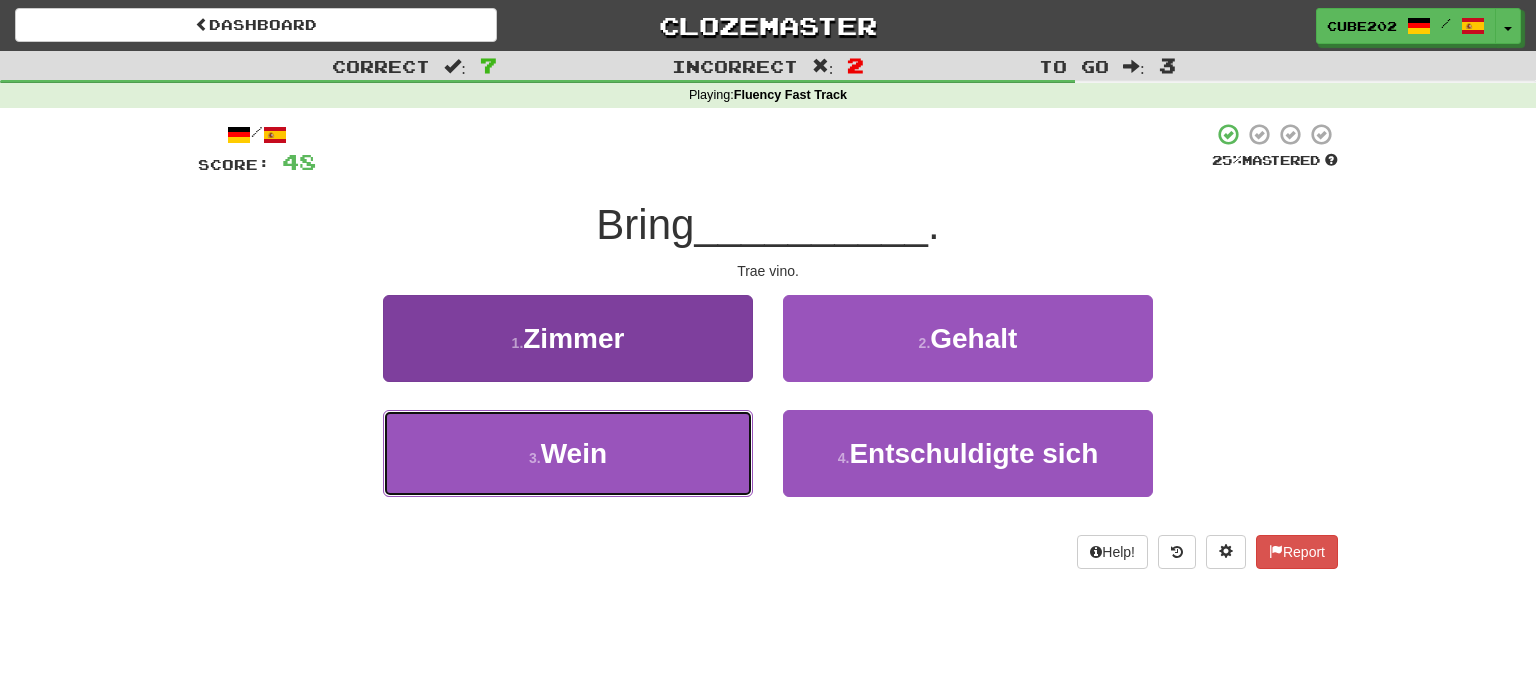 click on "3 .  Wein" at bounding box center (568, 453) 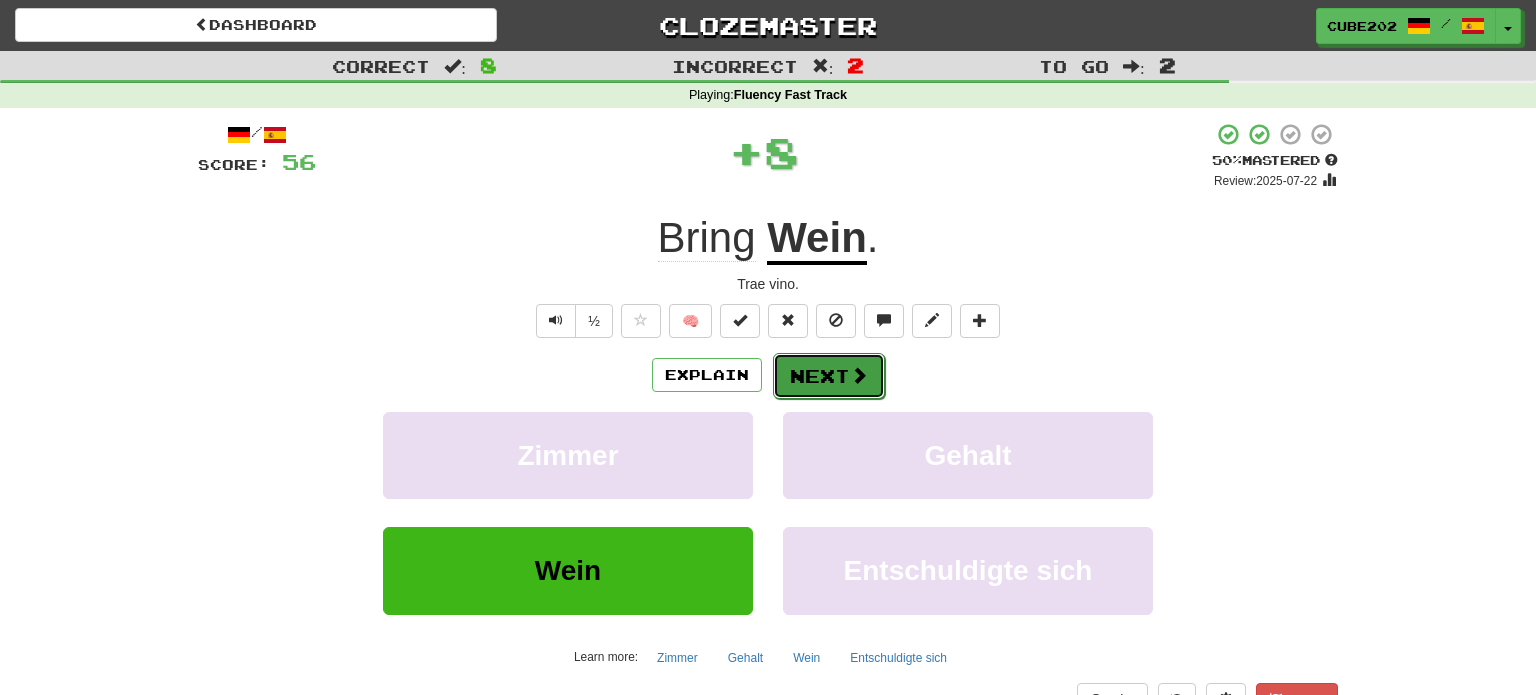 click on "Next" at bounding box center [829, 376] 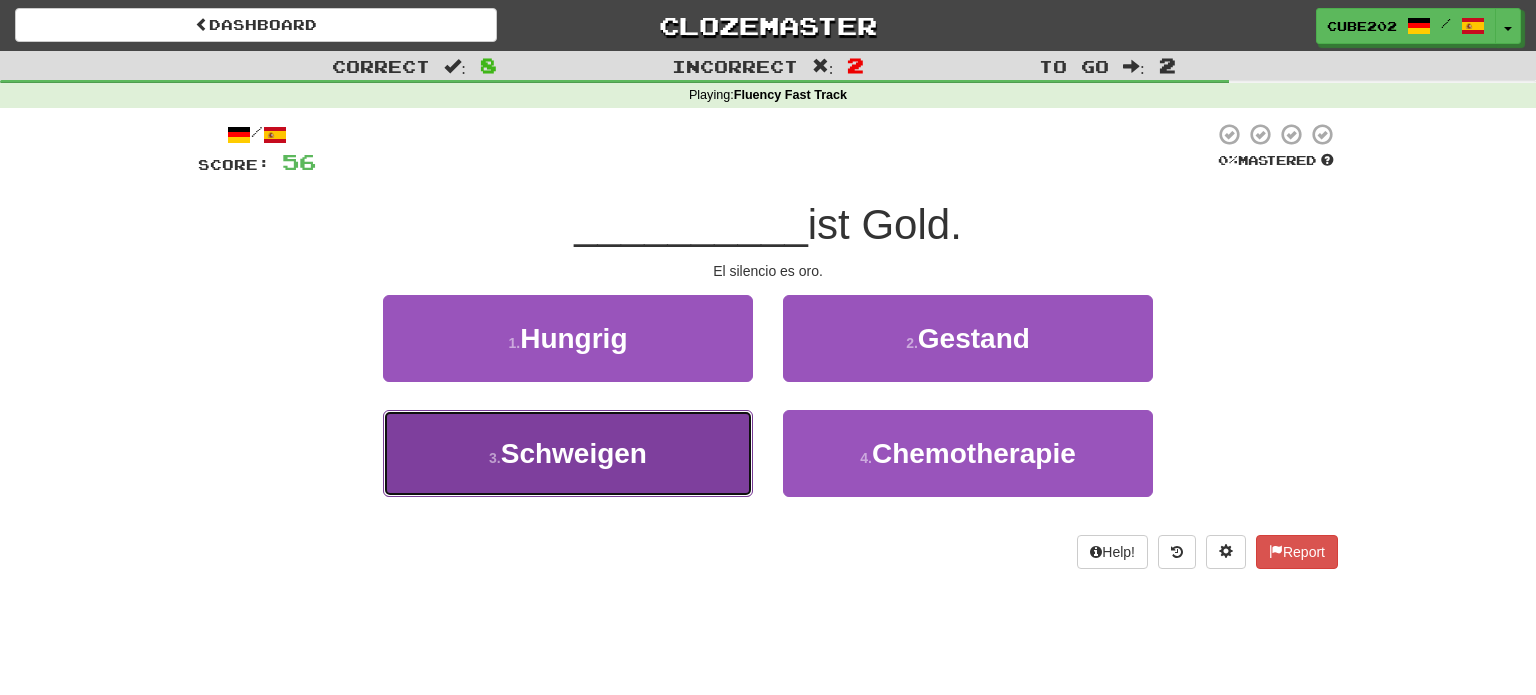 click on "3 .  Schweigen" at bounding box center (568, 453) 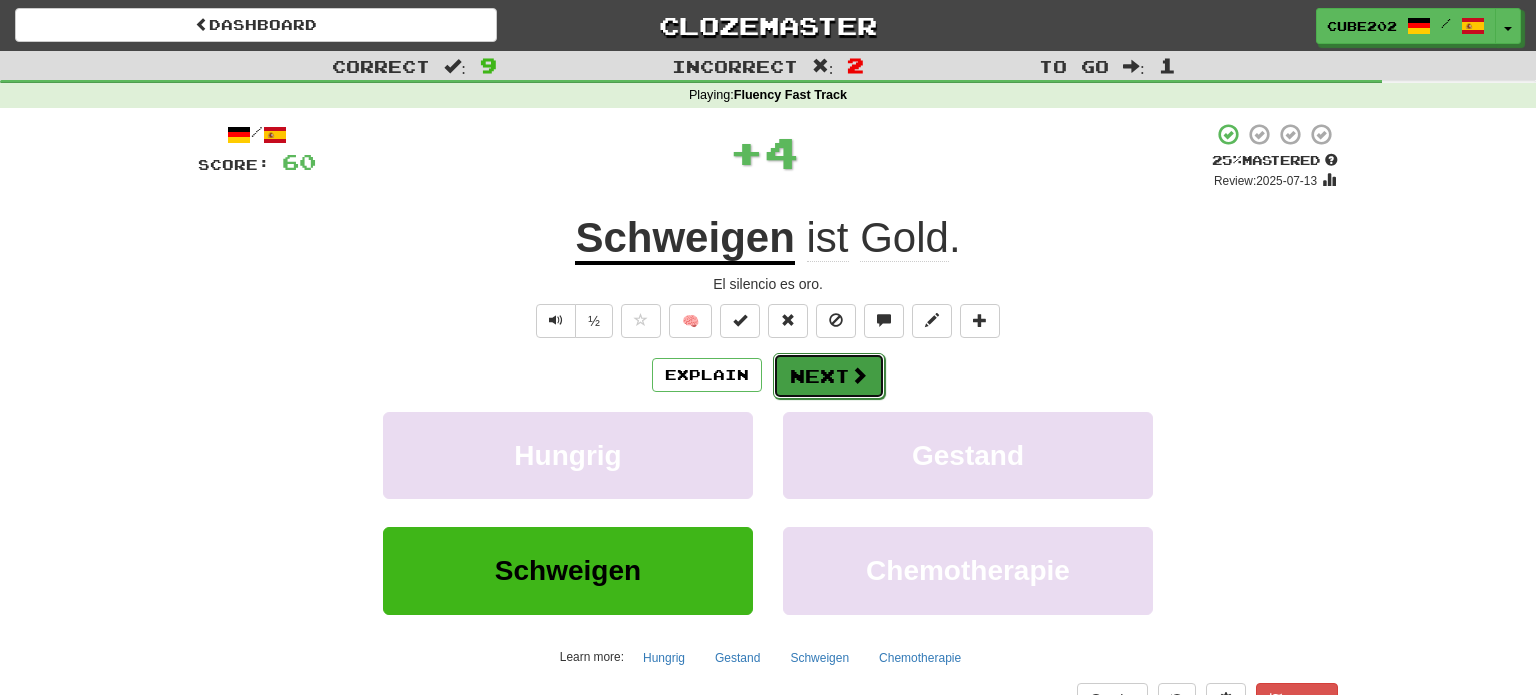 click on "Next" at bounding box center [829, 376] 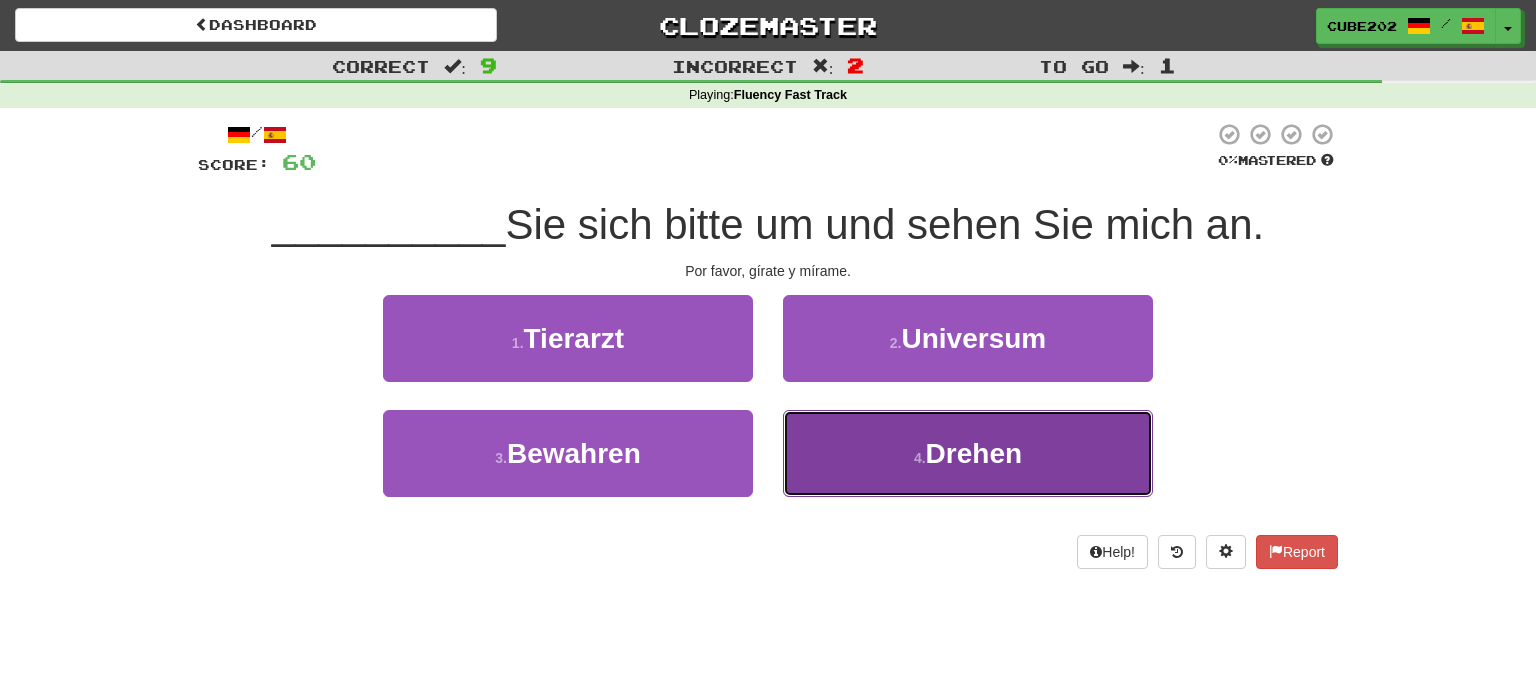 click on "4 .  Drehen" at bounding box center (968, 453) 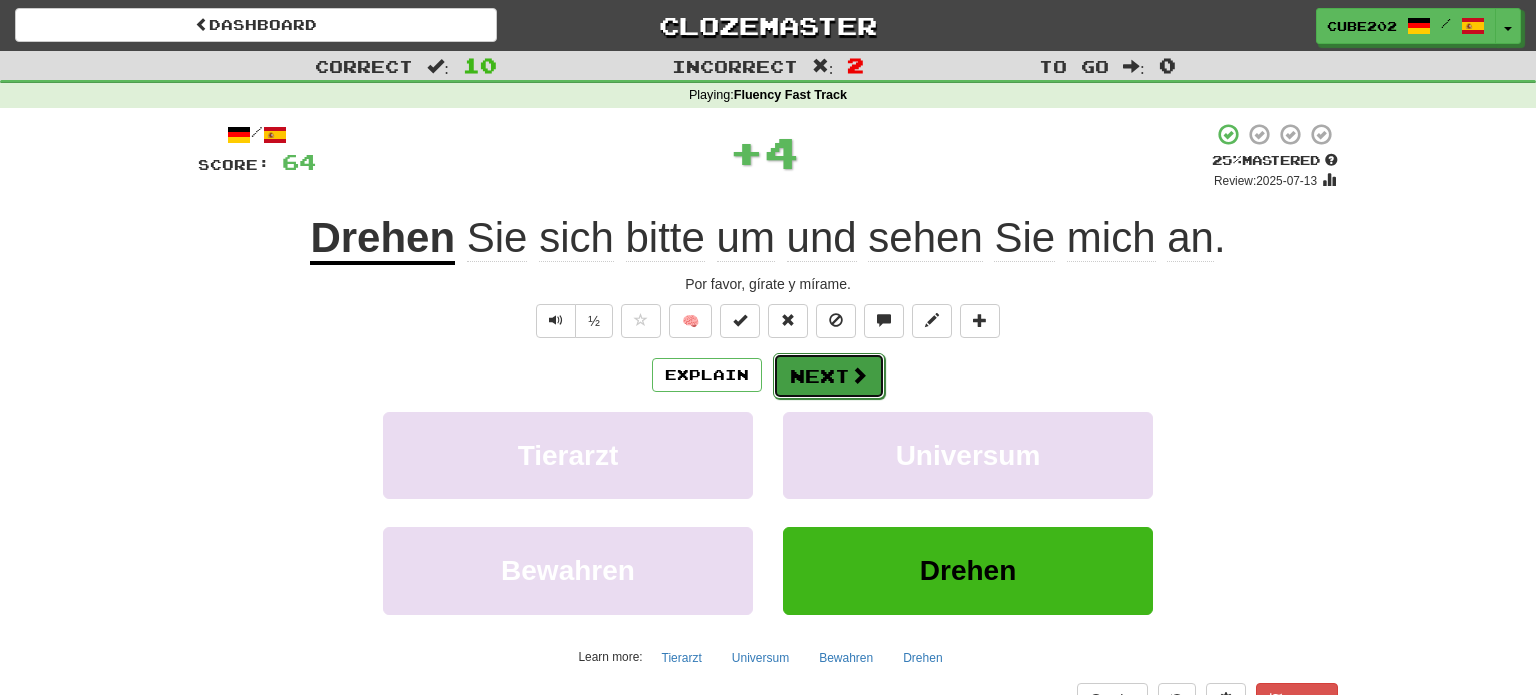 click on "Next" at bounding box center [829, 376] 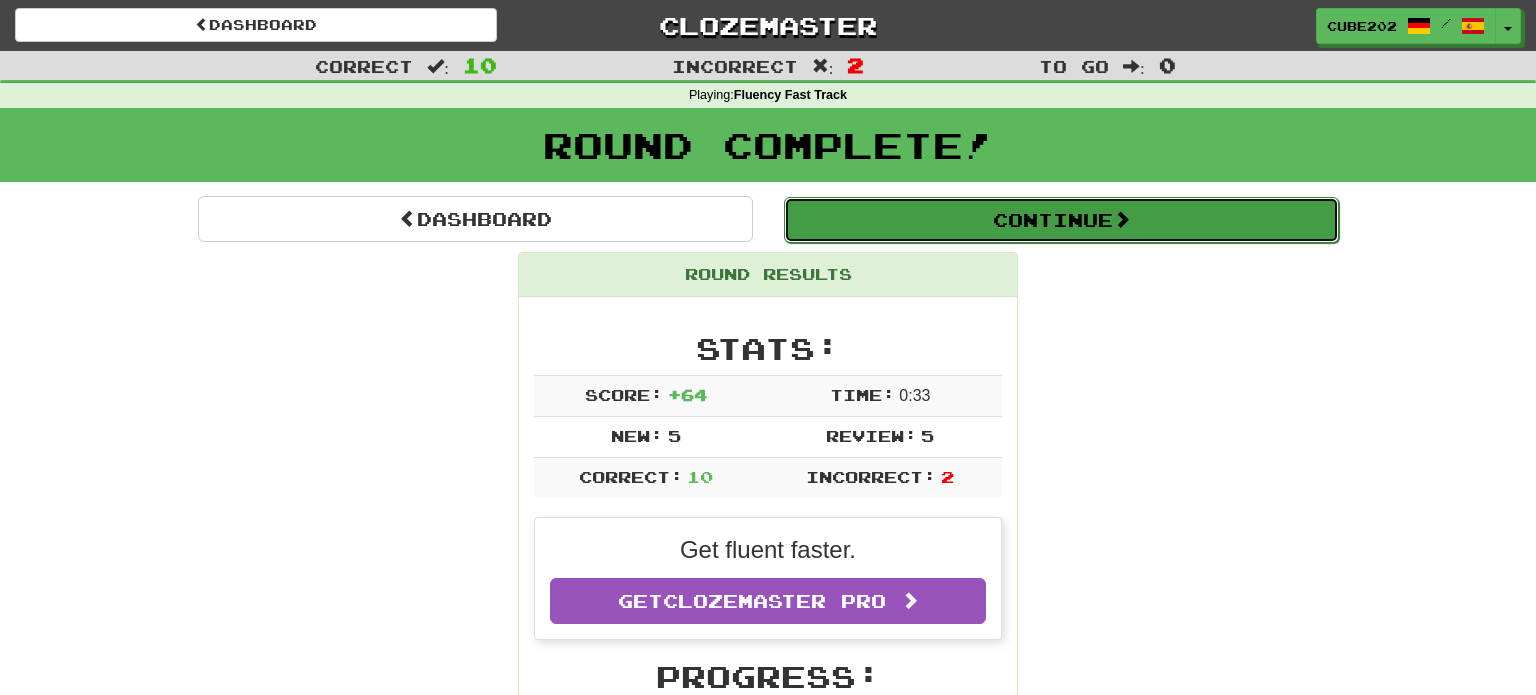click on "Continue" at bounding box center (1061, 220) 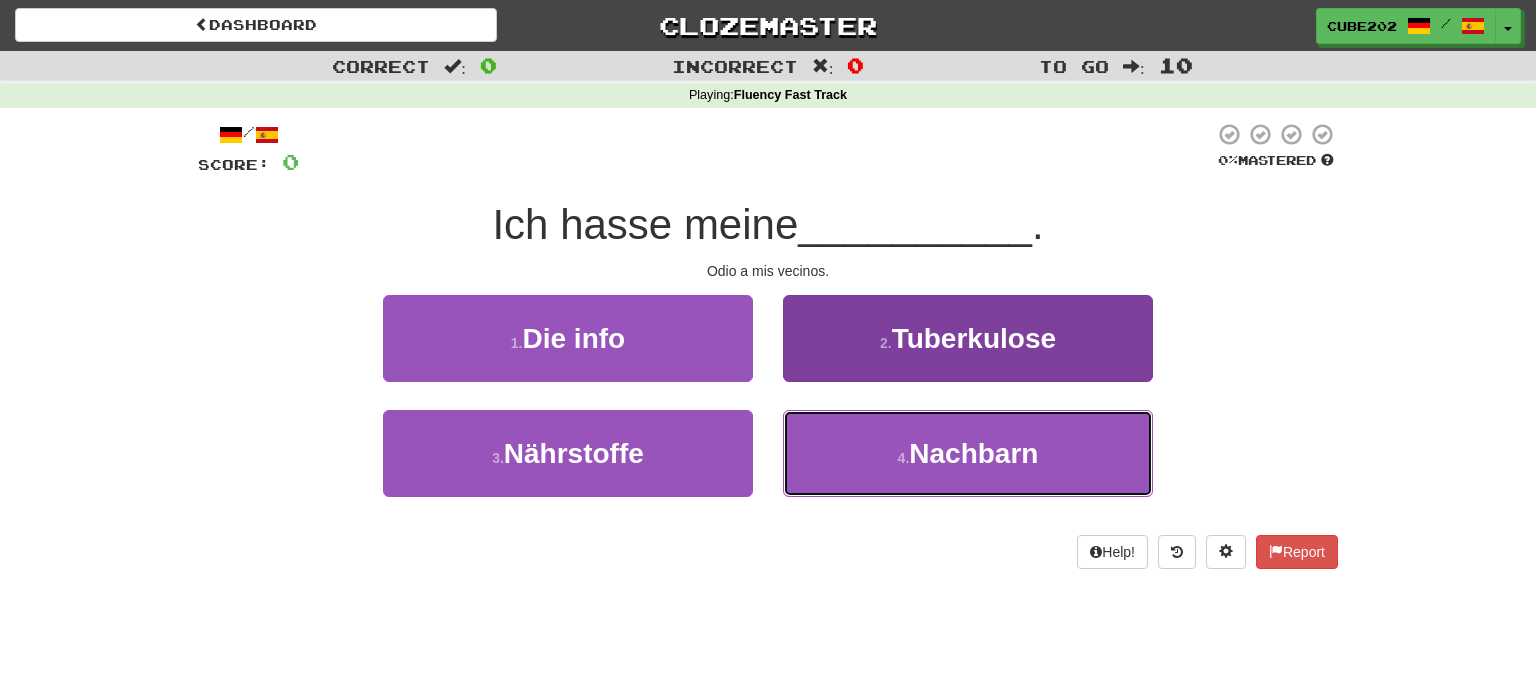 click on "4 .  Nachbarn" at bounding box center (968, 453) 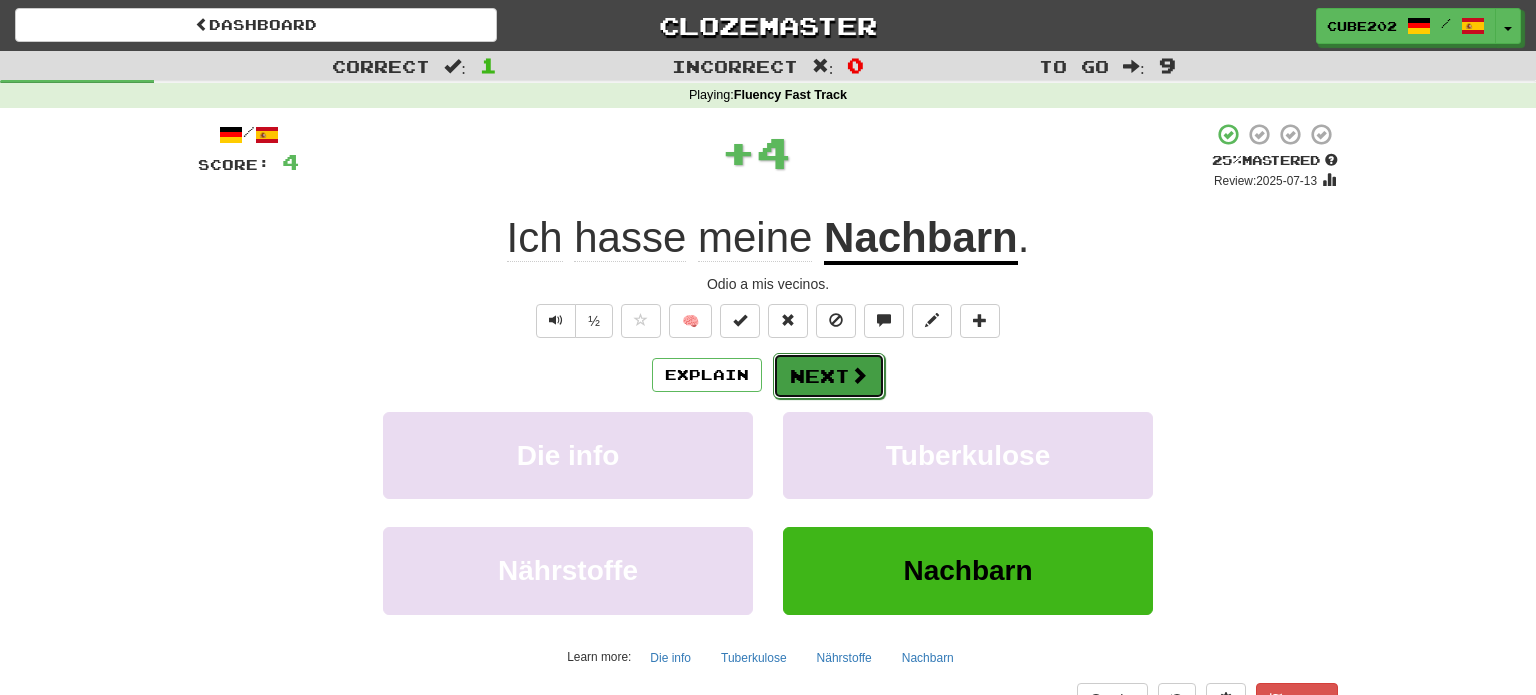 click on "Next" at bounding box center [829, 376] 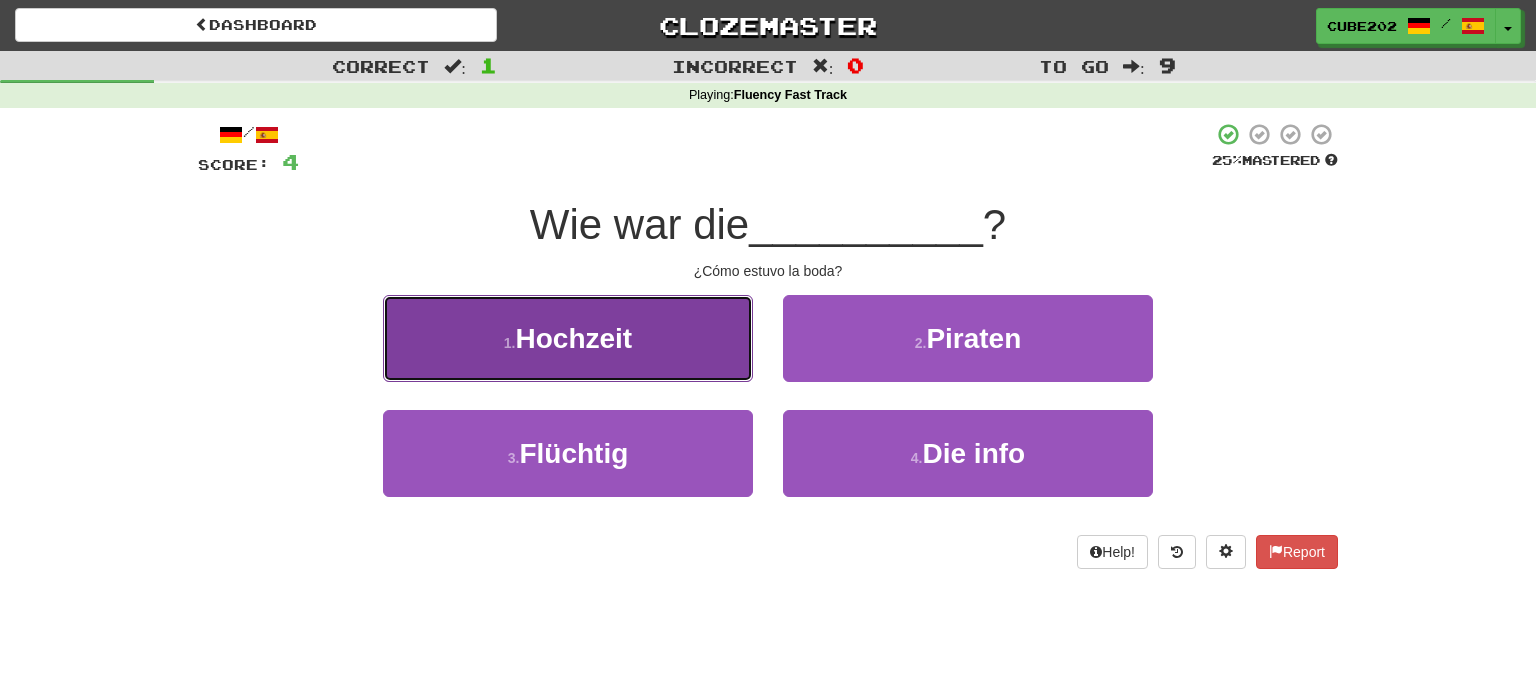 click on "1 .  Hochzeit" at bounding box center [568, 338] 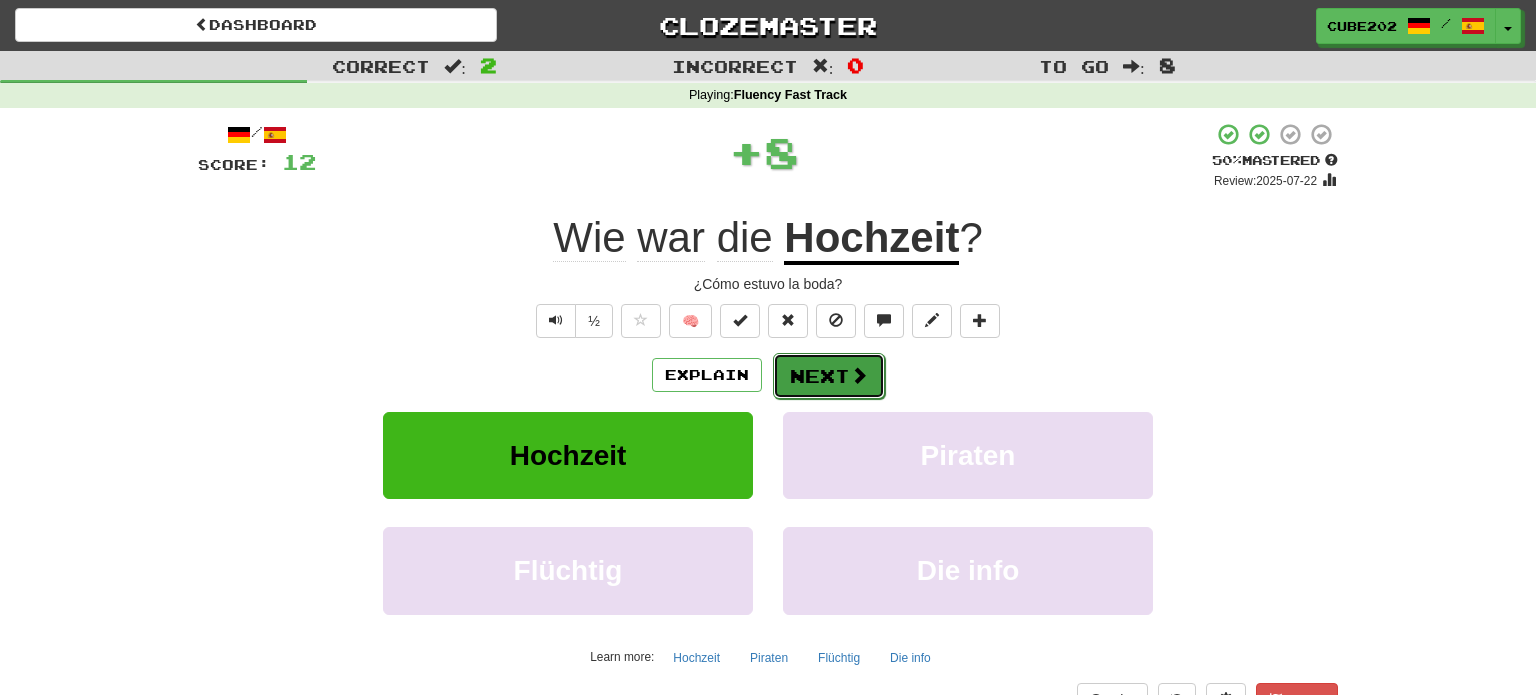 click on "Next" at bounding box center [829, 376] 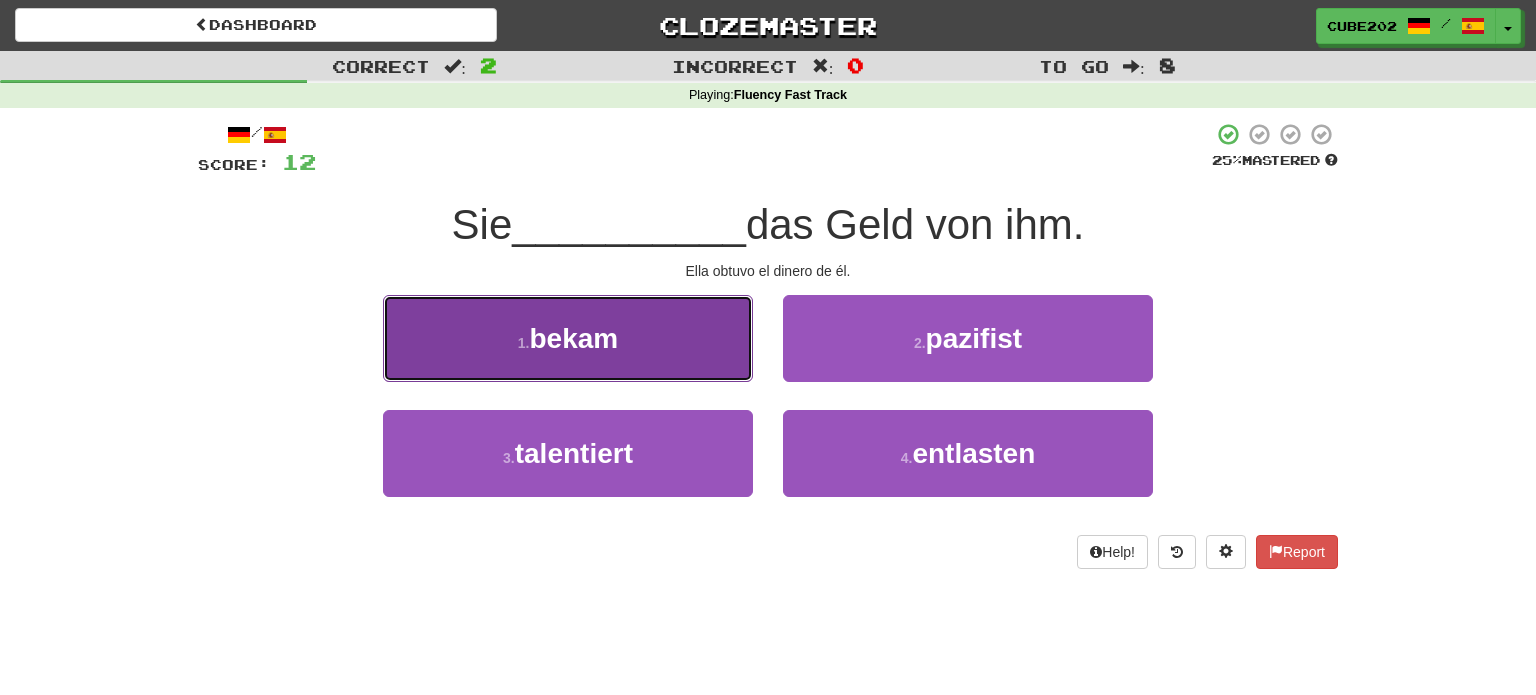 click on "1 .  bekam" at bounding box center [568, 338] 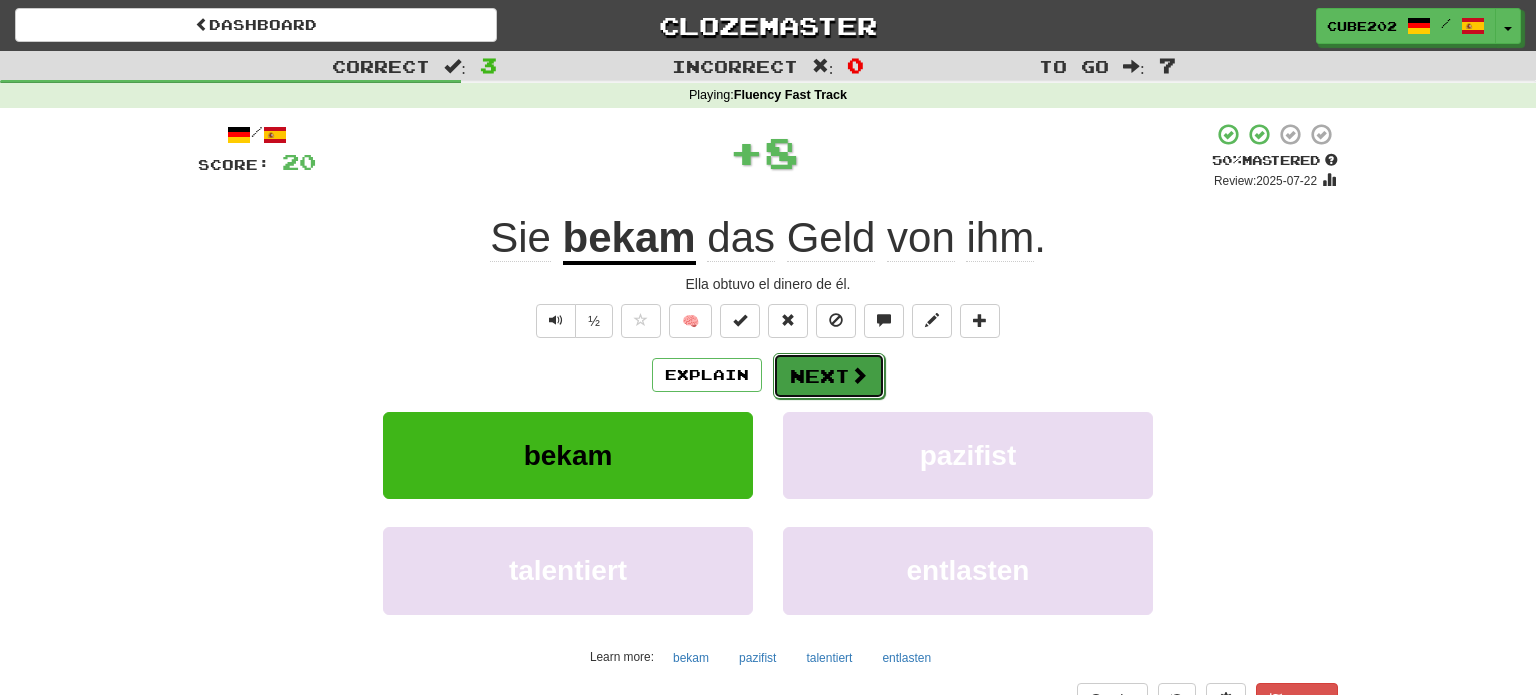 click on "Next" at bounding box center [829, 376] 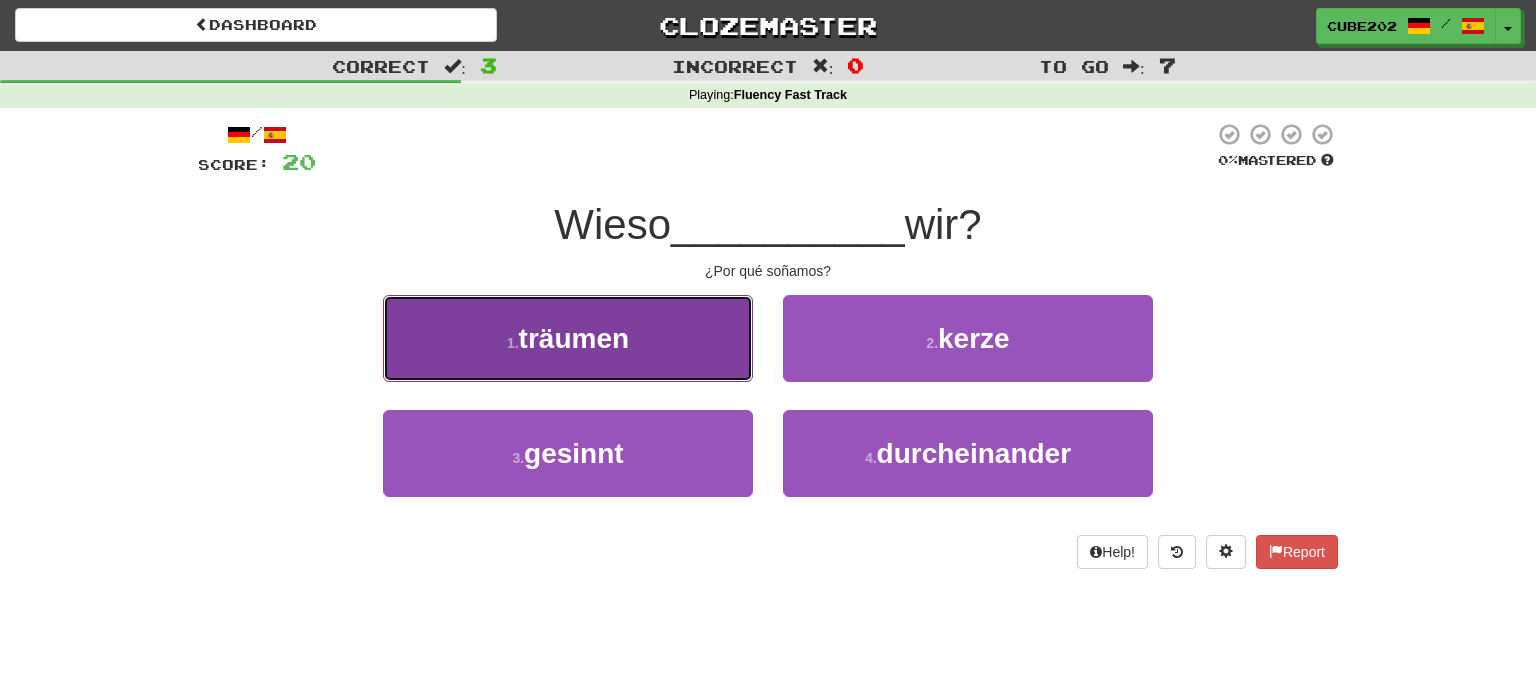 click on "1 .  träumen" at bounding box center (568, 338) 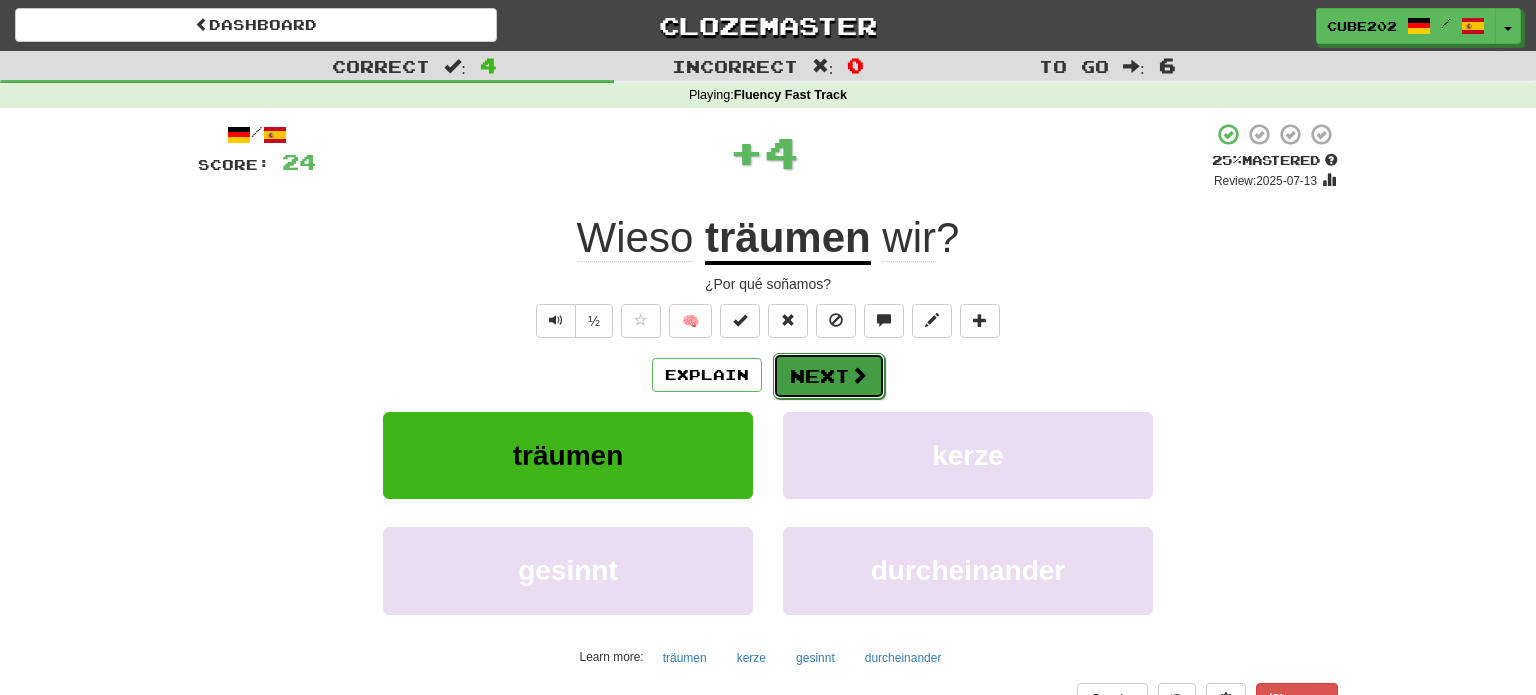 click on "Next" at bounding box center (829, 376) 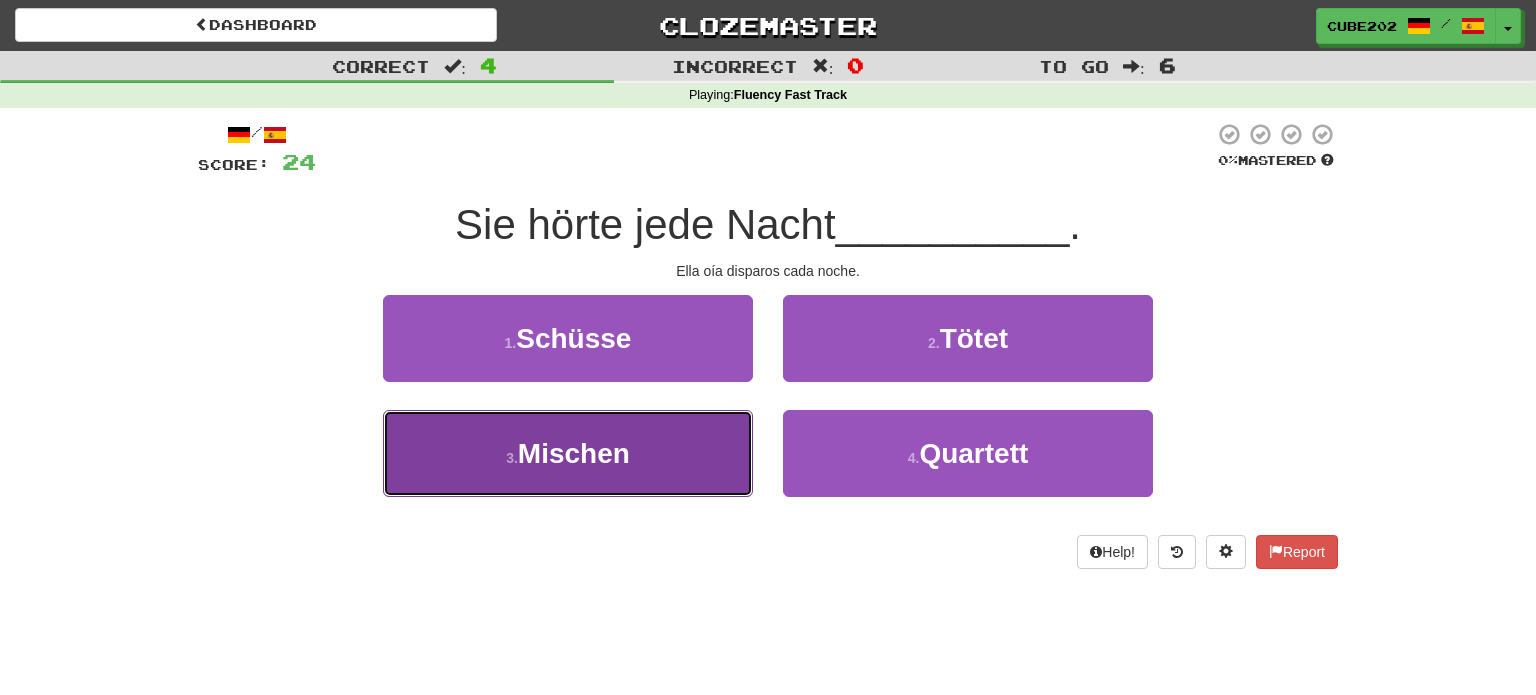 click on "3 .  Mischen" at bounding box center (568, 453) 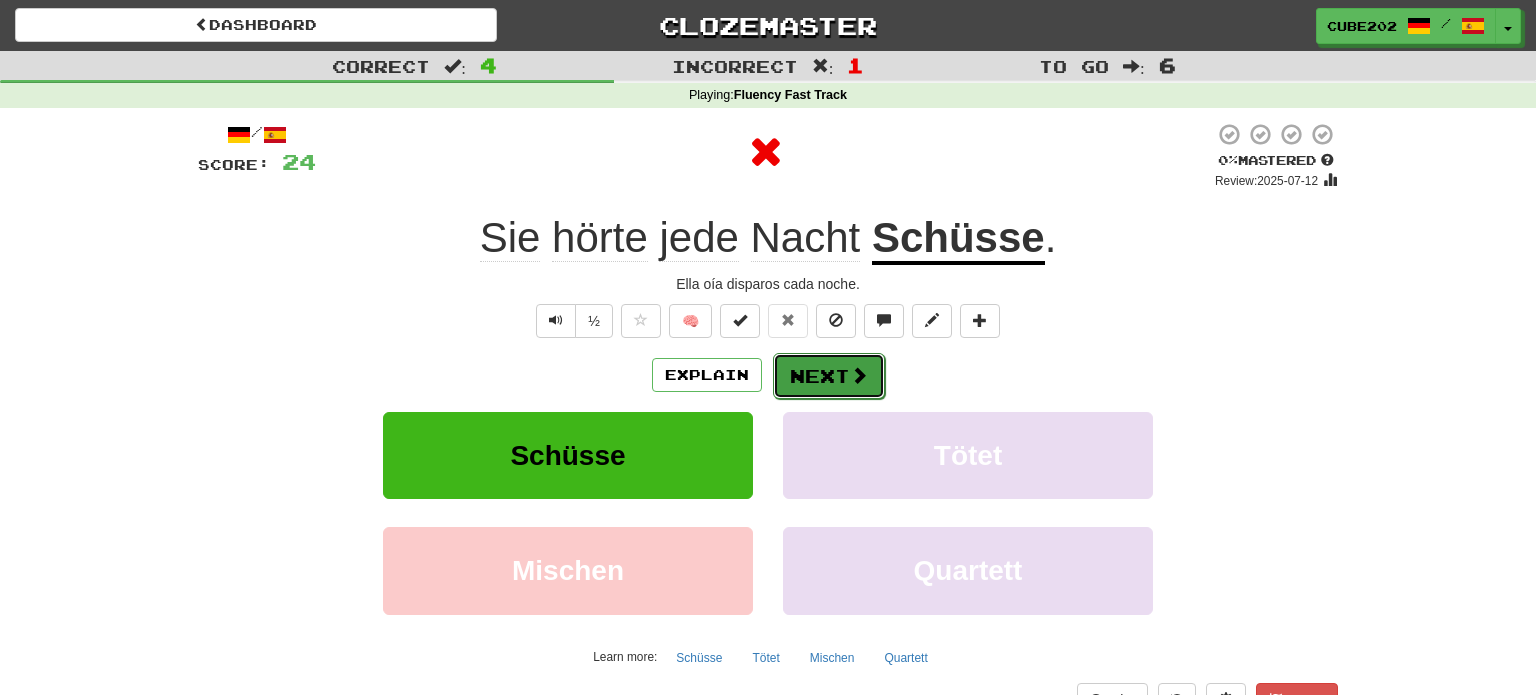 click on "Next" at bounding box center (829, 376) 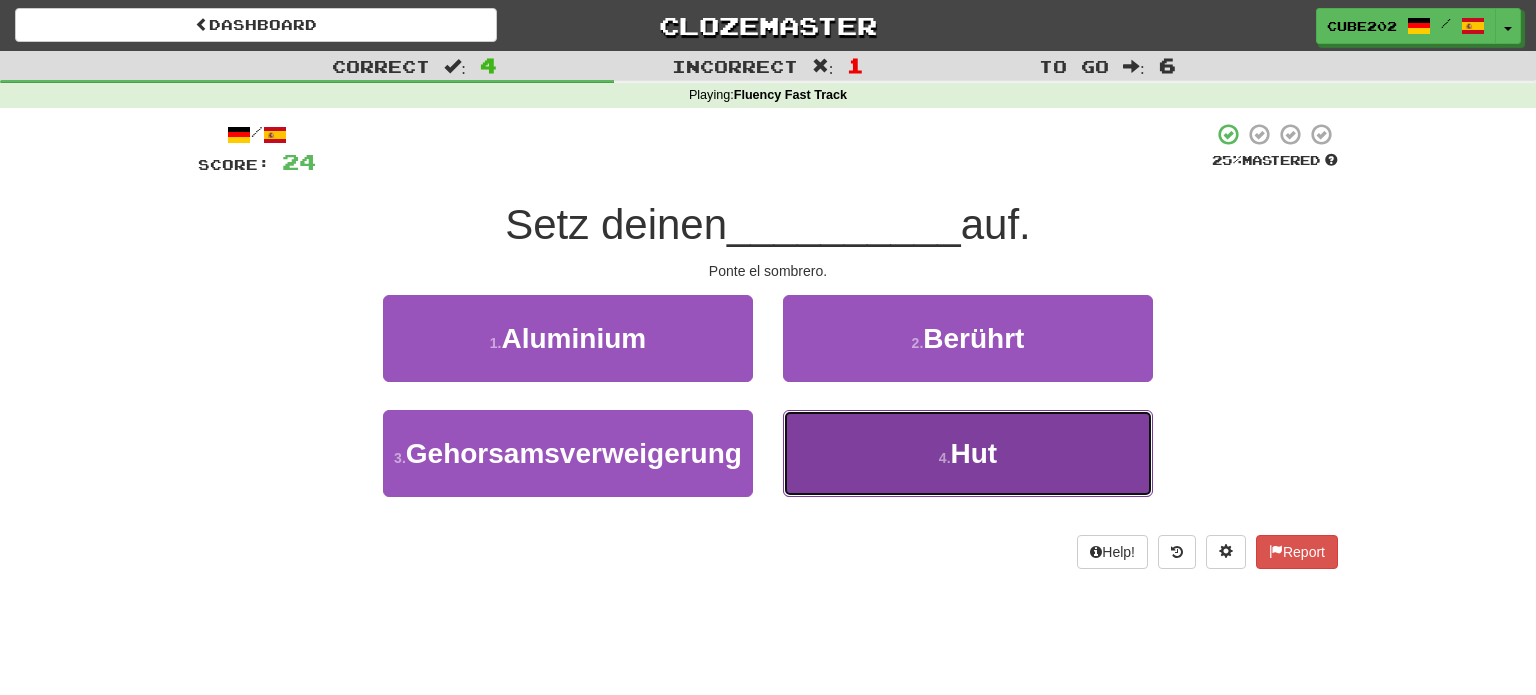 click on "4 .  Hut" at bounding box center (968, 453) 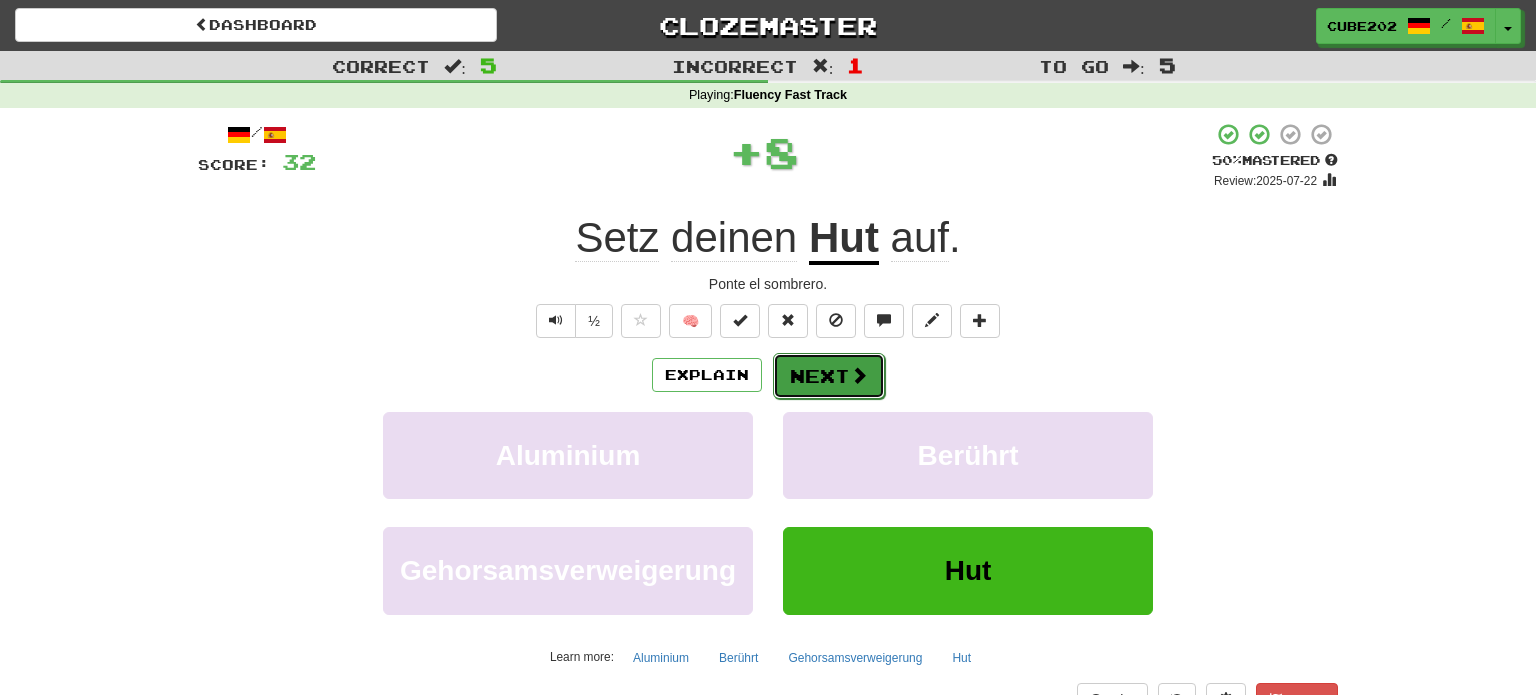 click on "Next" at bounding box center [829, 376] 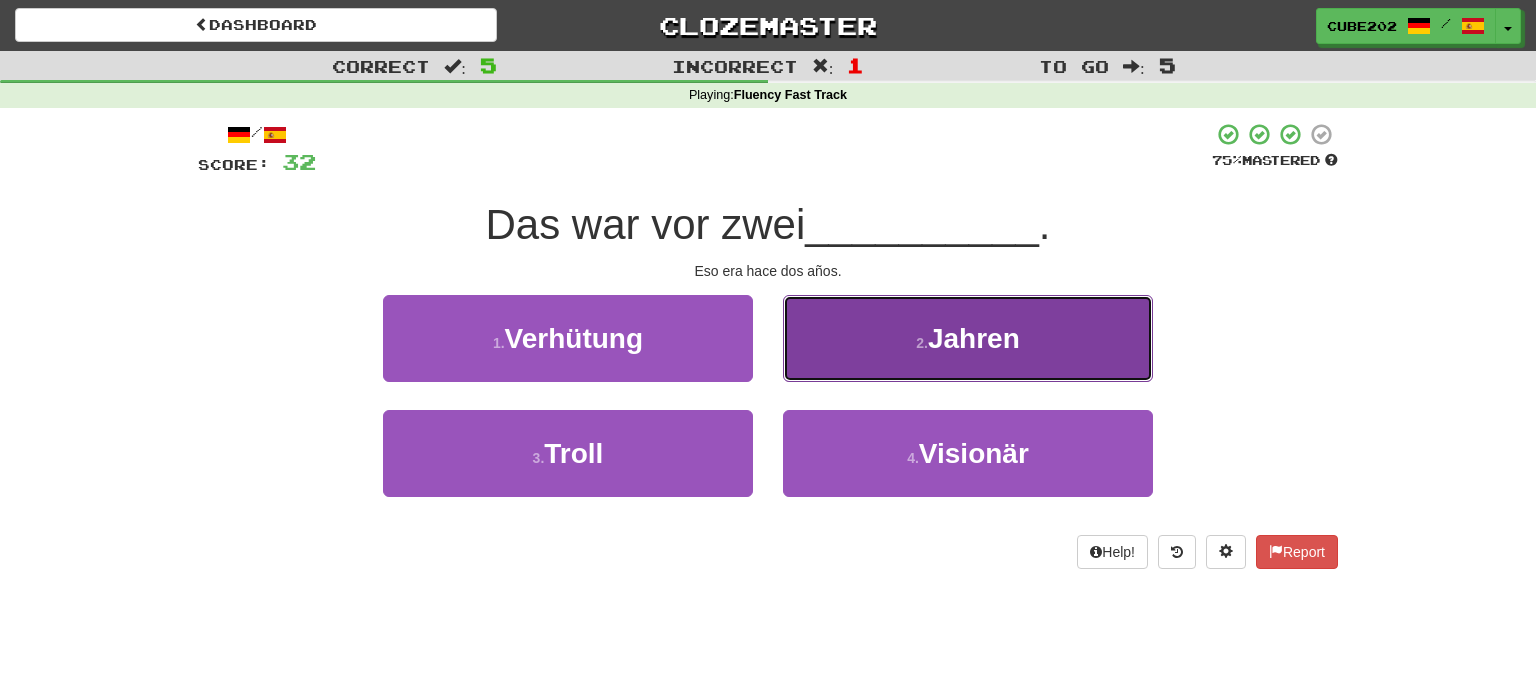 click on "2 .  Jahren" at bounding box center (968, 338) 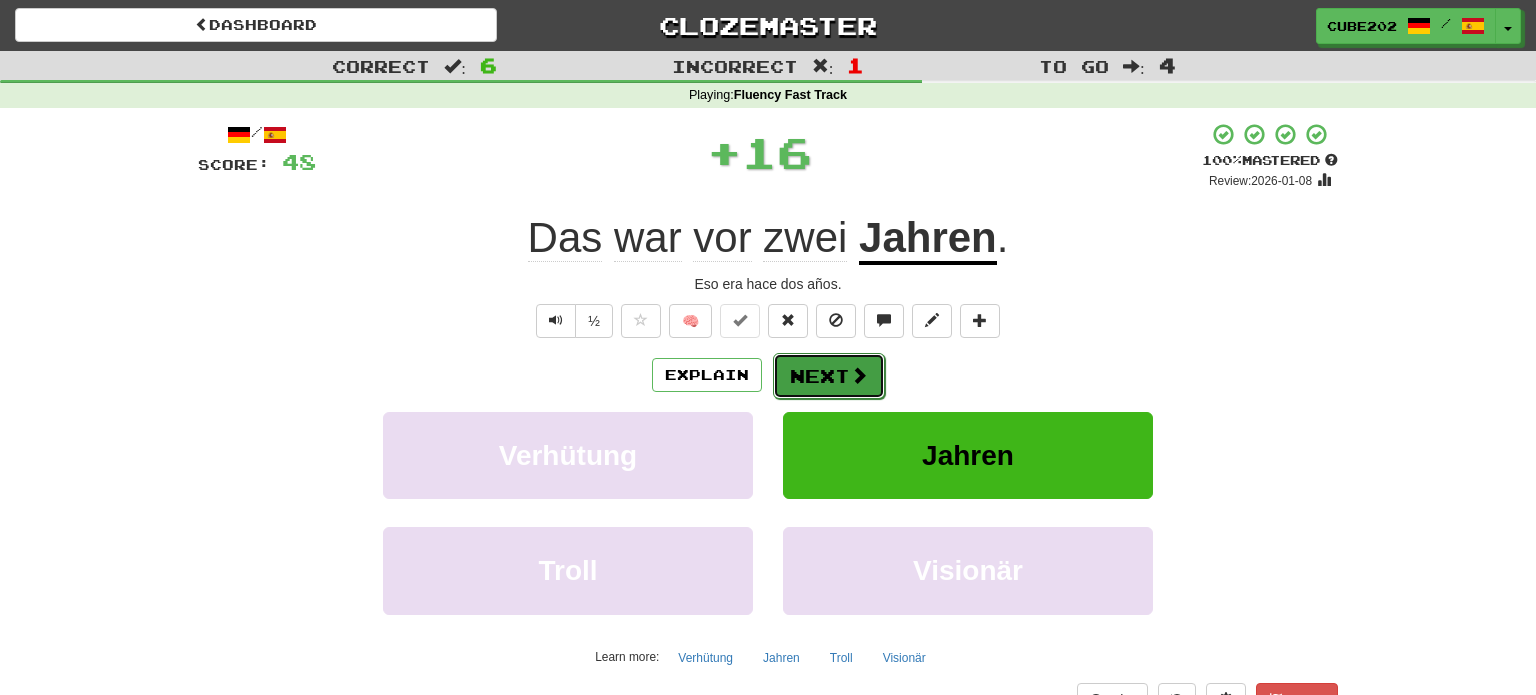 click on "Next" at bounding box center [829, 376] 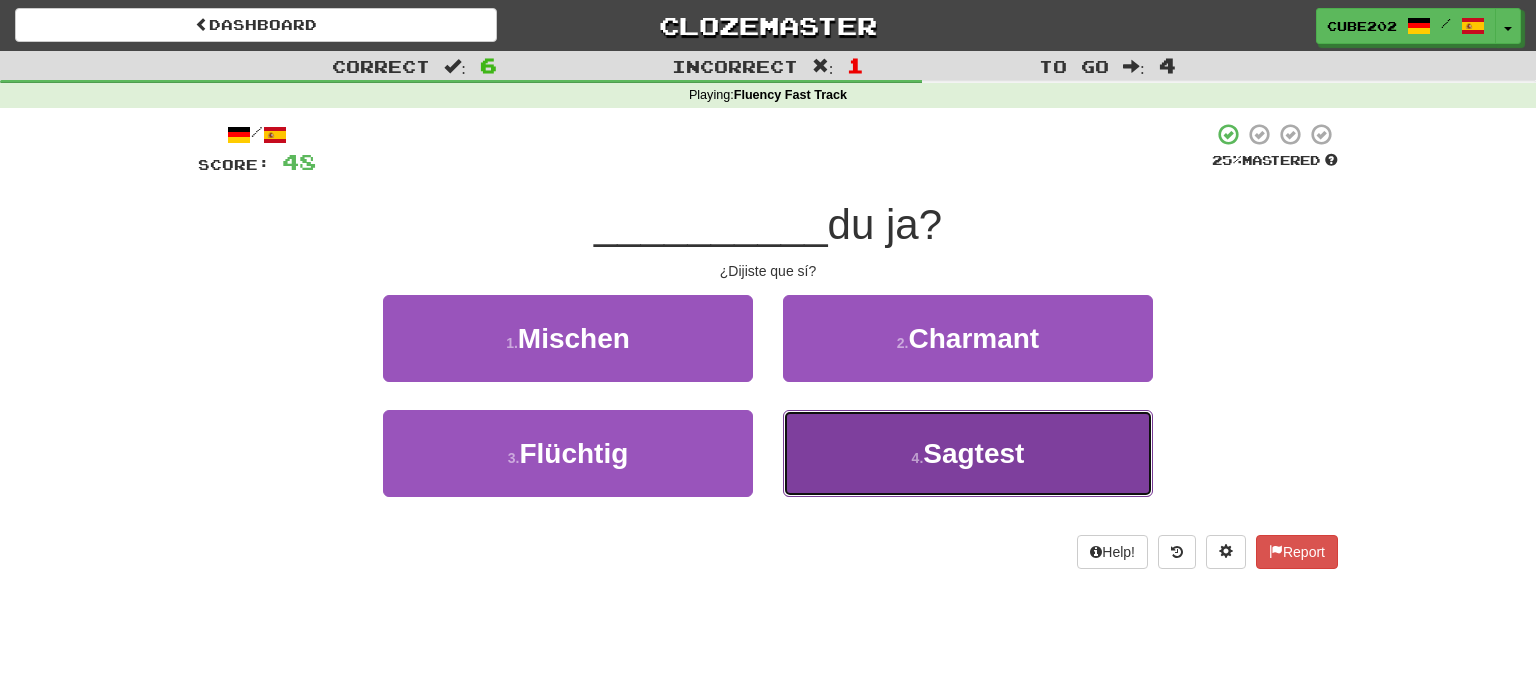click on "4 .  Sagtest" at bounding box center [968, 453] 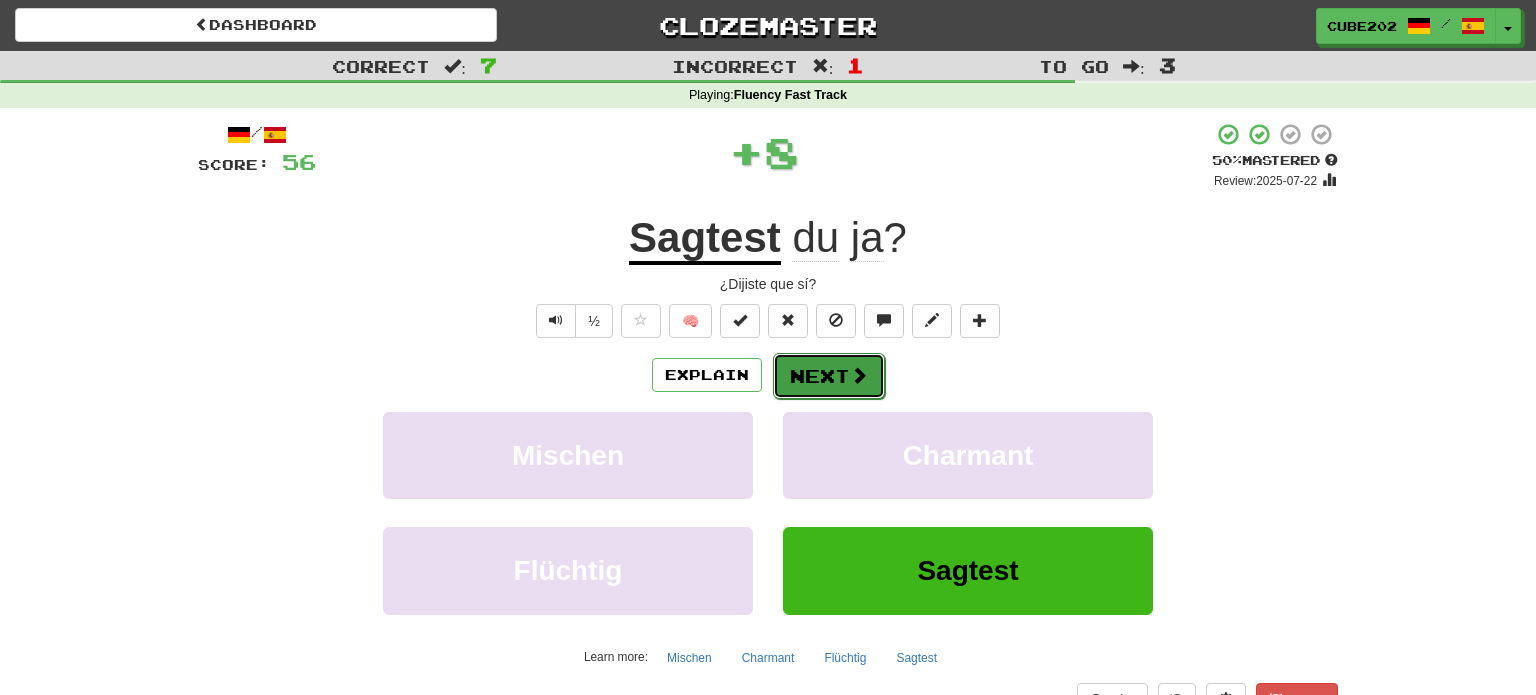 click on "Next" at bounding box center [829, 376] 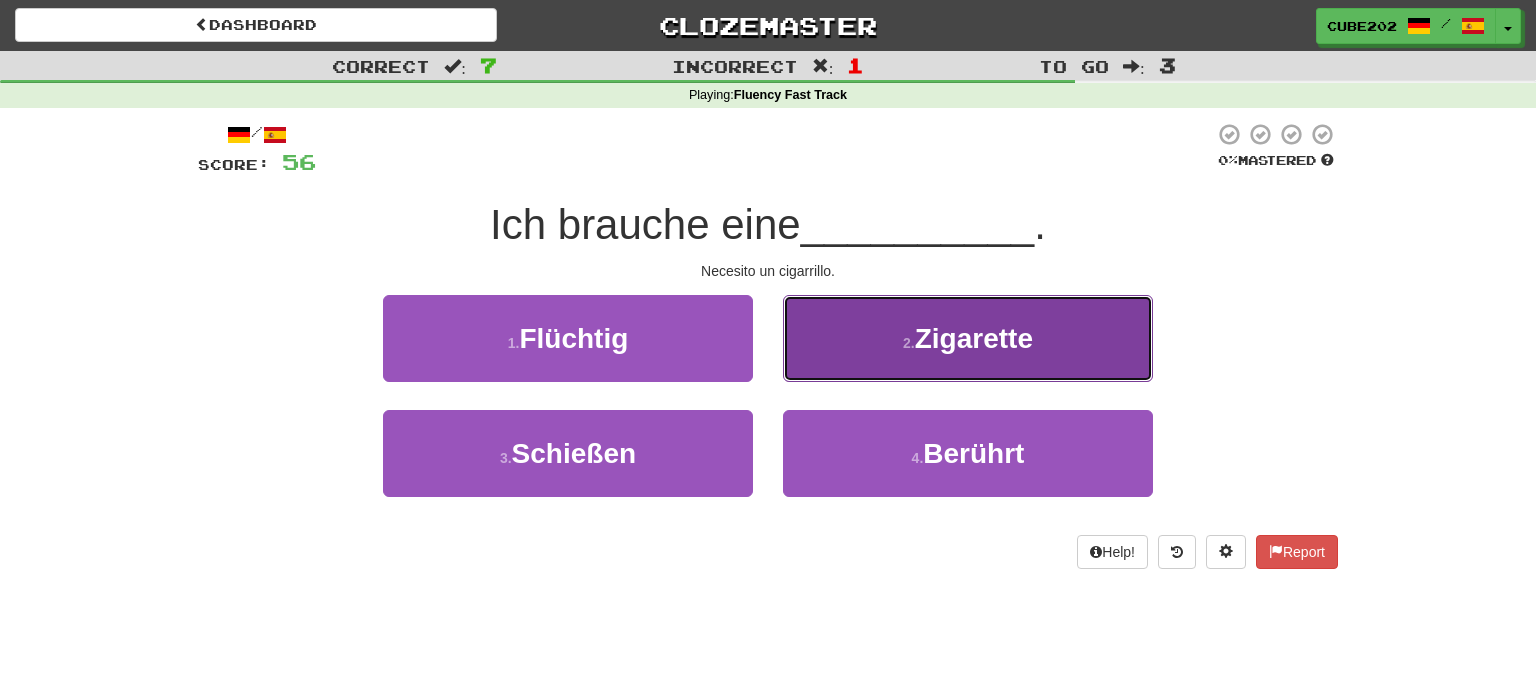 click on "Zigarette" at bounding box center [974, 338] 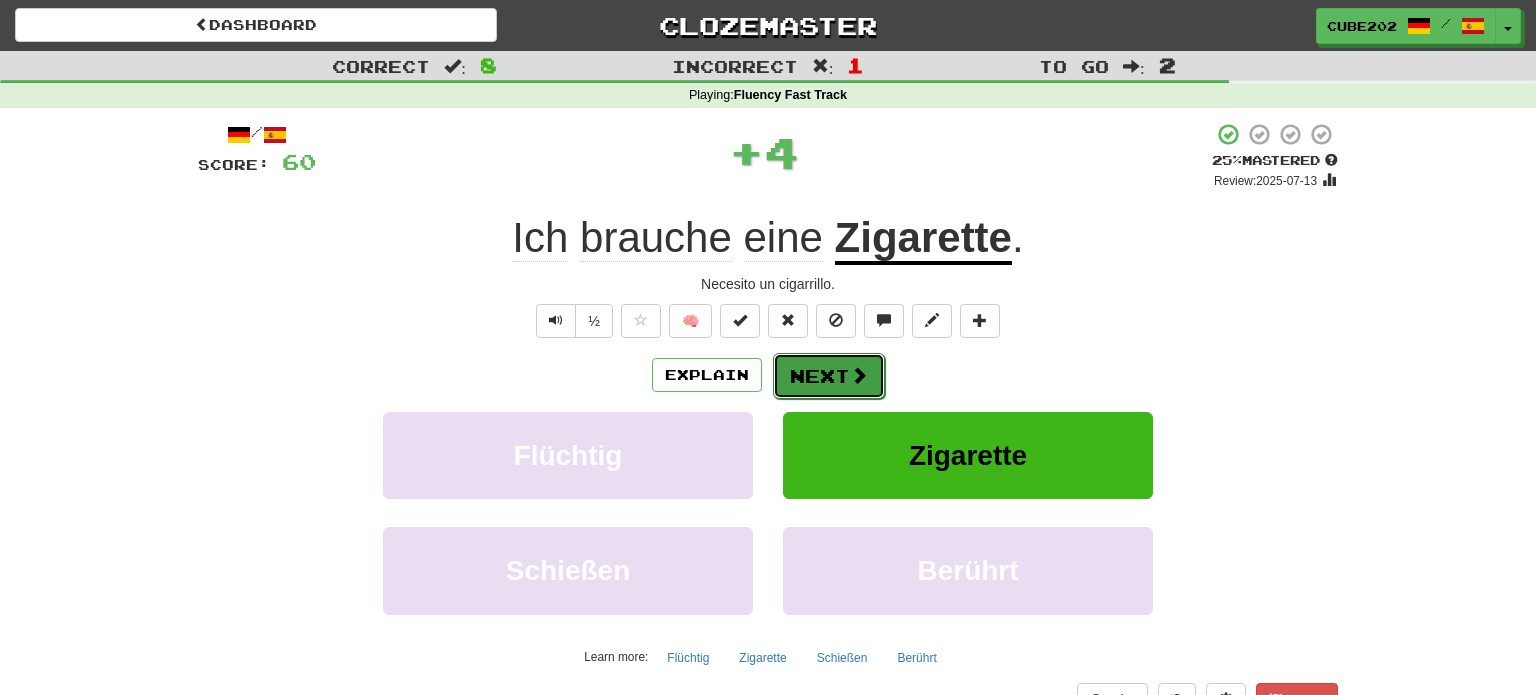 click on "Next" at bounding box center [829, 376] 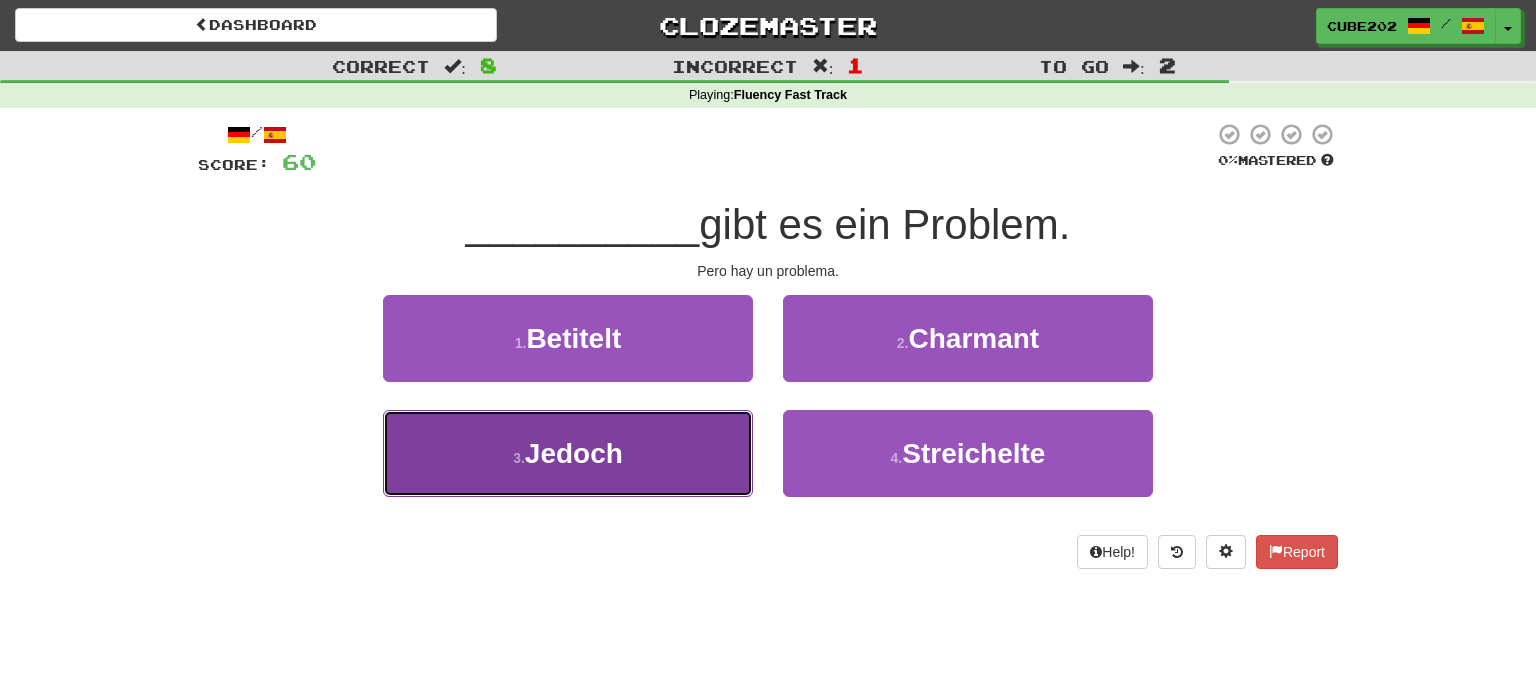 click on "3 .  Jedoch" at bounding box center (568, 453) 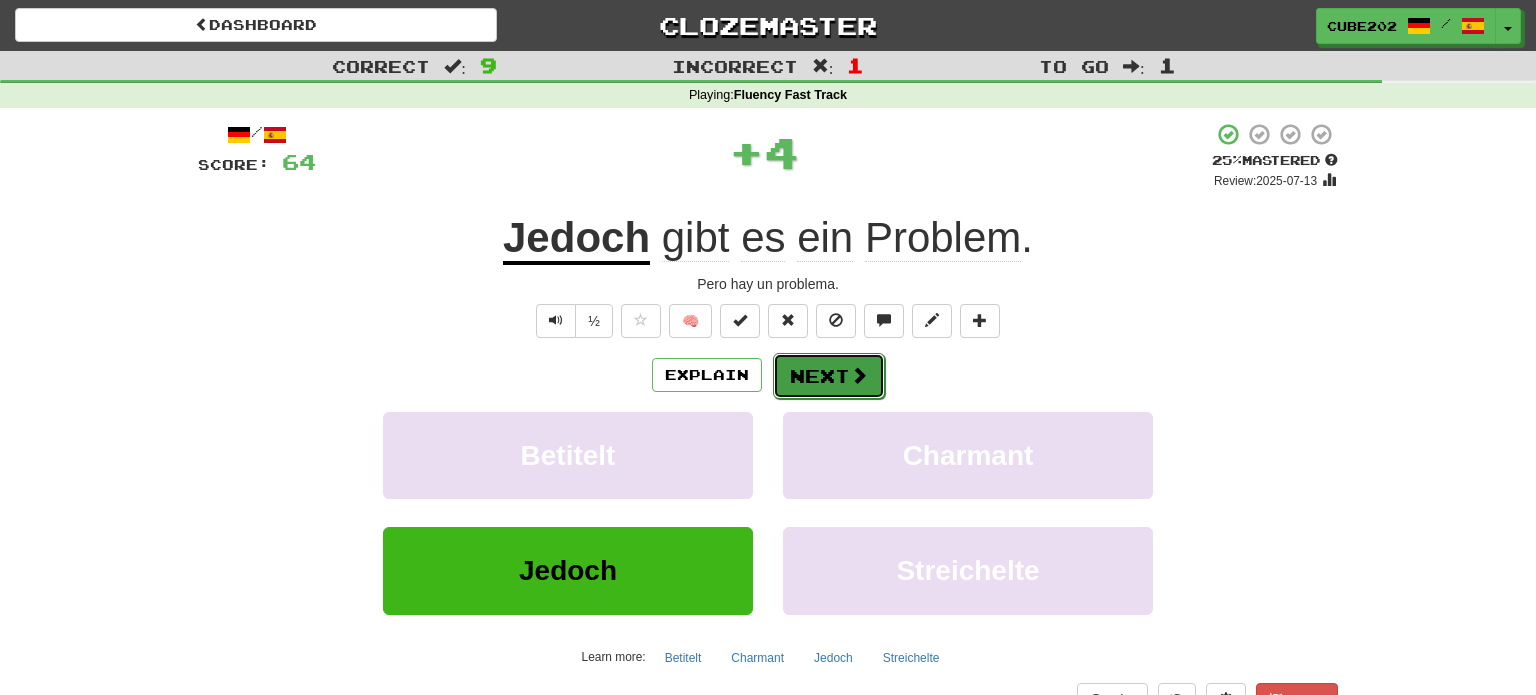 click on "Next" at bounding box center [829, 376] 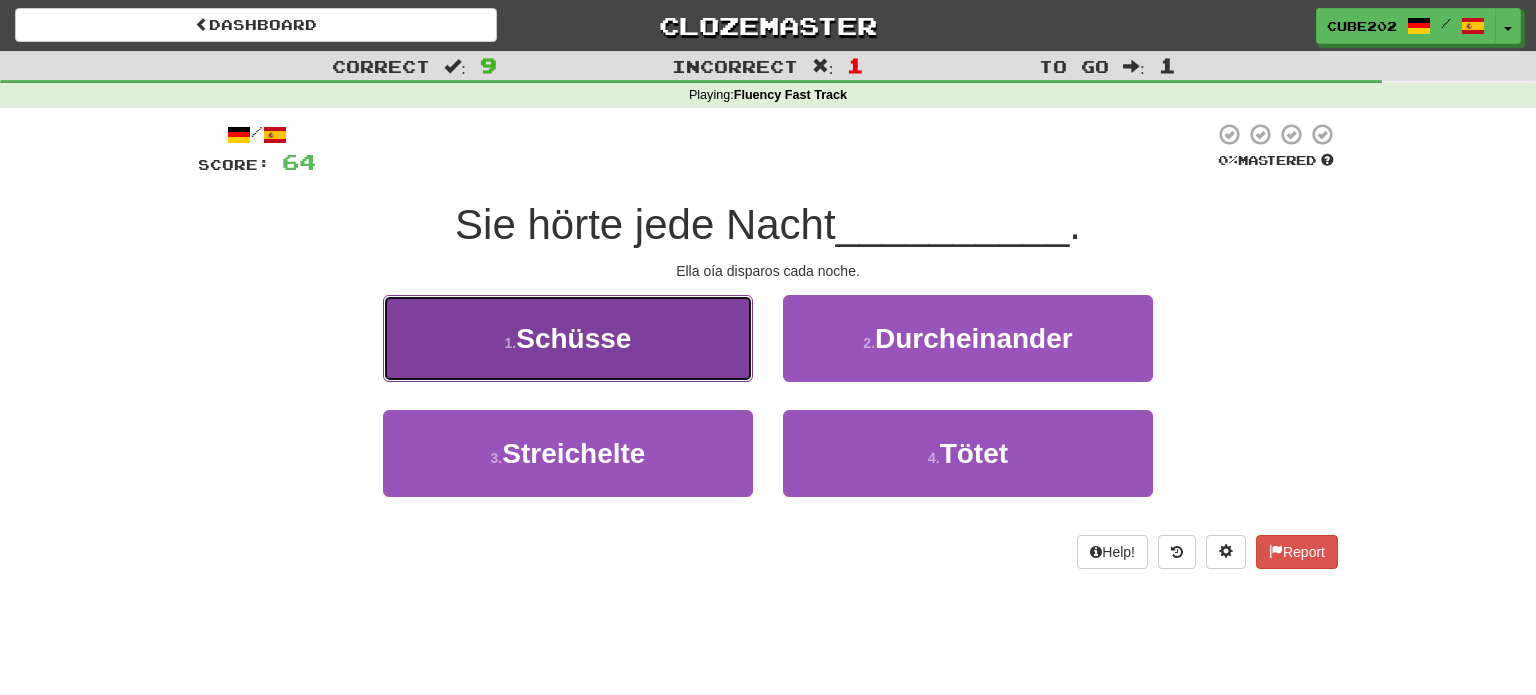 click on "1 .  Schüsse" at bounding box center (568, 338) 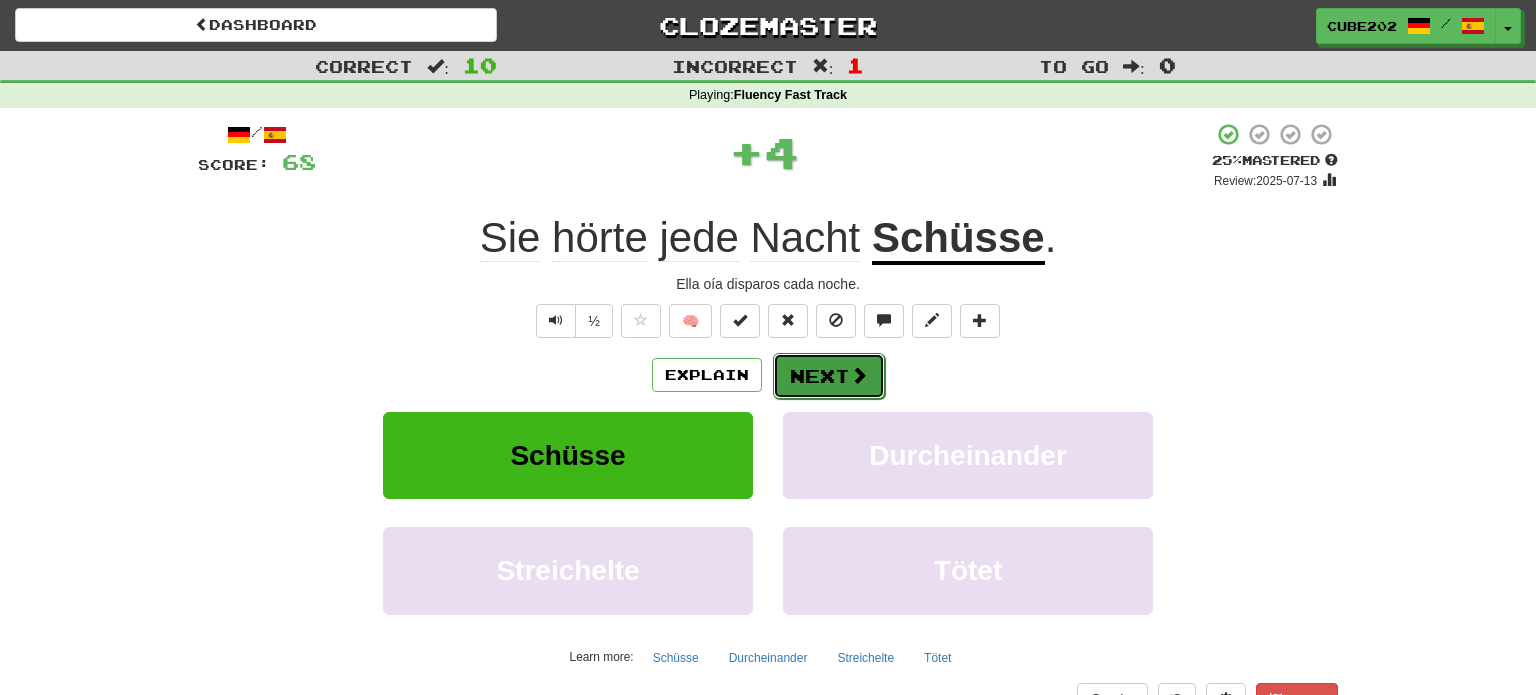 click on "Next" at bounding box center [829, 376] 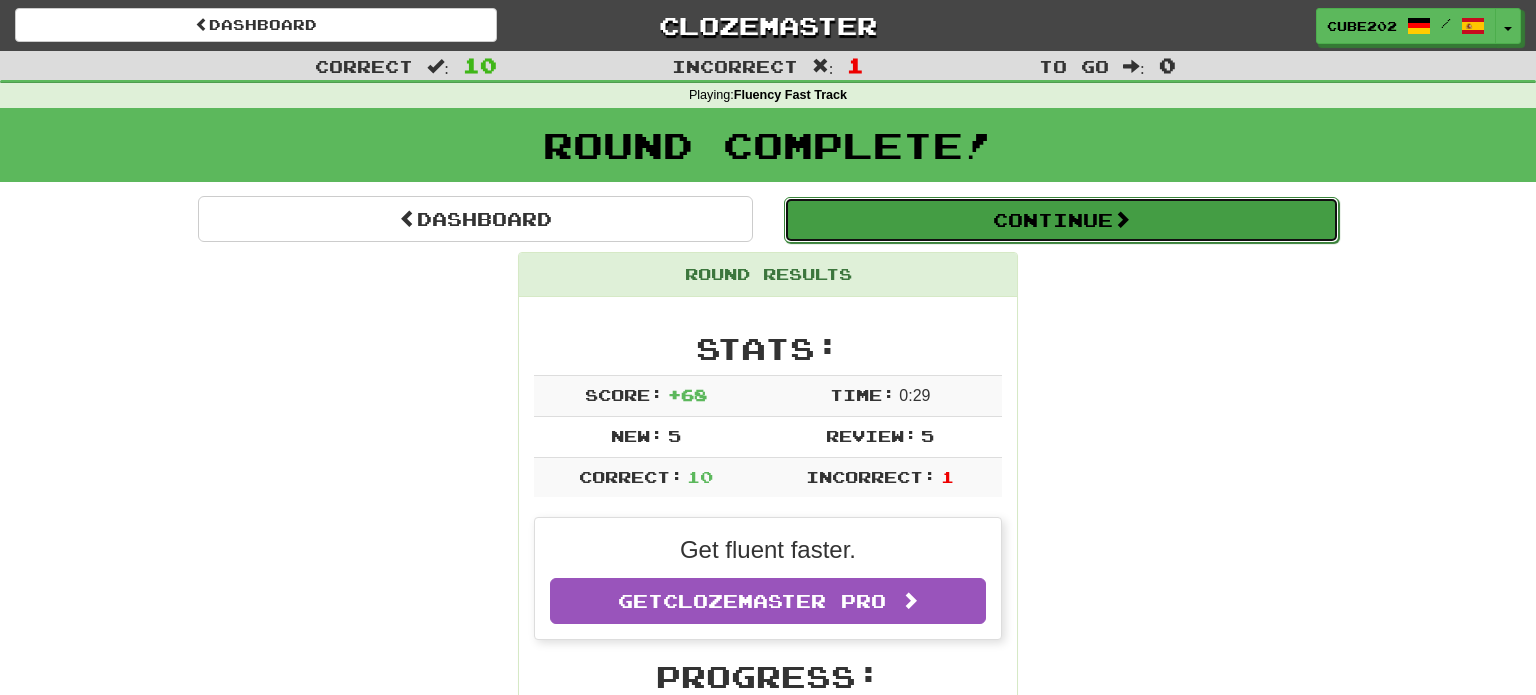 click on "Continue" at bounding box center [1061, 220] 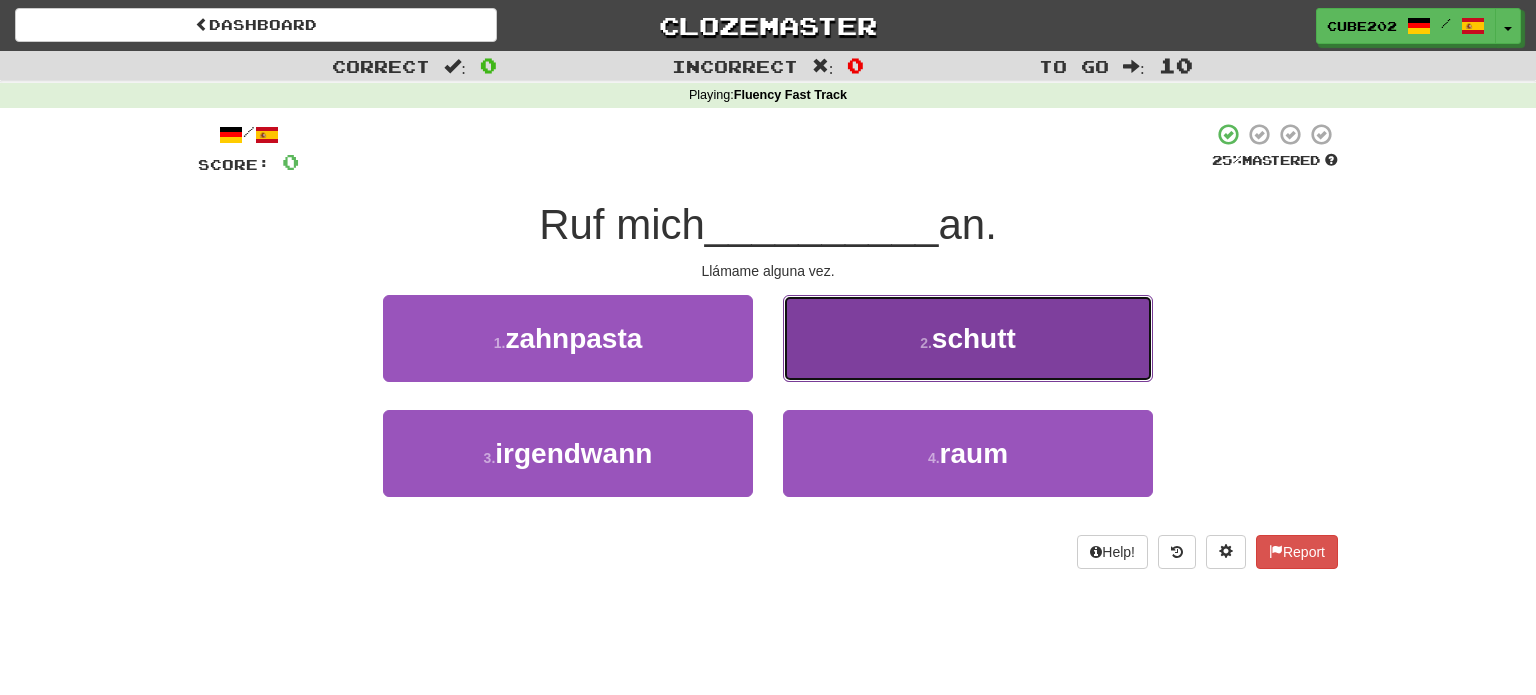 click on "schutt" at bounding box center (974, 338) 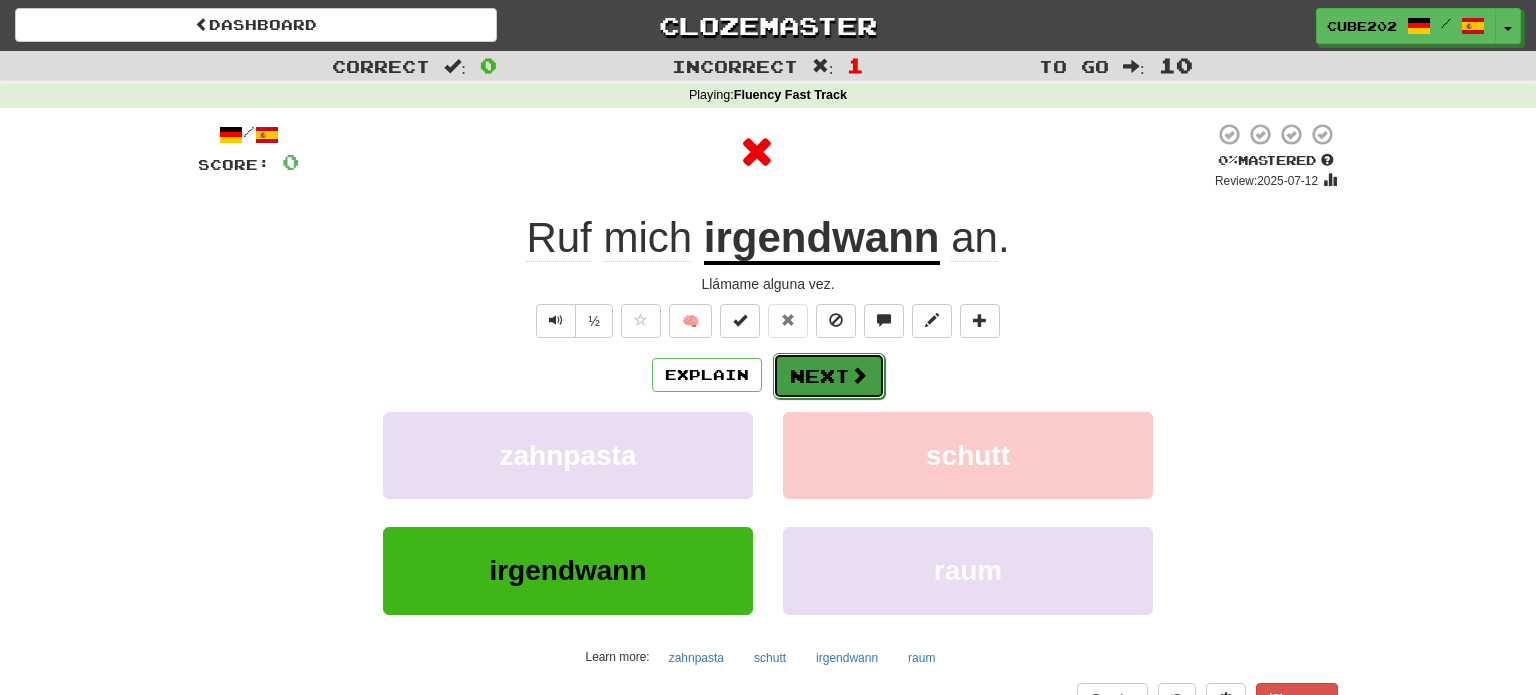 click on "Next" at bounding box center (829, 376) 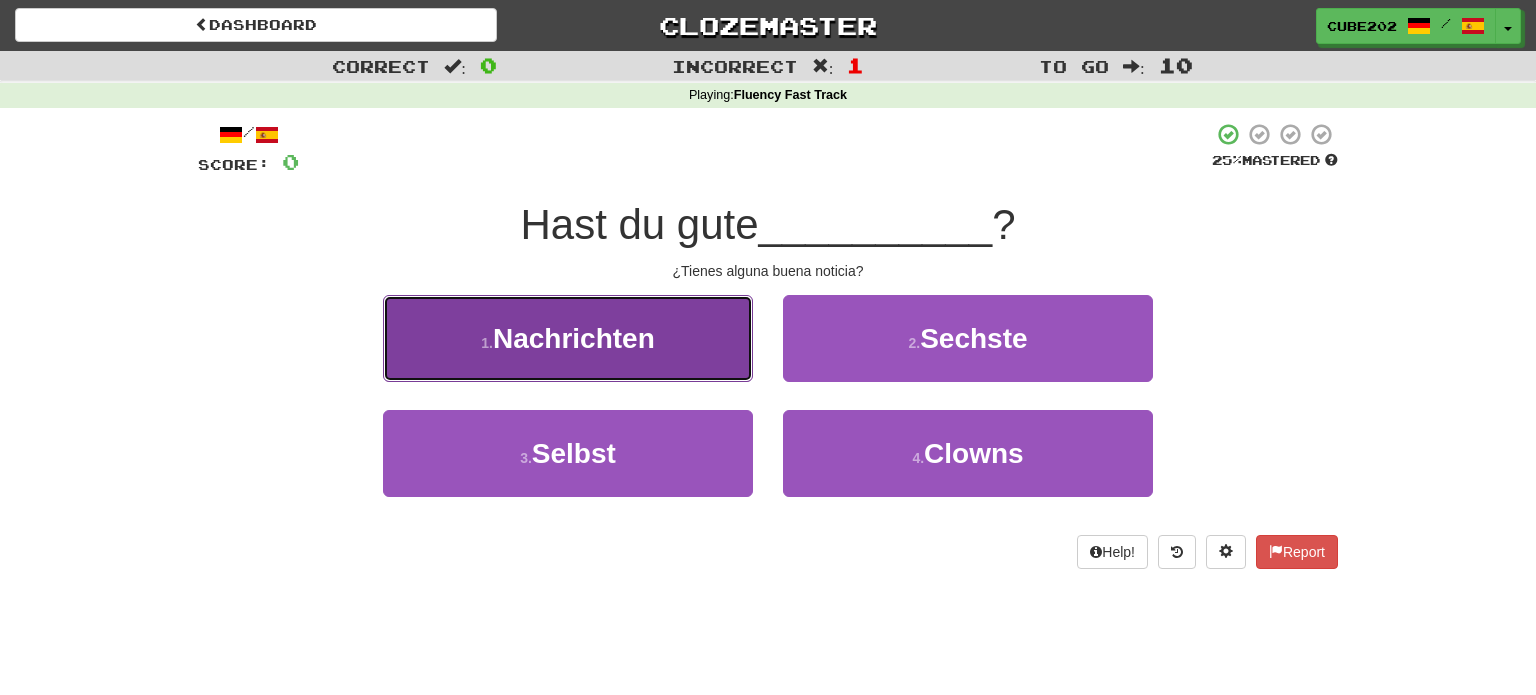 click on "1 .  Nachrichten" at bounding box center (568, 338) 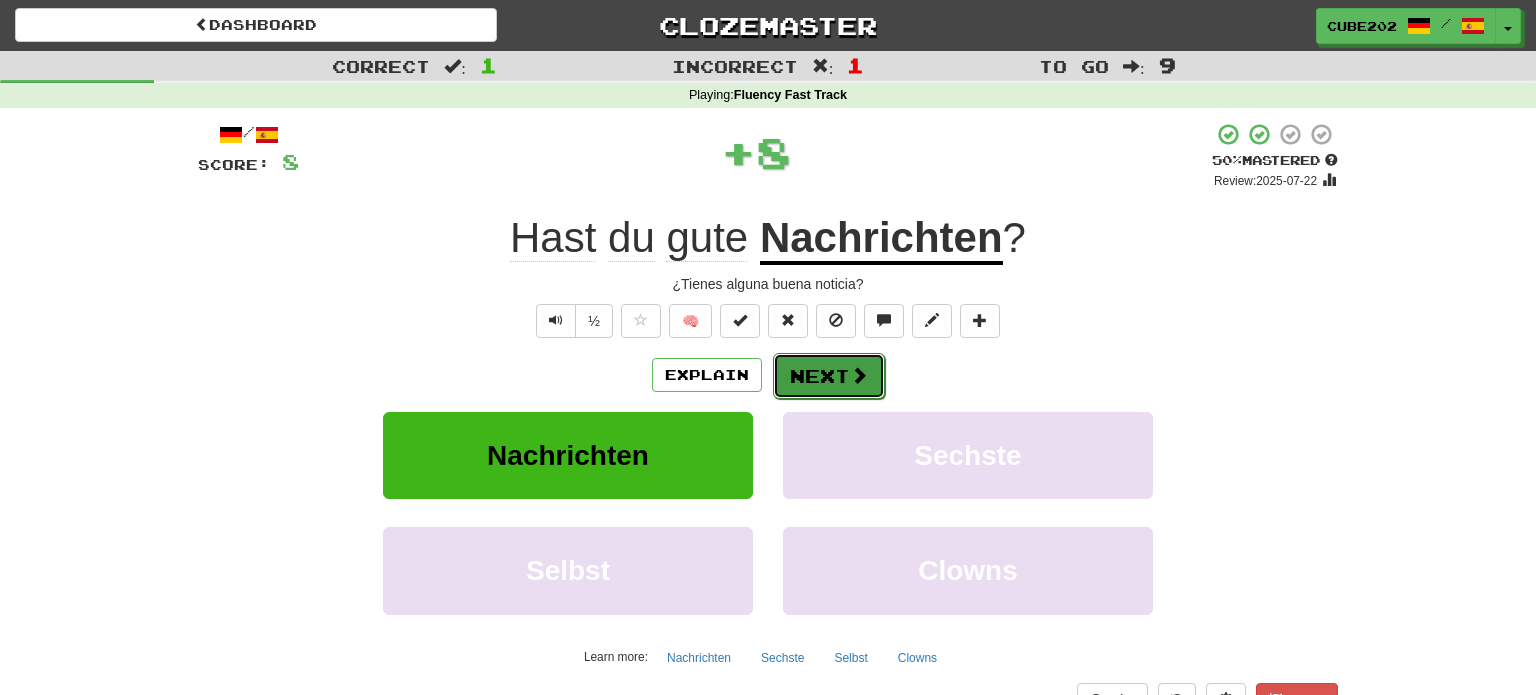 click at bounding box center [859, 375] 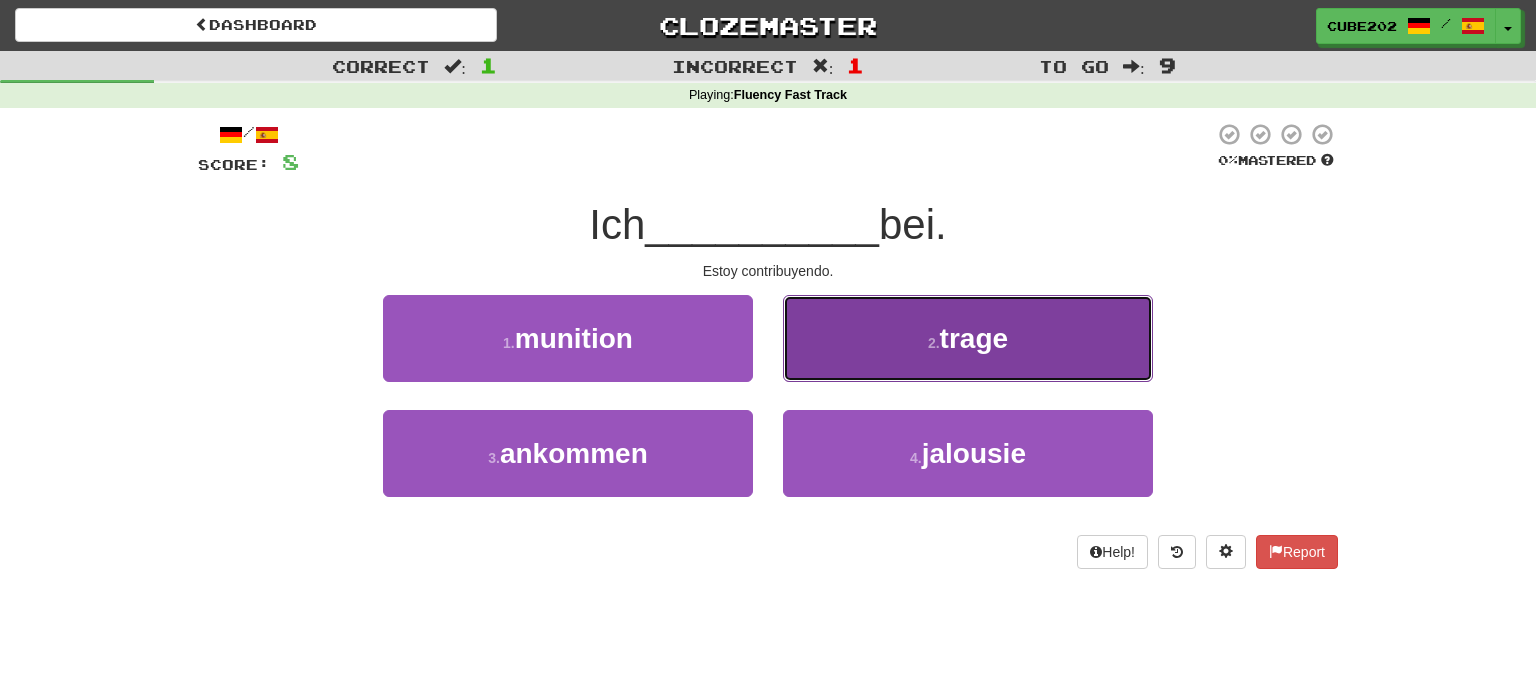 click on "2 .  trage" at bounding box center (968, 338) 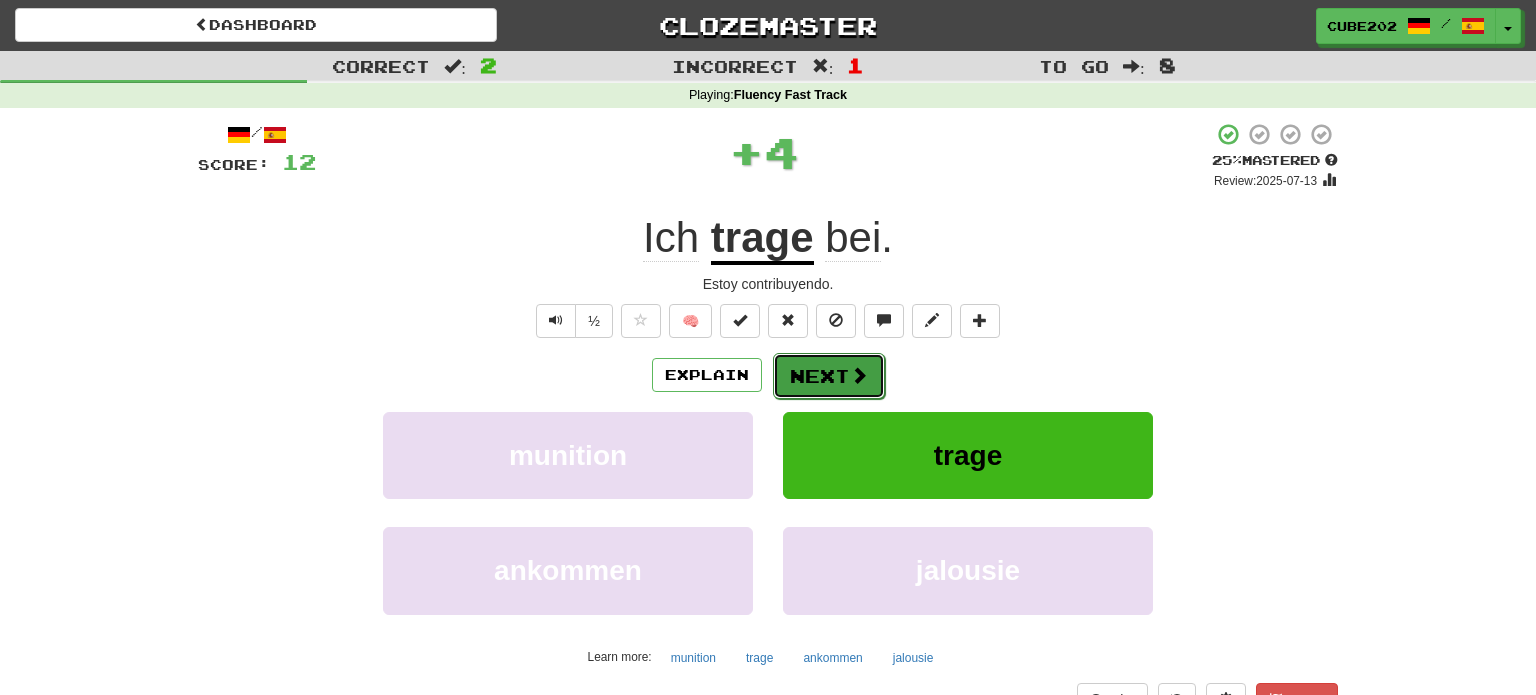 click on "Next" at bounding box center [829, 376] 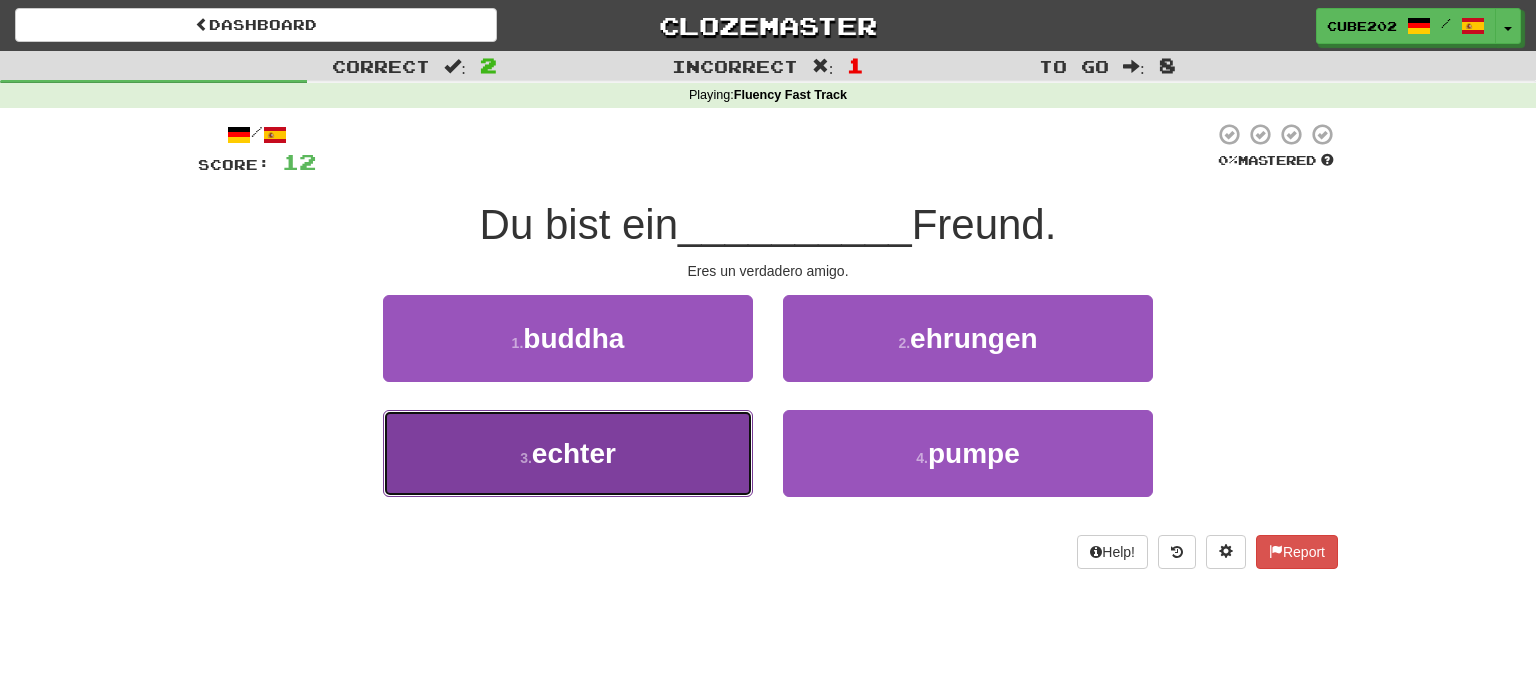 click on "3 .  echter" at bounding box center (568, 453) 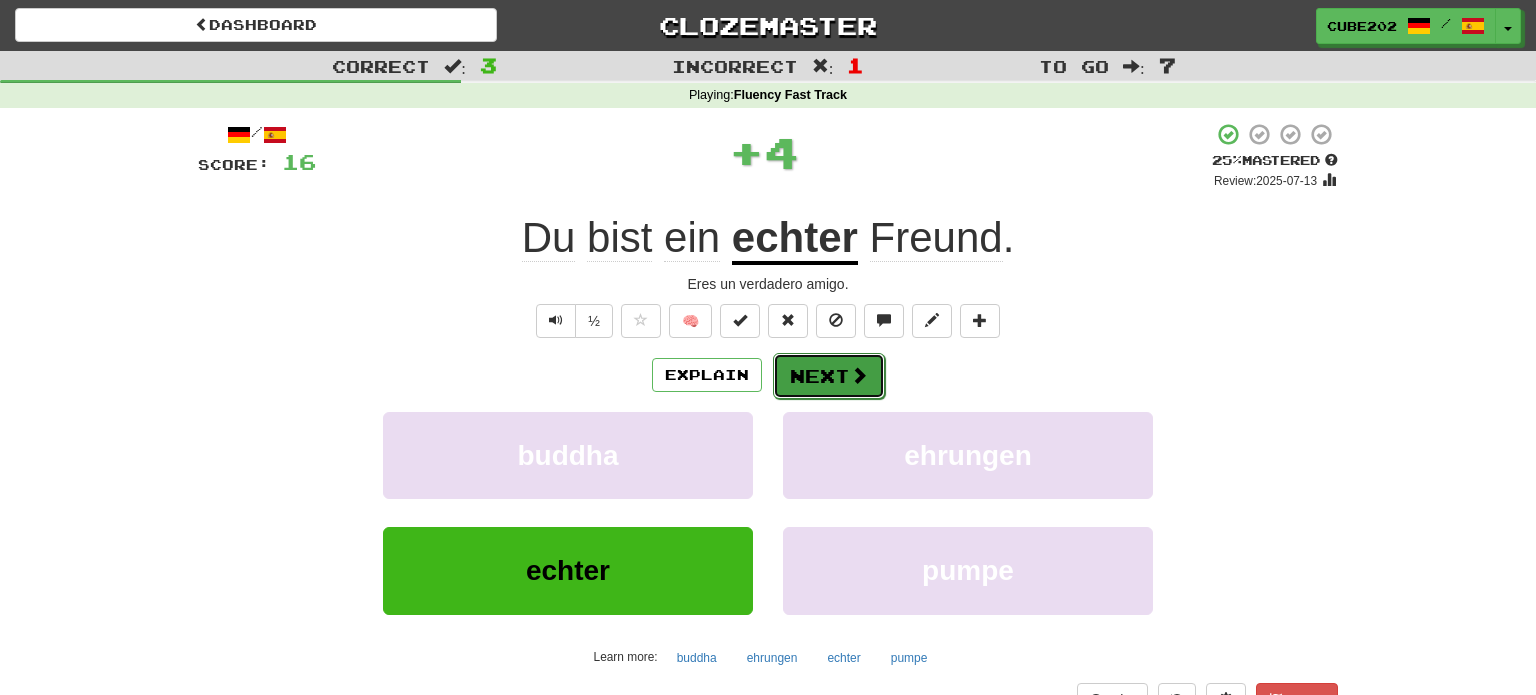 click at bounding box center (859, 375) 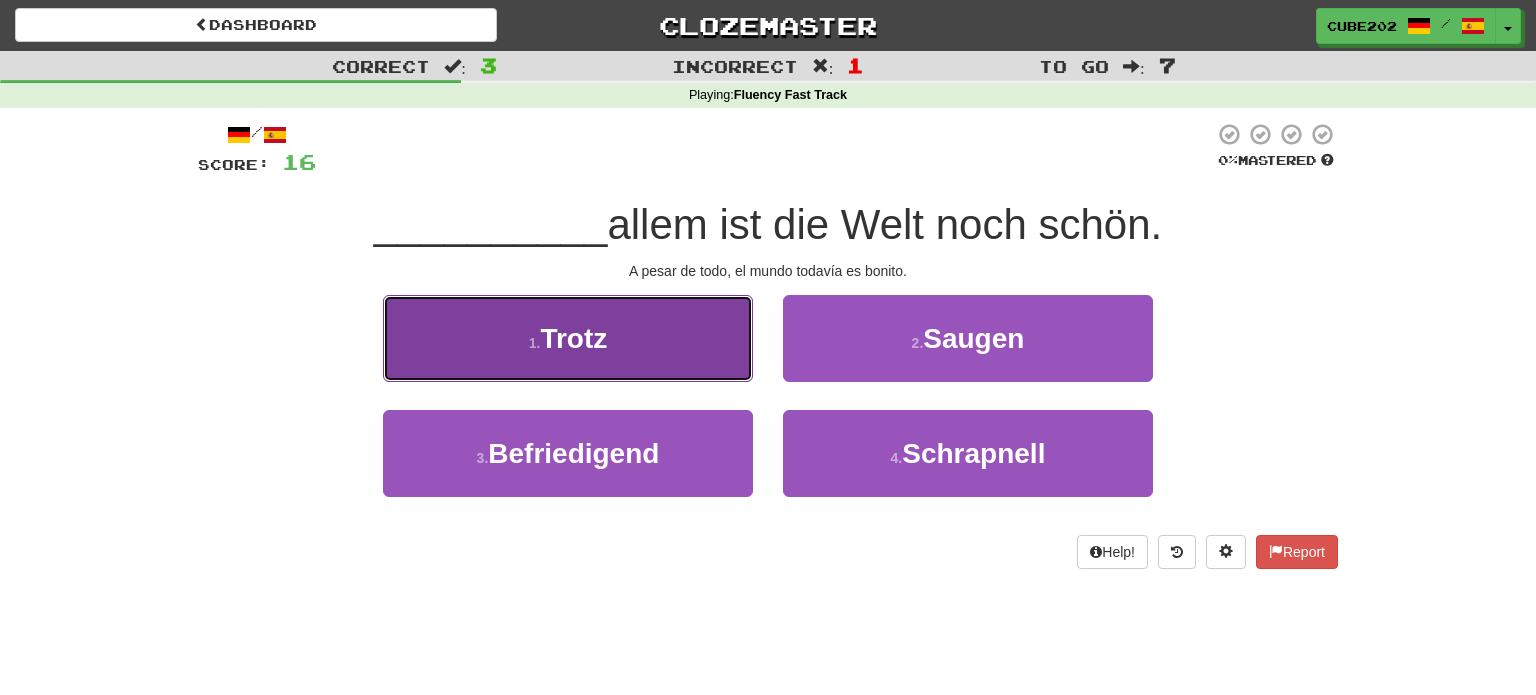 click on "1 .  Trotz" at bounding box center (568, 338) 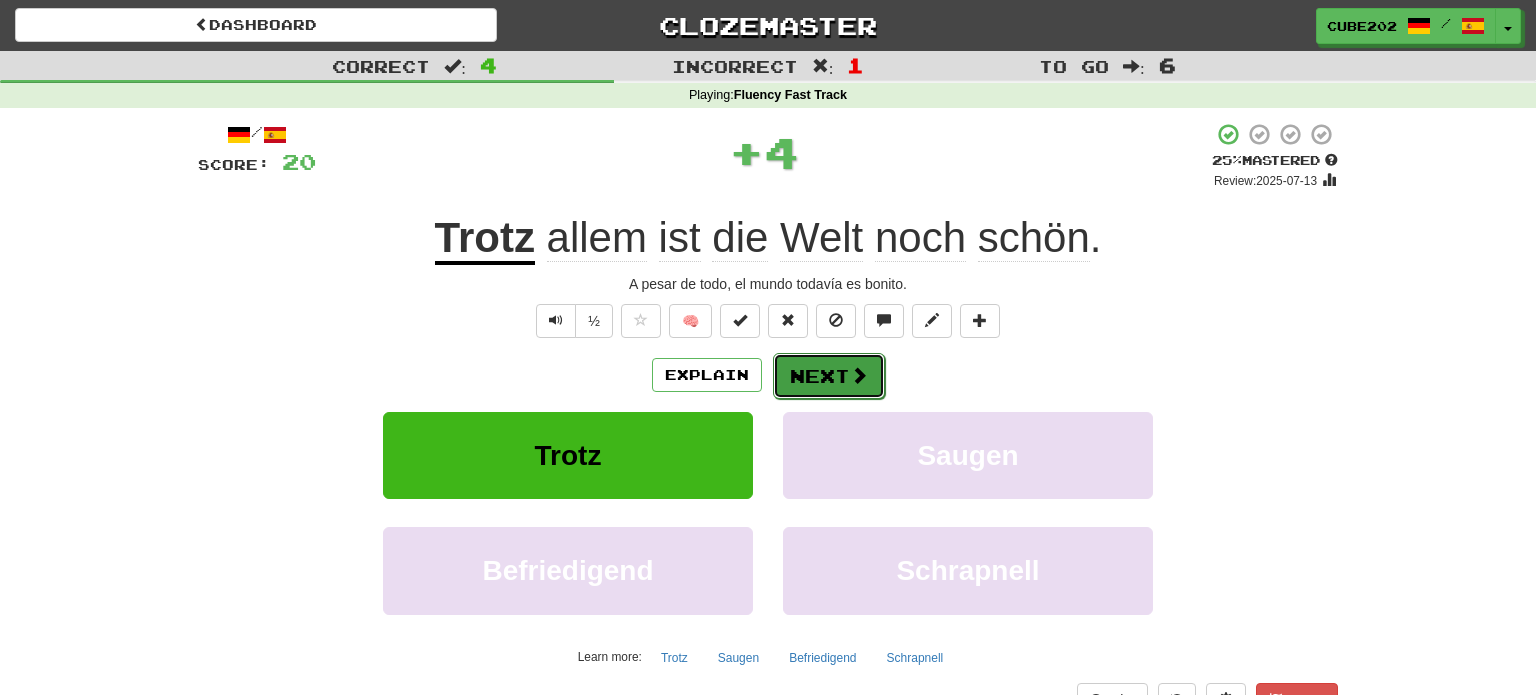 click on "Next" at bounding box center [829, 376] 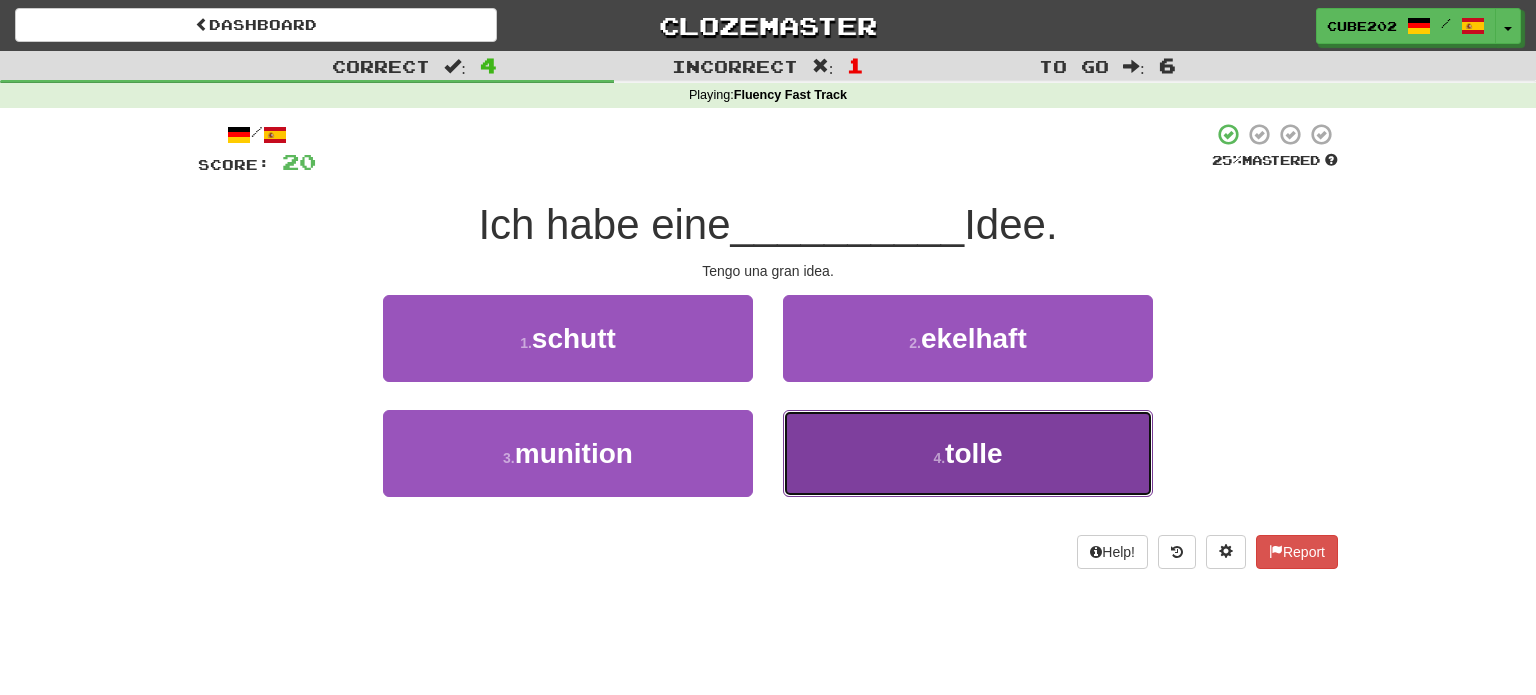 click on "4 .  tolle" at bounding box center [968, 453] 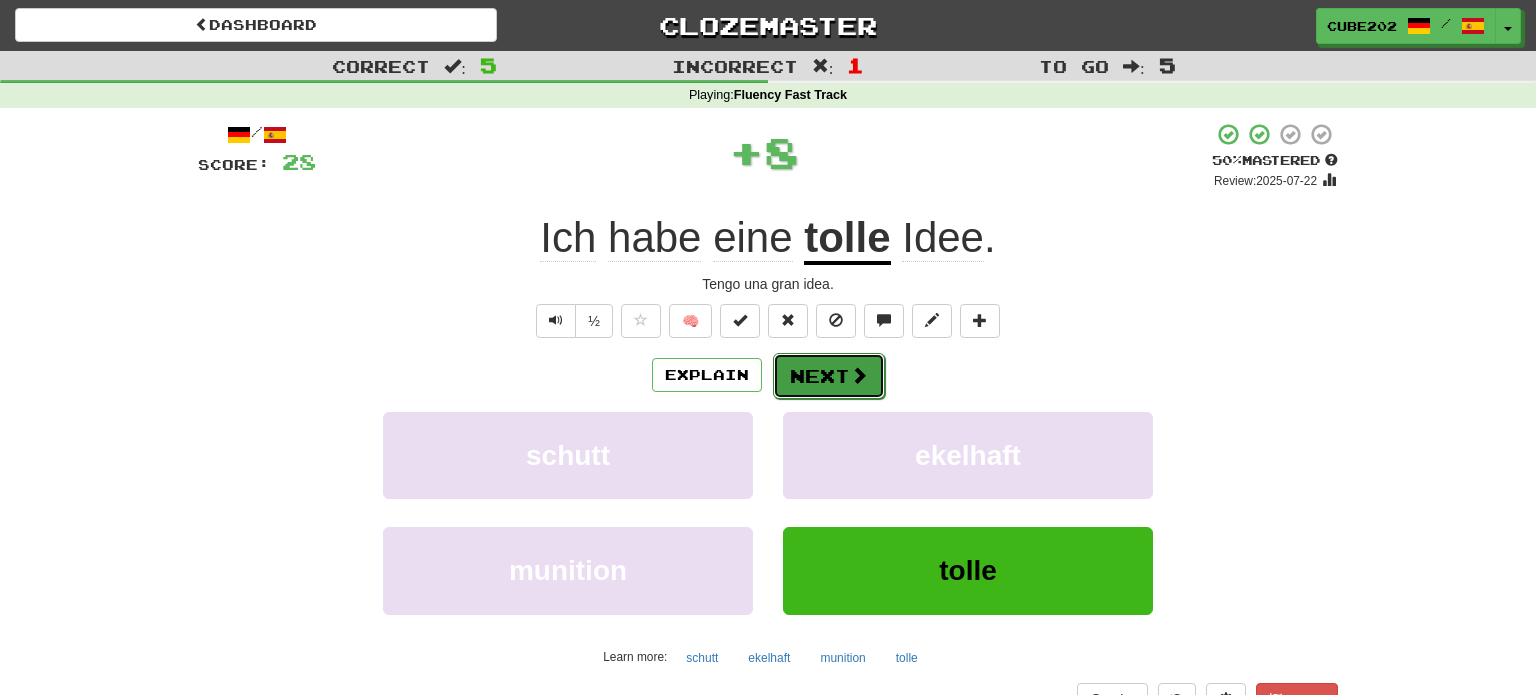 click on "Next" at bounding box center [829, 376] 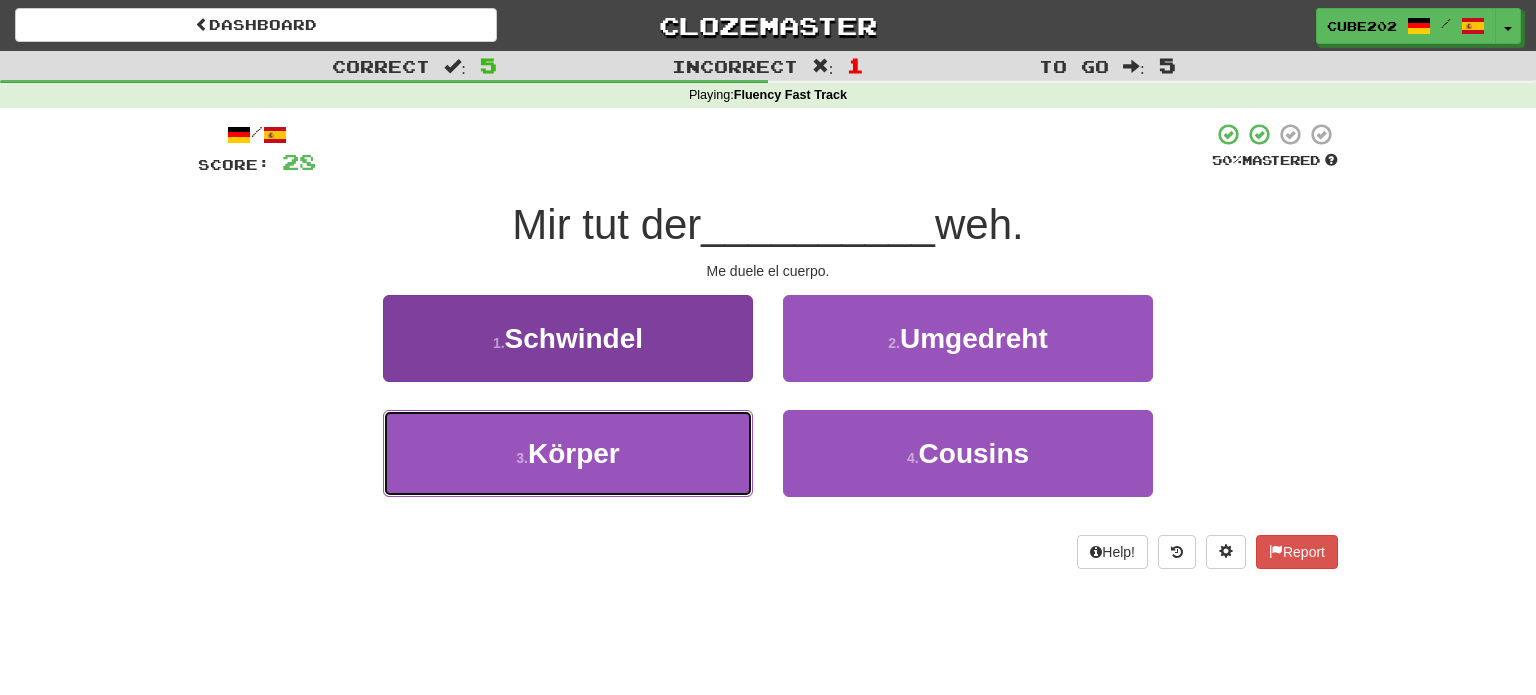 drag, startPoint x: 693, startPoint y: 434, endPoint x: 696, endPoint y: 417, distance: 17.262676 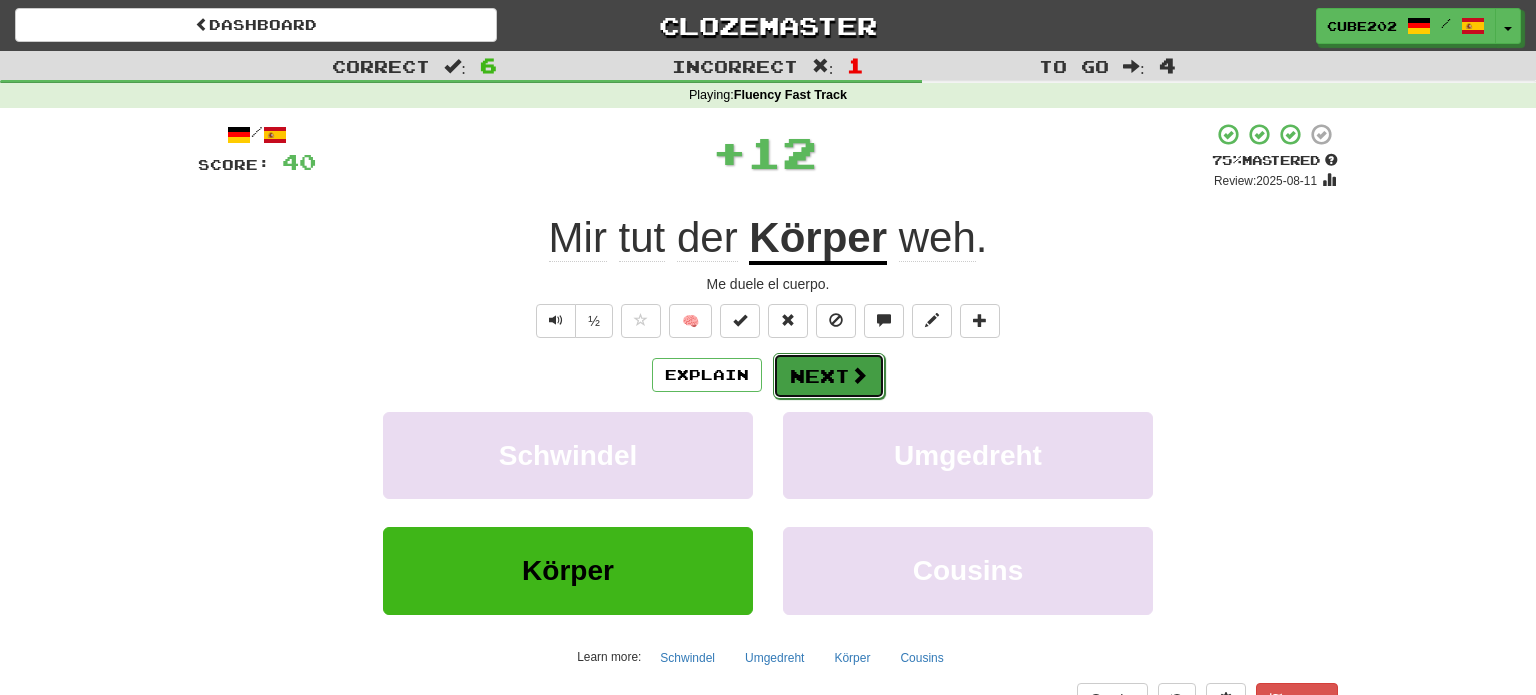 click on "Next" at bounding box center (829, 376) 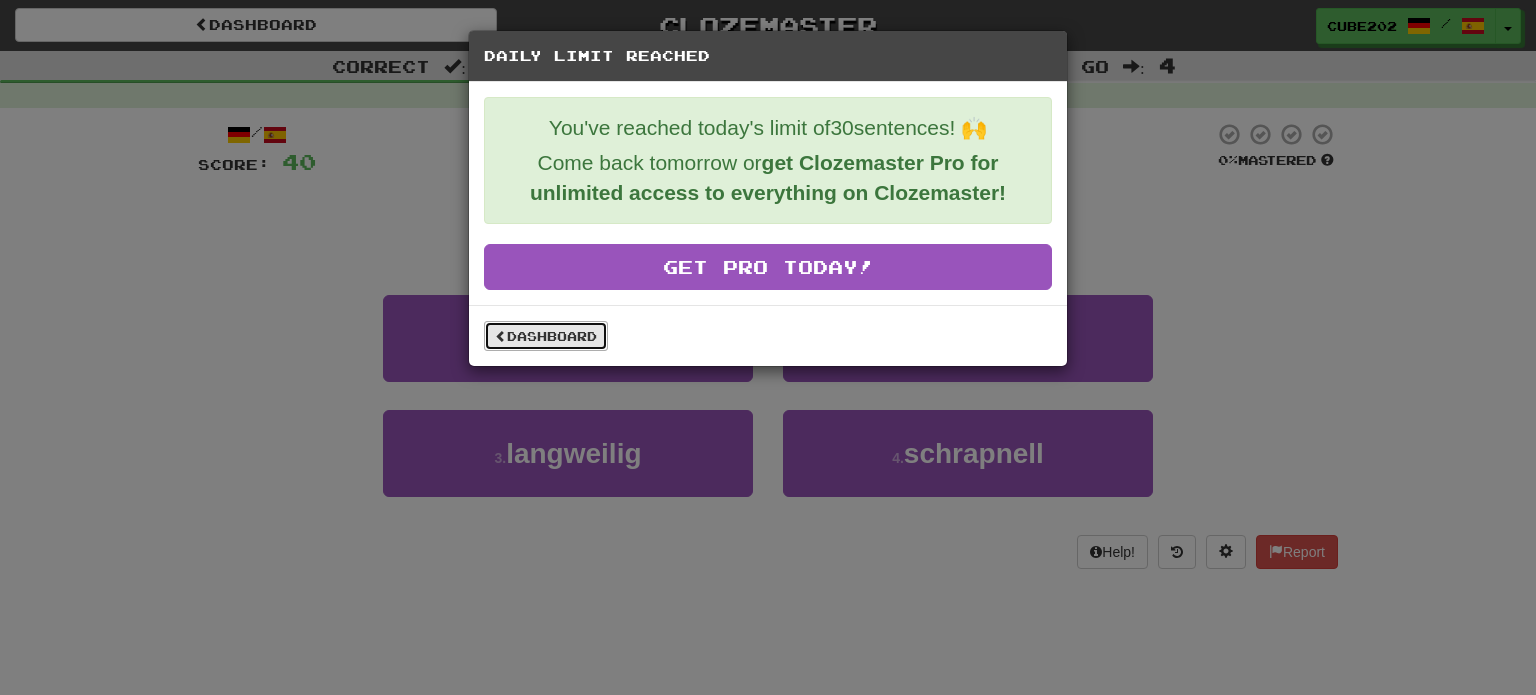 click on "Dashboard" at bounding box center [546, 336] 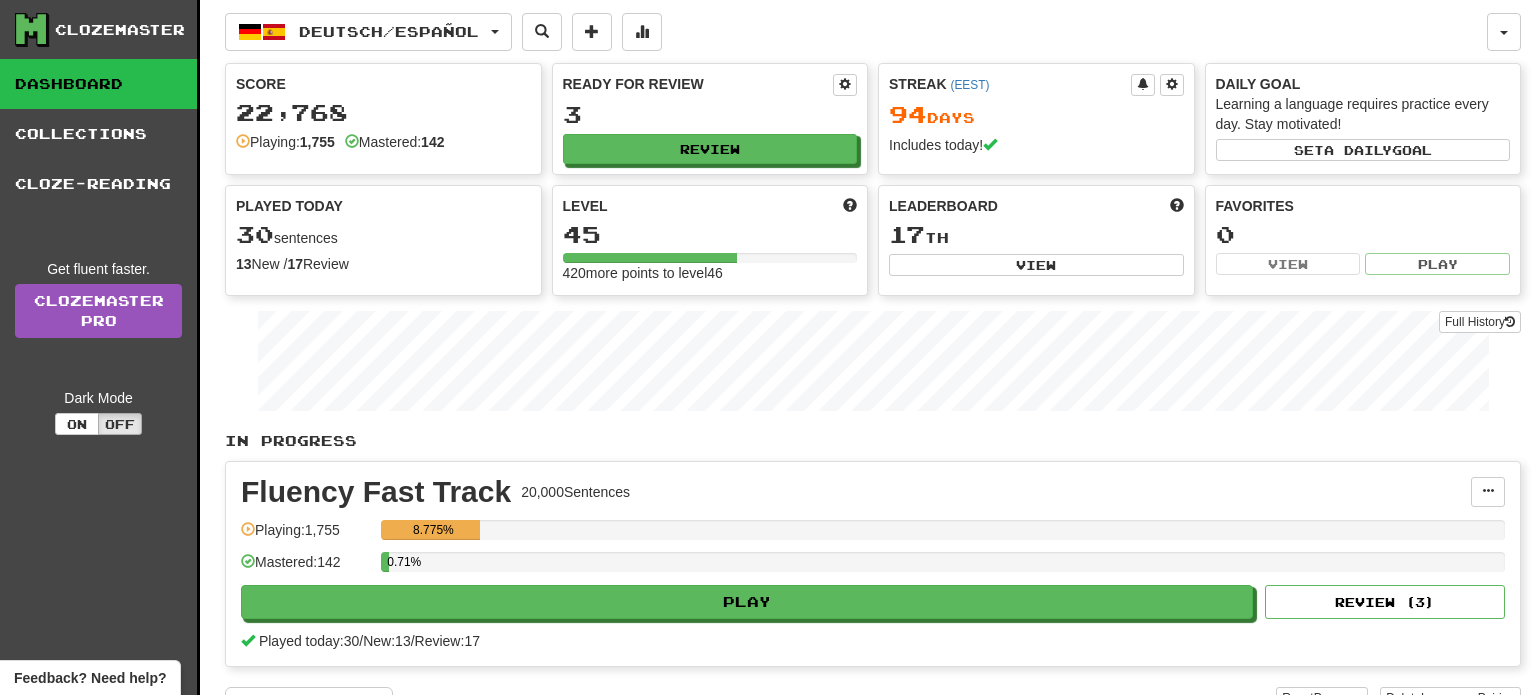 scroll, scrollTop: 0, scrollLeft: 0, axis: both 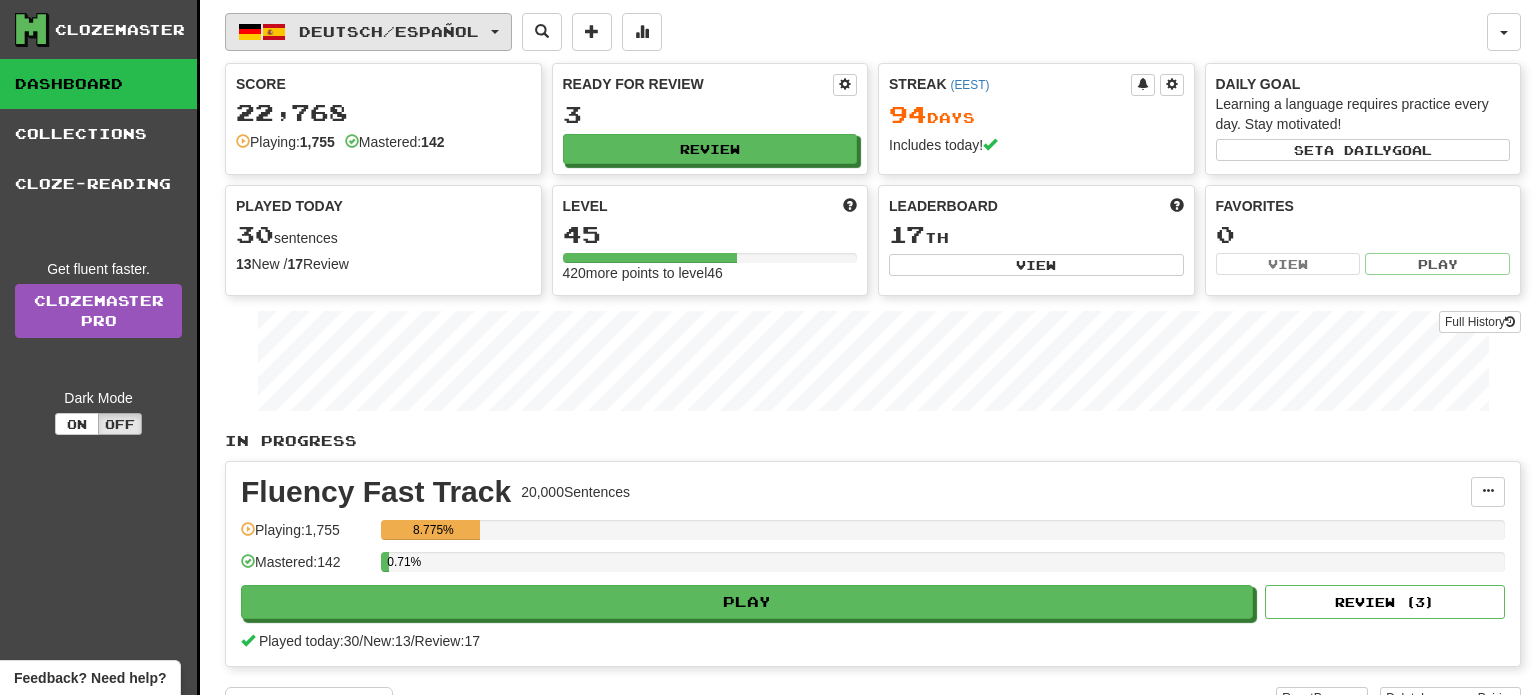 click on "Deutsch  /  Español" at bounding box center (389, 31) 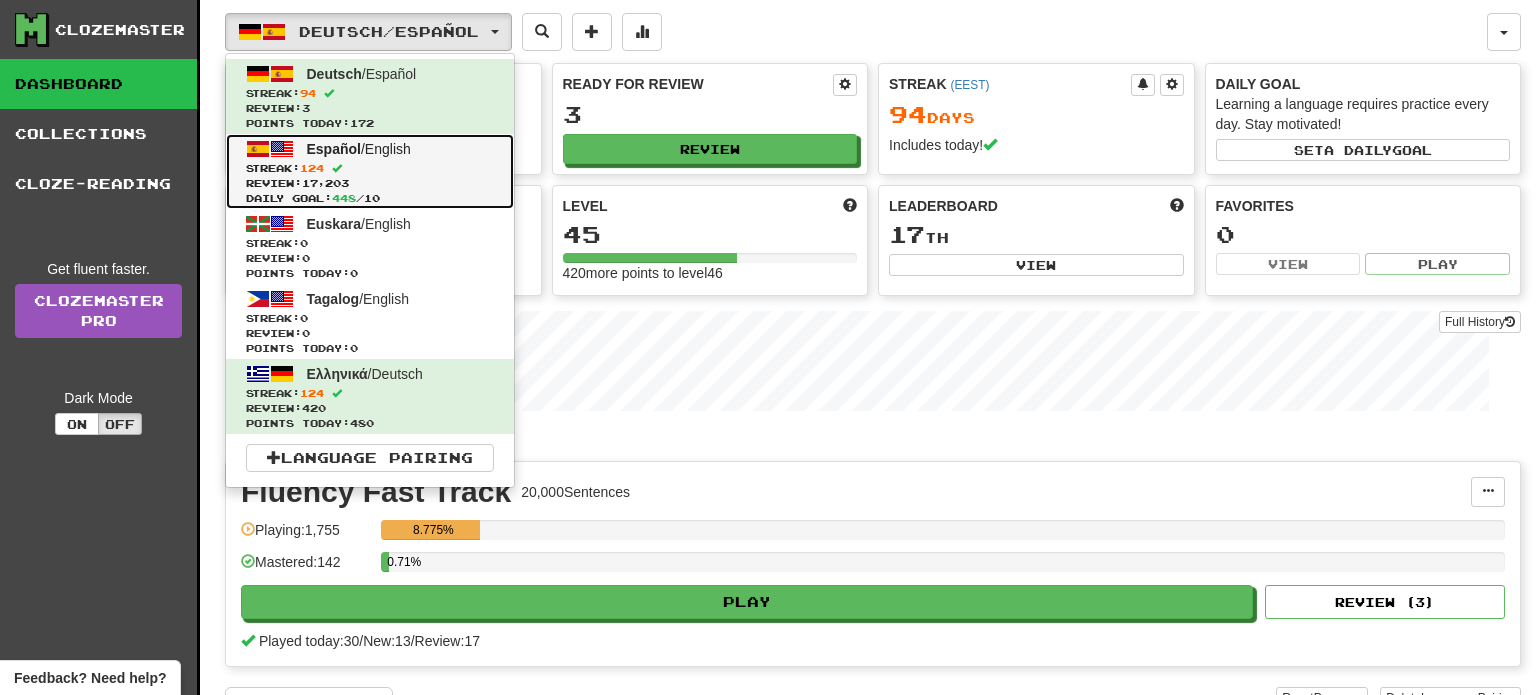 click on "Review:  17,203" at bounding box center [370, 183] 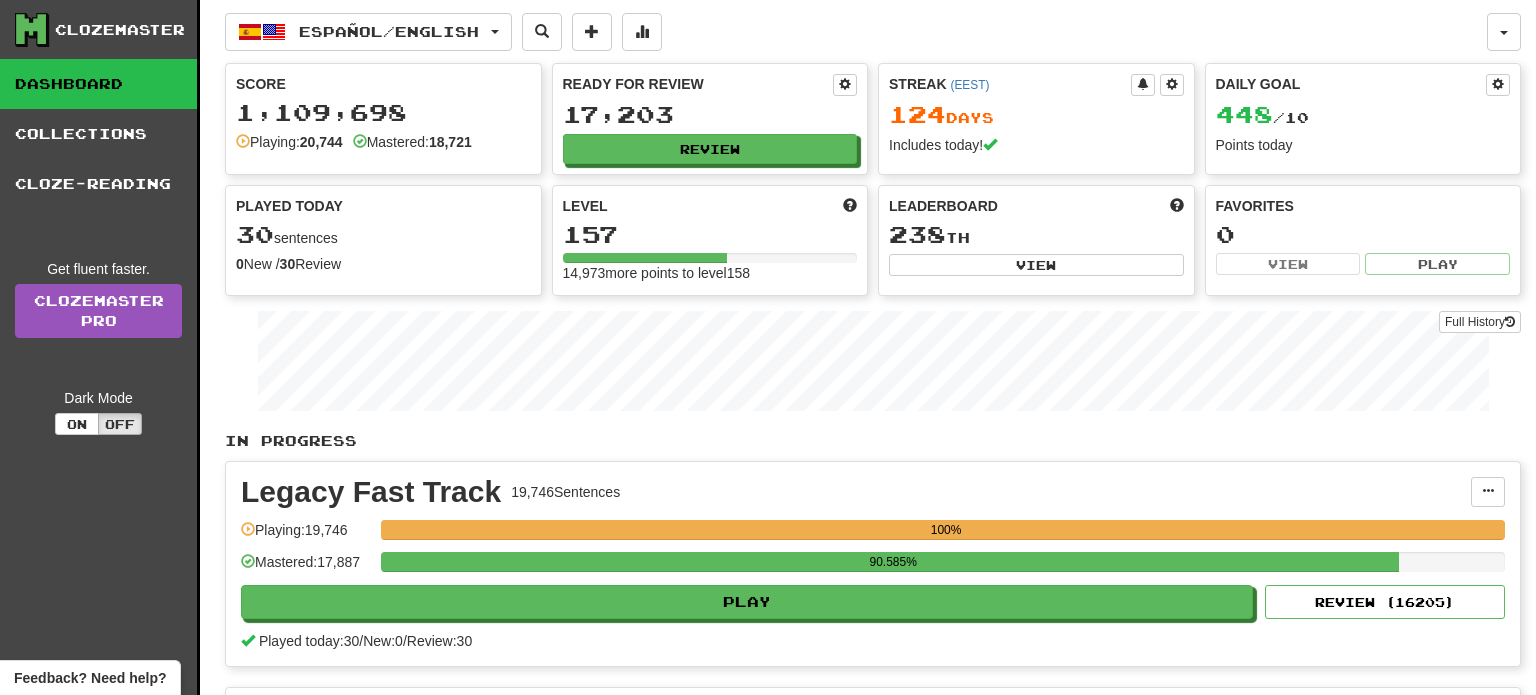 scroll, scrollTop: 0, scrollLeft: 0, axis: both 